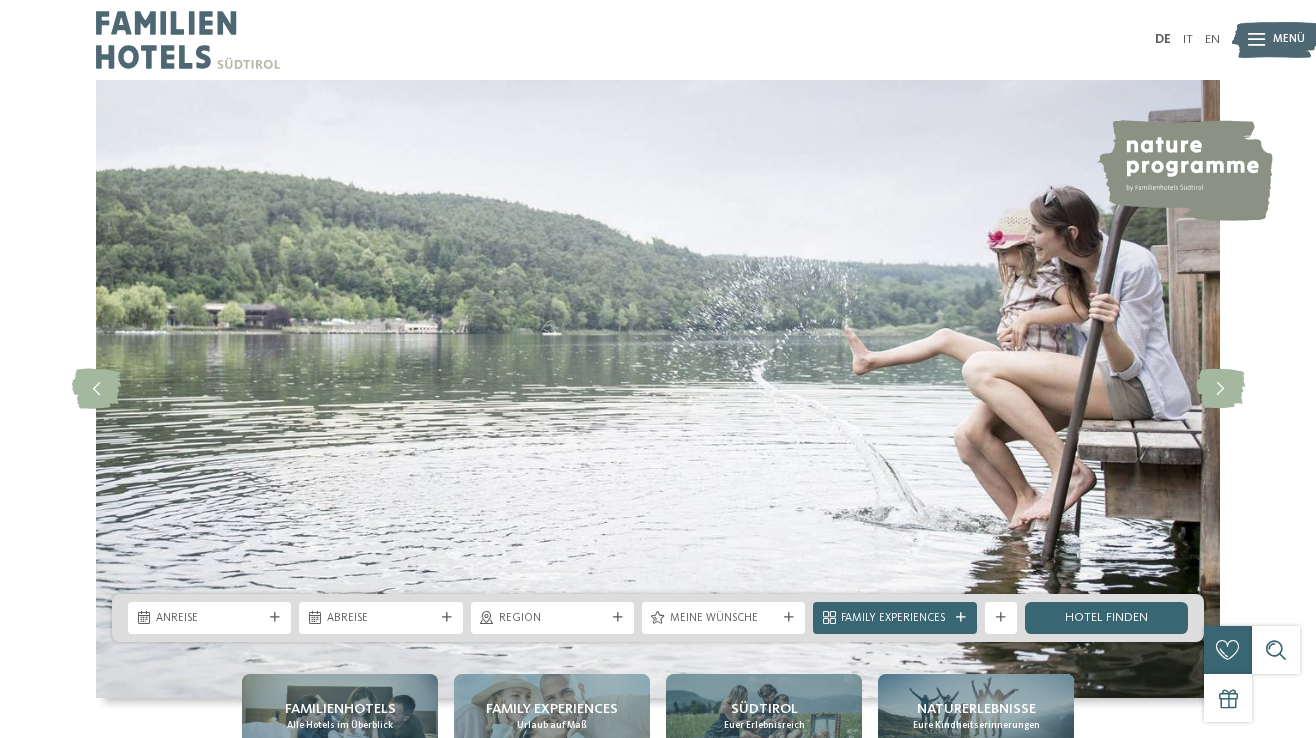 scroll, scrollTop: 0, scrollLeft: 0, axis: both 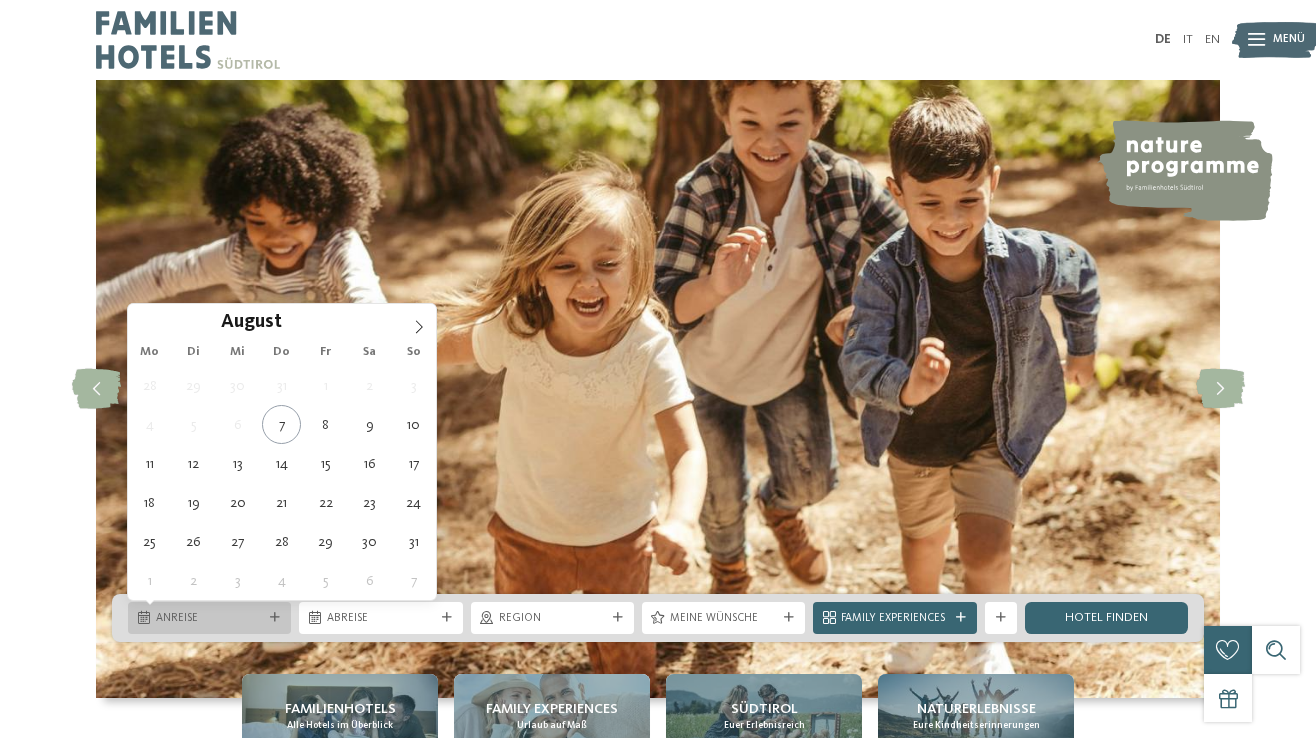click on "Anreise" at bounding box center (209, 619) 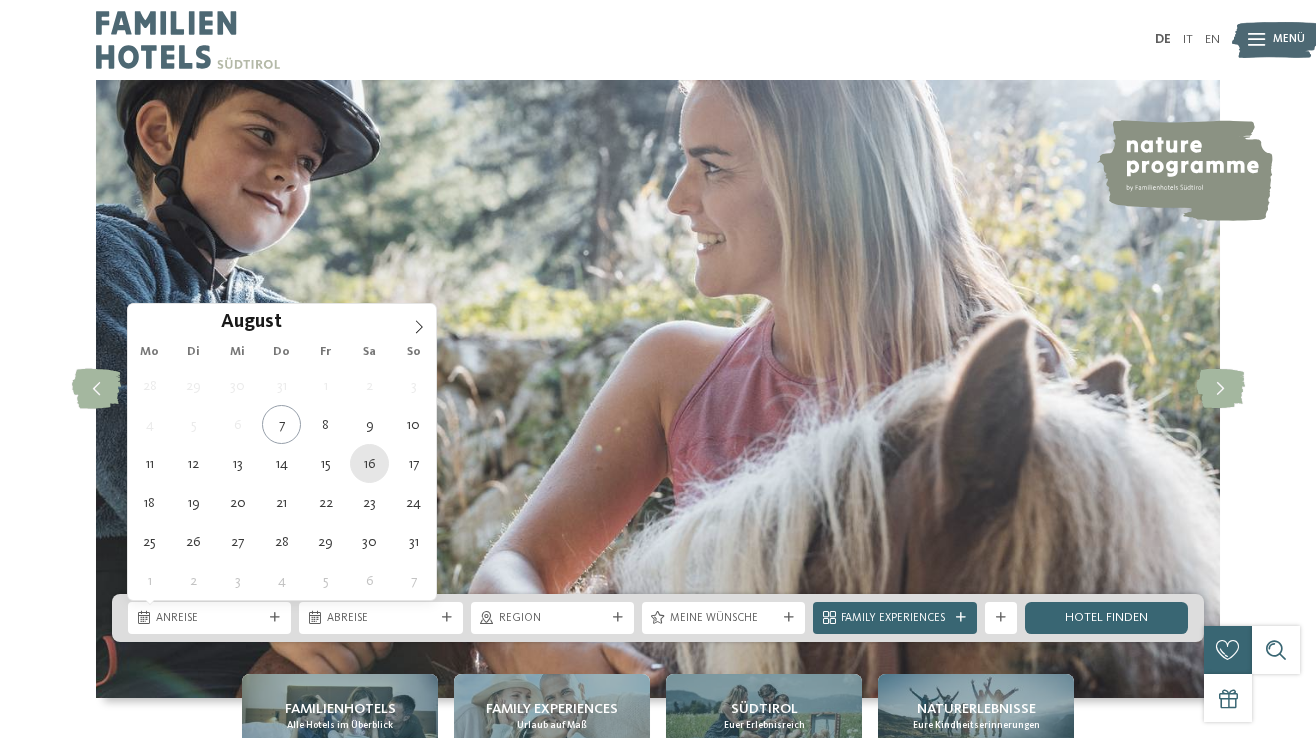 type on "16.08.2025" 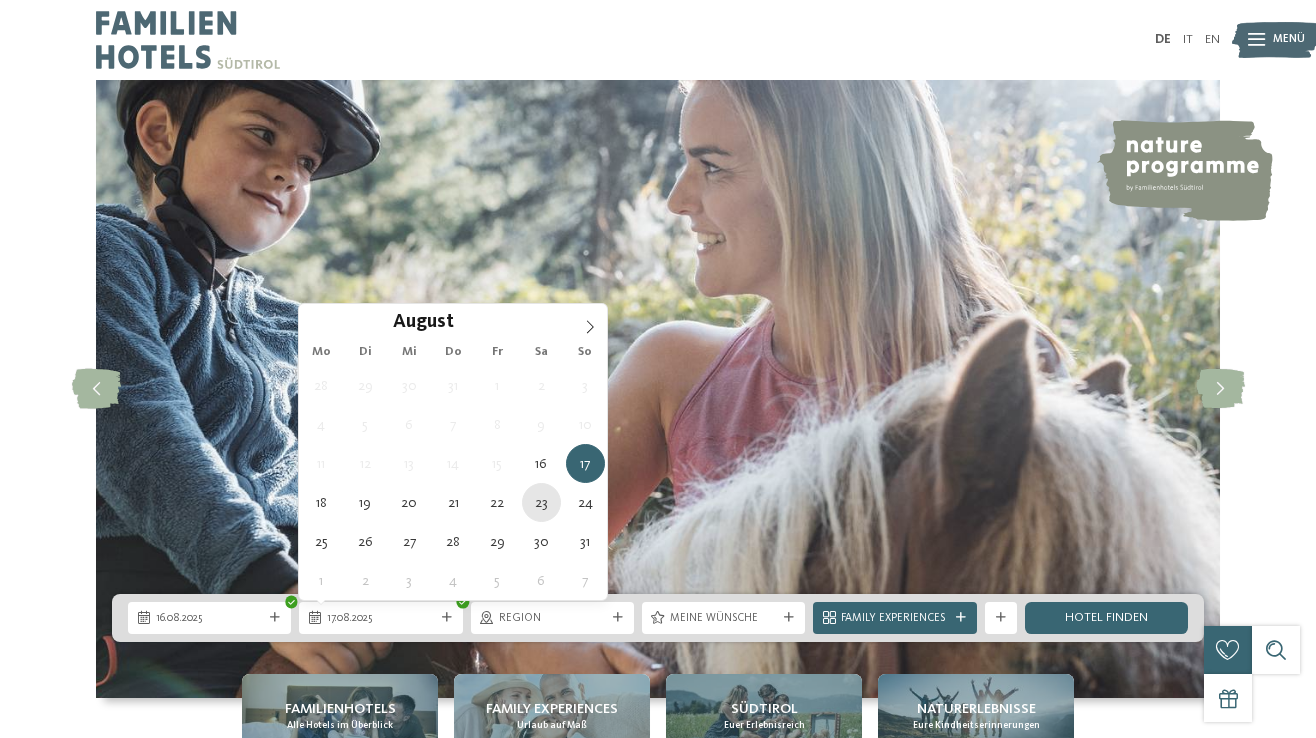 type on "23.08.2025" 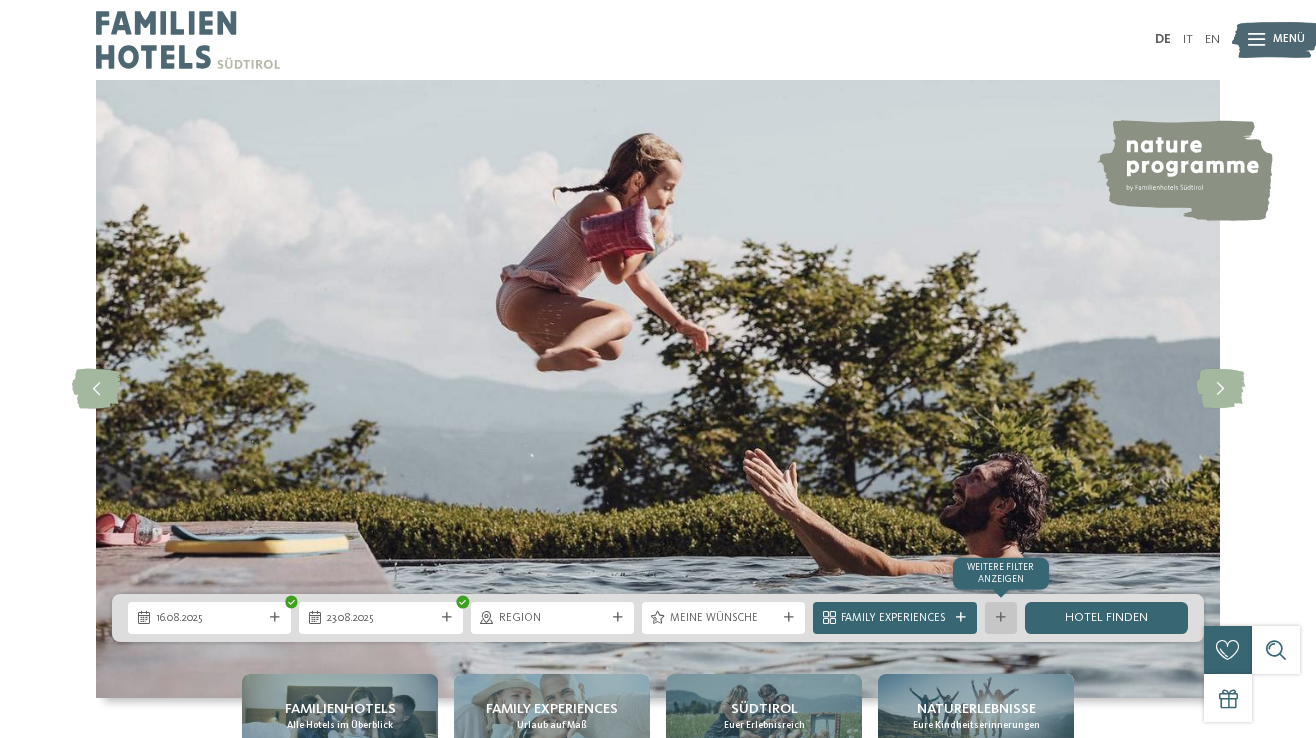 click at bounding box center [1001, 618] 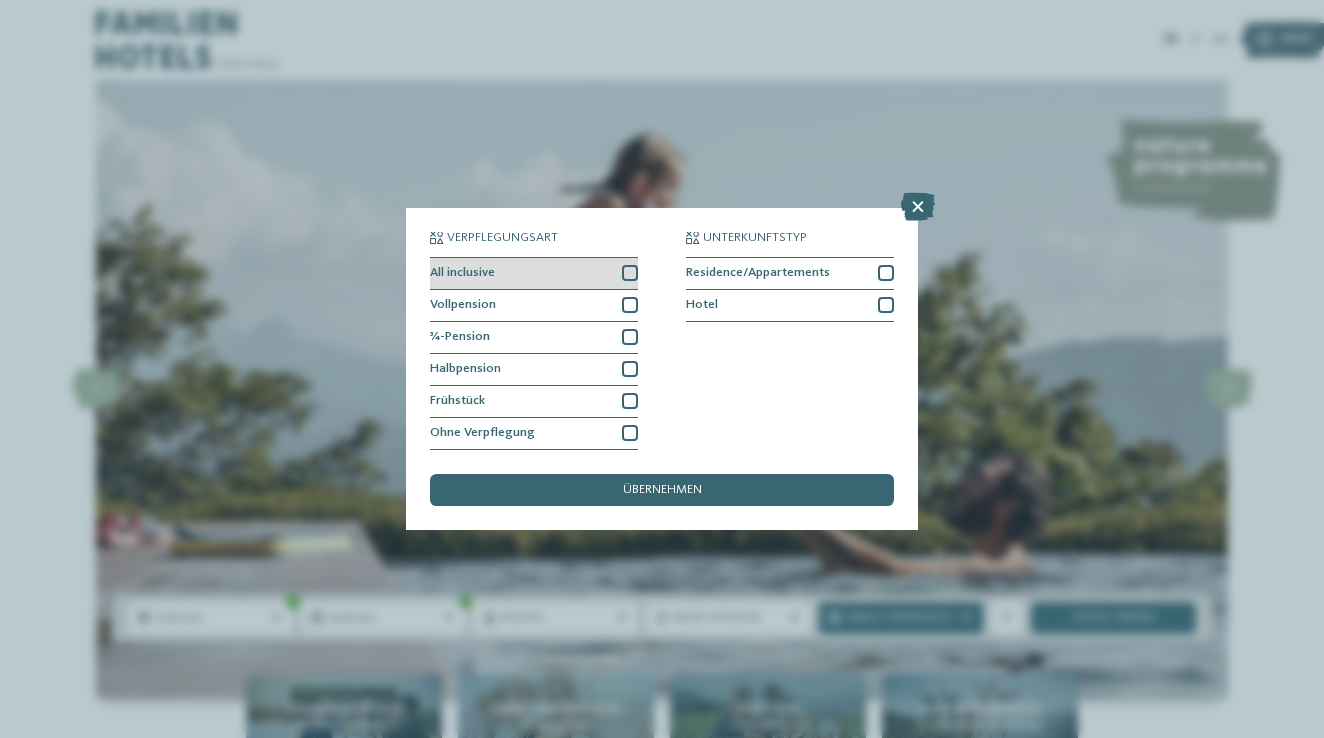 click at bounding box center [630, 273] 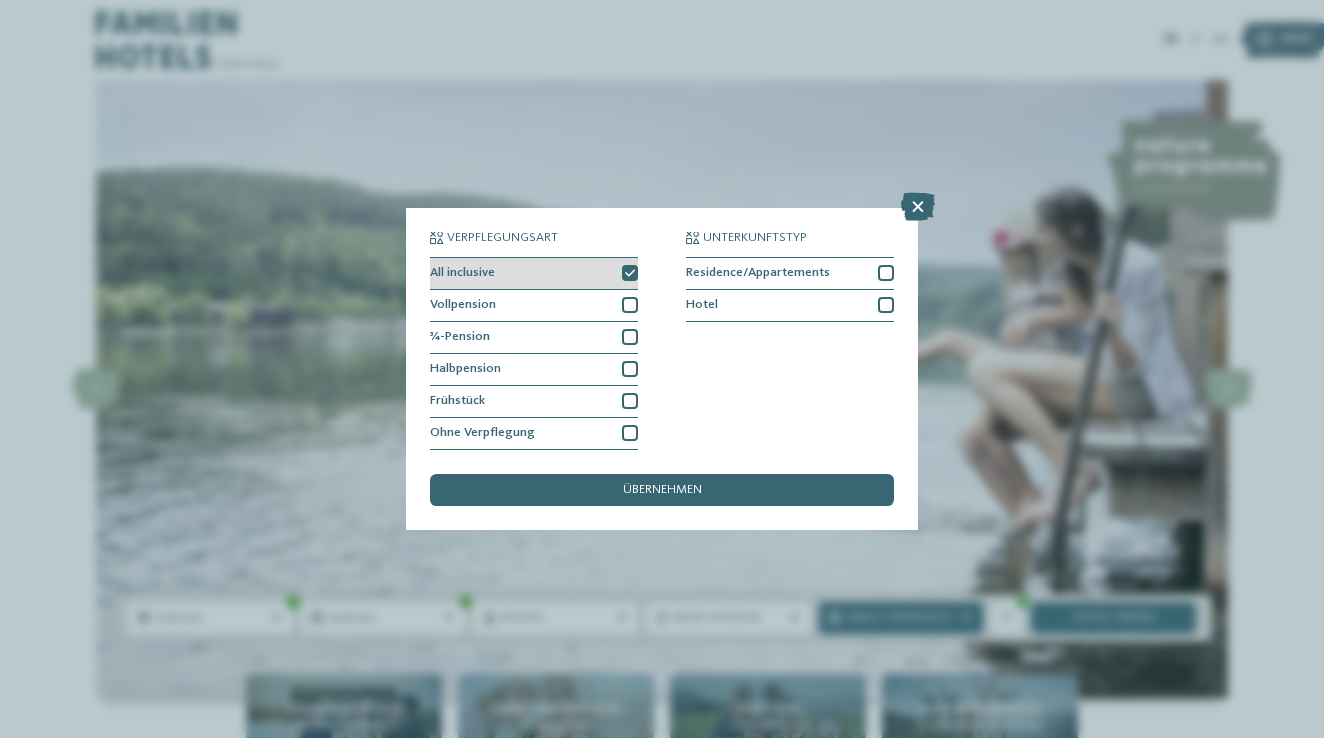 click at bounding box center (630, 274) 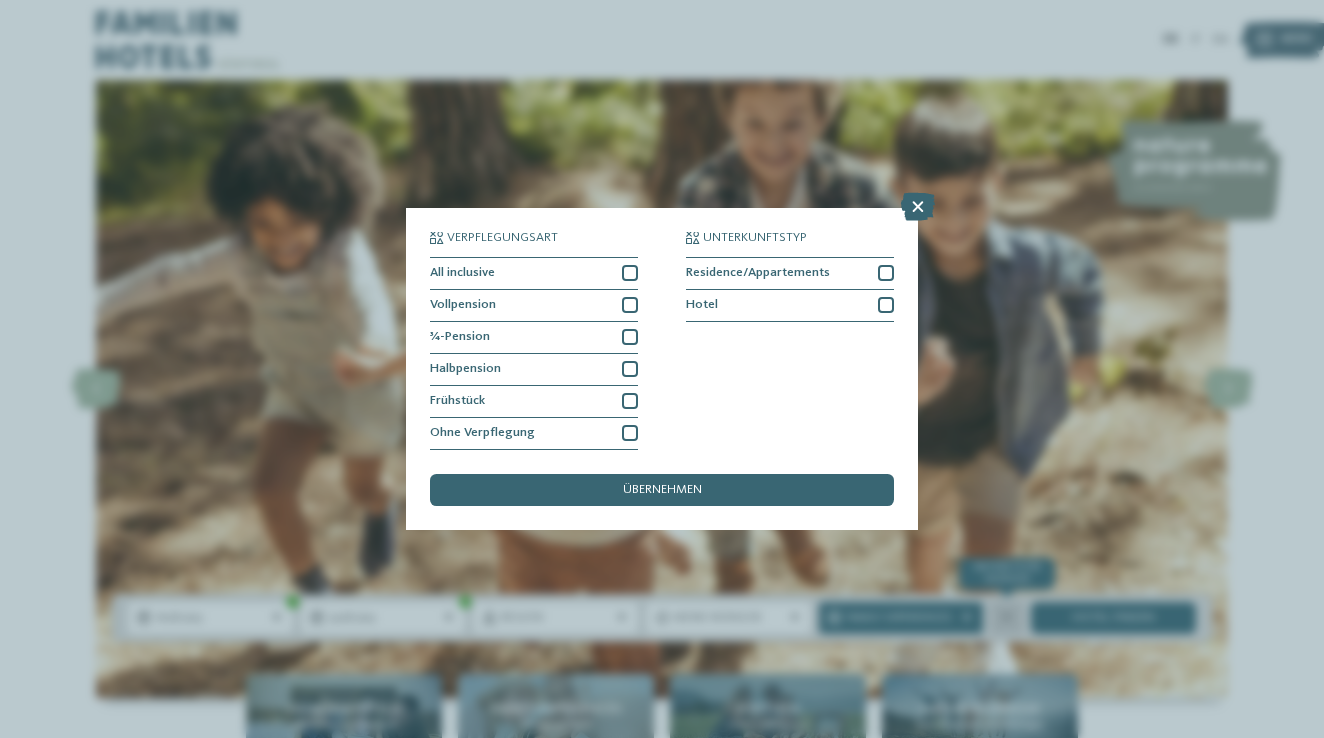 click at bounding box center (1007, 618) 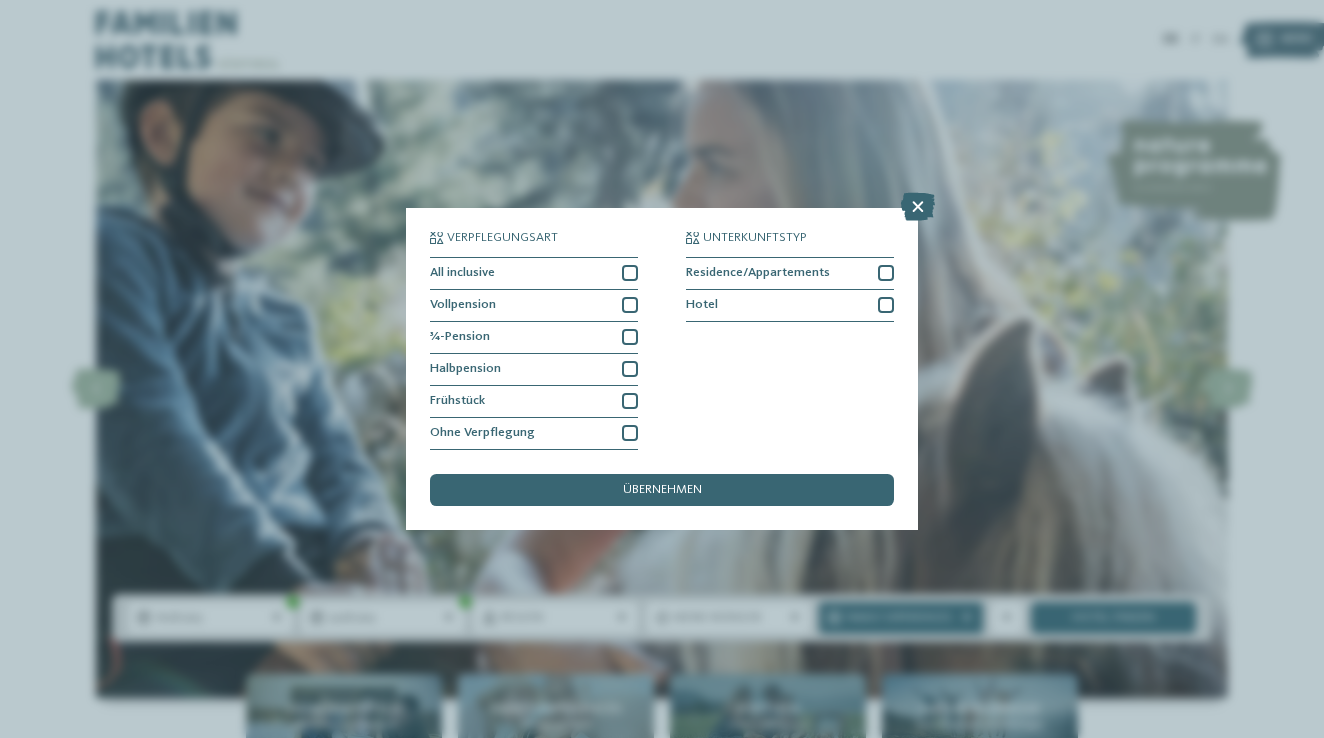 click on "Verpflegungsart
All inclusive
Vollpension
Hotel" at bounding box center (662, 369) 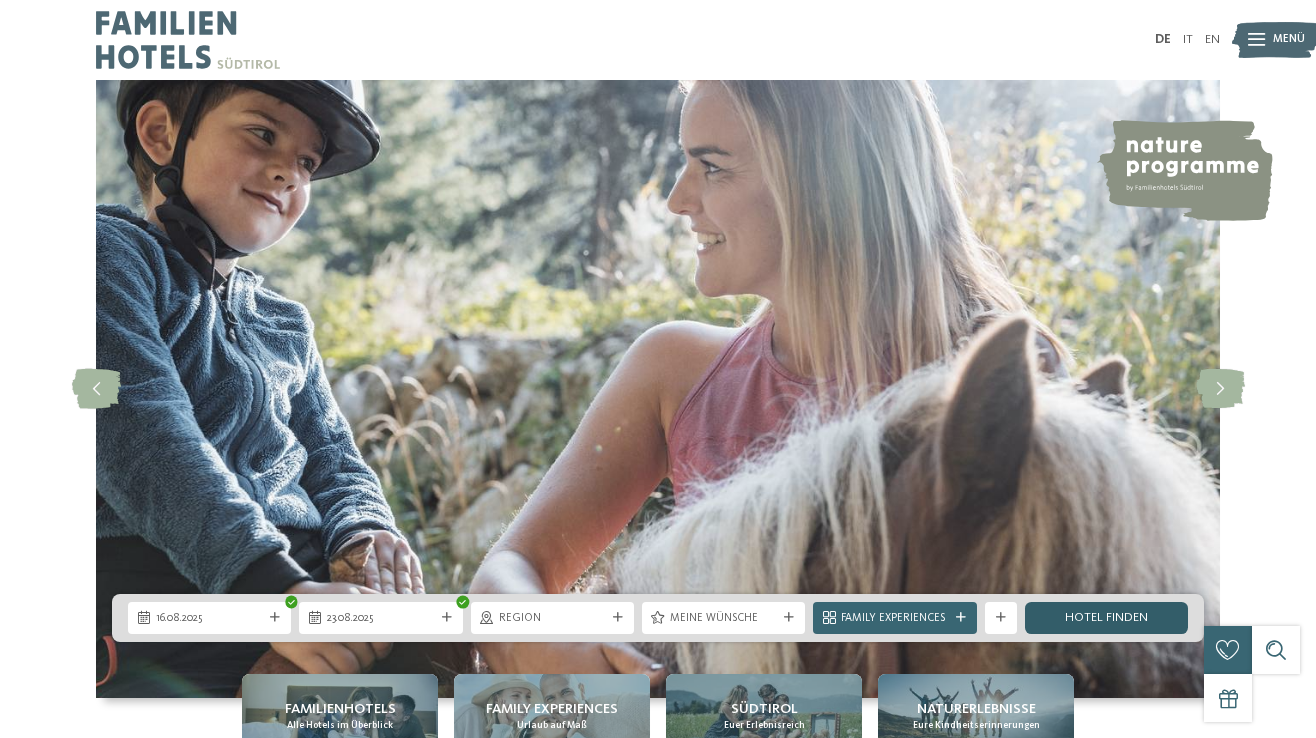 click on "Hotel finden" at bounding box center [1106, 618] 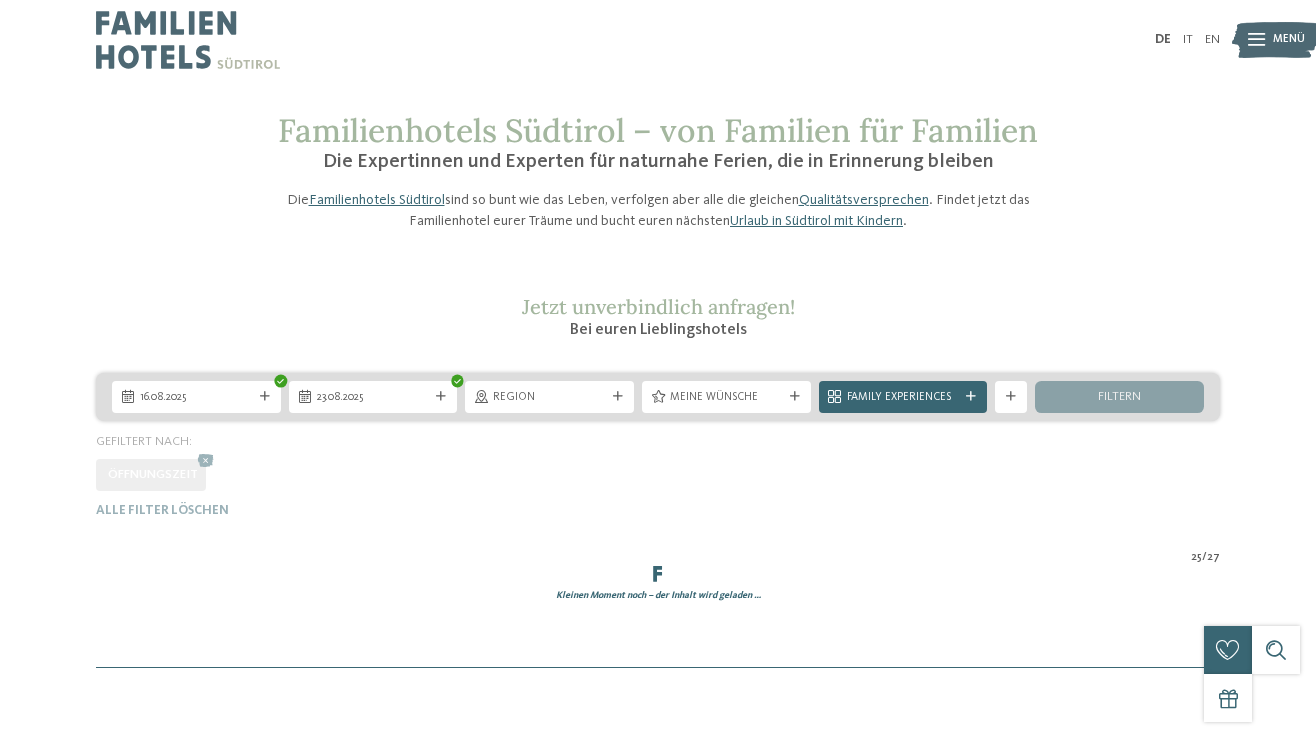 scroll, scrollTop: 0, scrollLeft: 0, axis: both 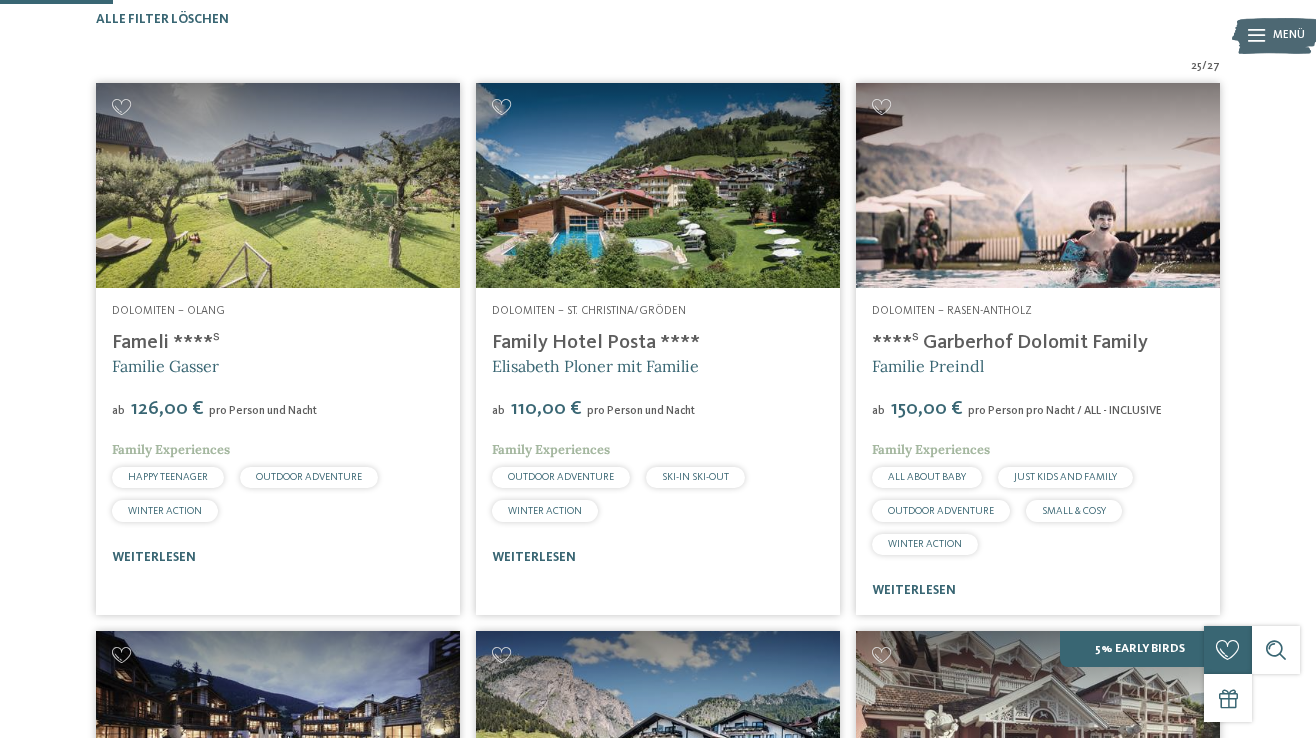click at bounding box center (278, 185) 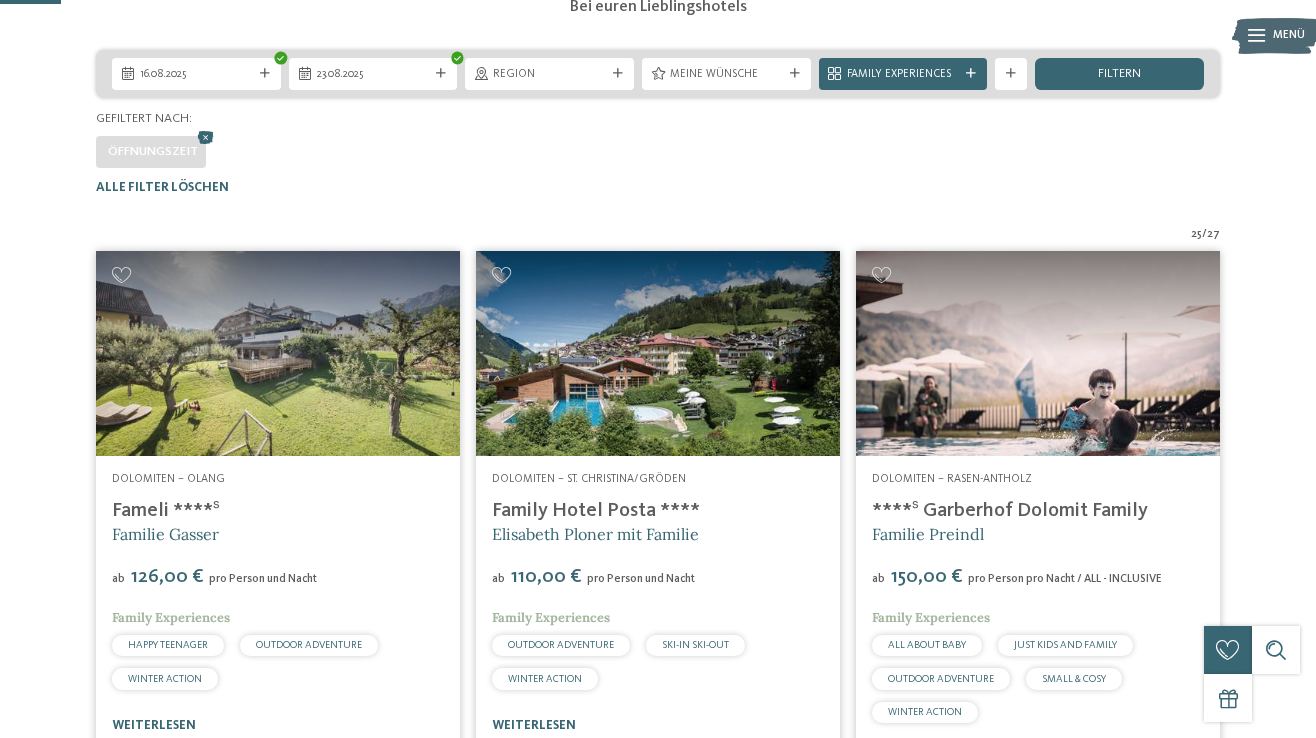 scroll, scrollTop: 331, scrollLeft: 0, axis: vertical 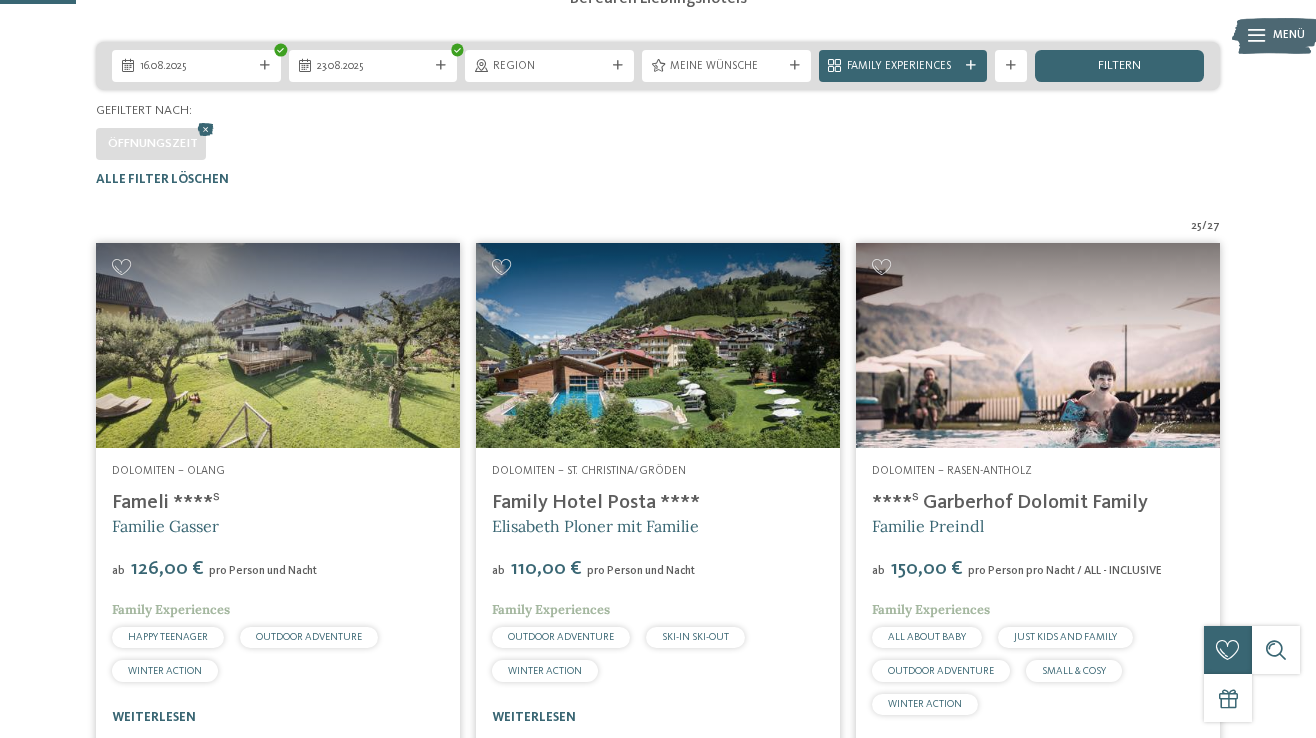 click at bounding box center (658, 345) 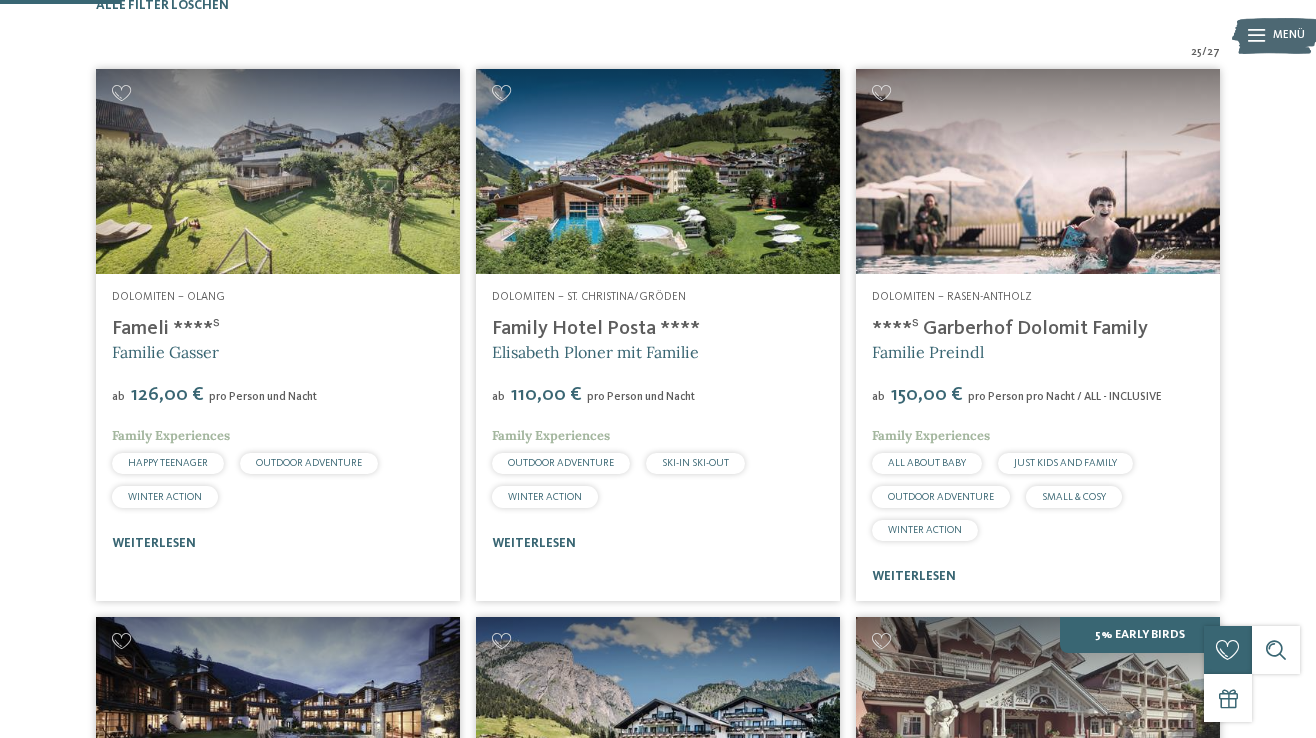 scroll, scrollTop: 536, scrollLeft: 0, axis: vertical 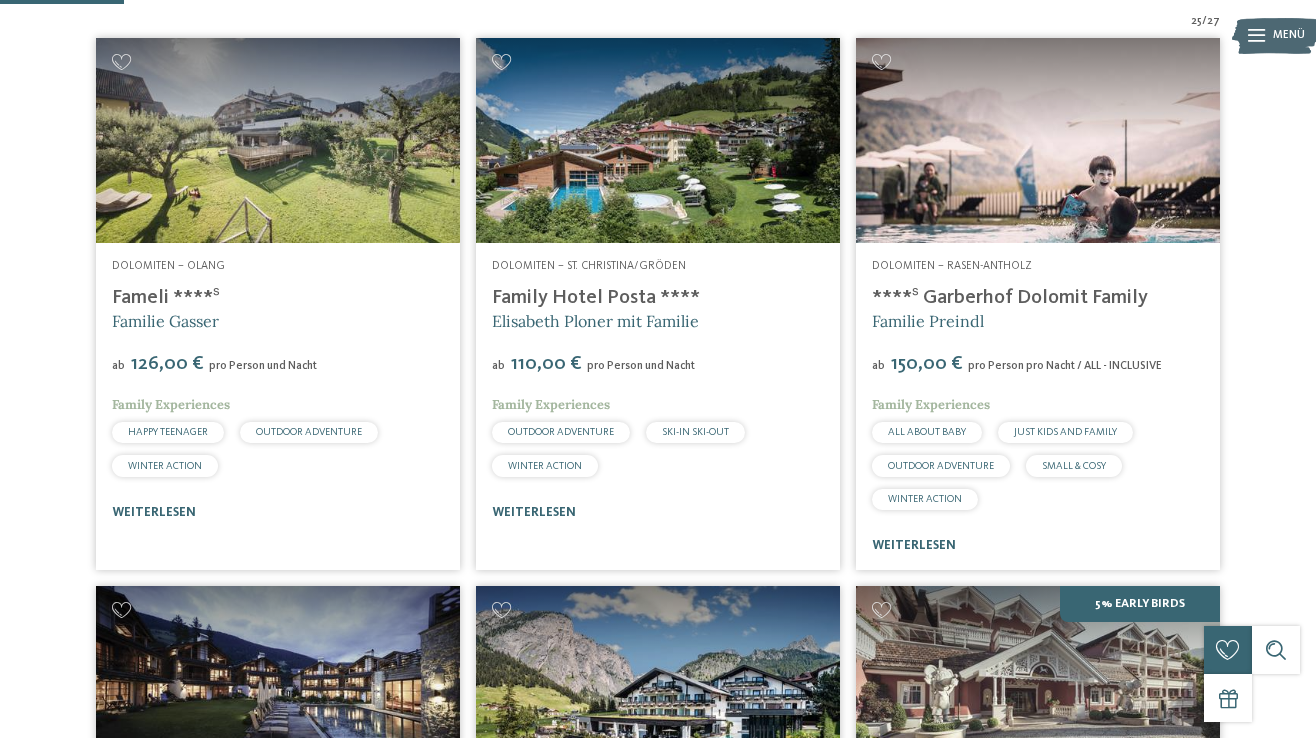 click at bounding box center [1038, 140] 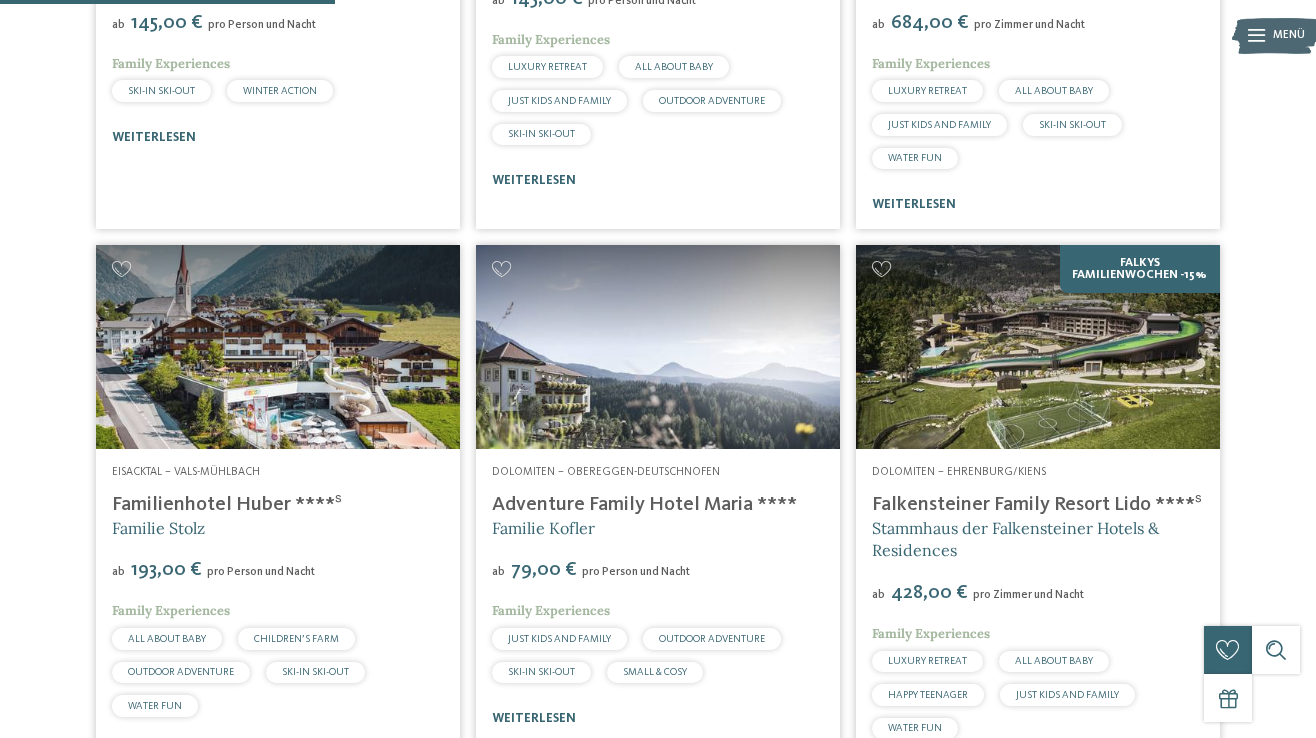 scroll, scrollTop: 1452, scrollLeft: 0, axis: vertical 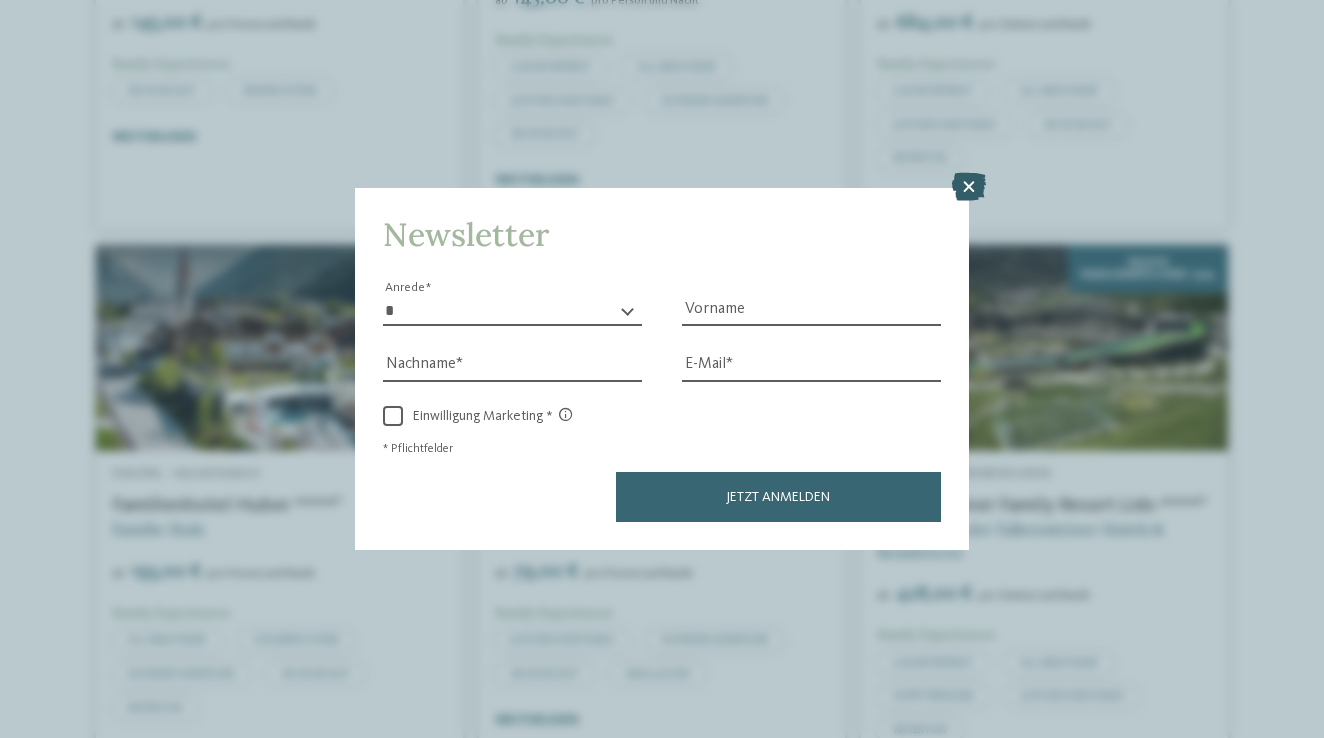 click at bounding box center (969, 187) 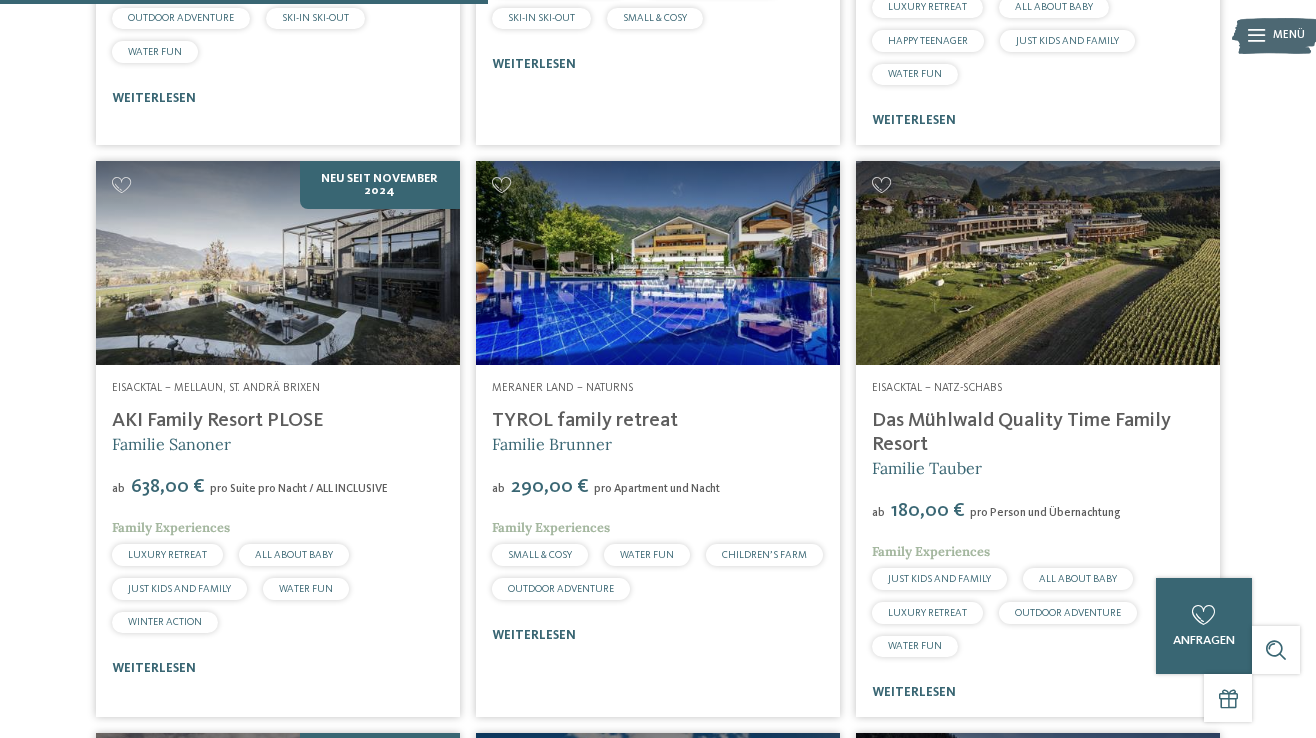 scroll, scrollTop: 2121, scrollLeft: 0, axis: vertical 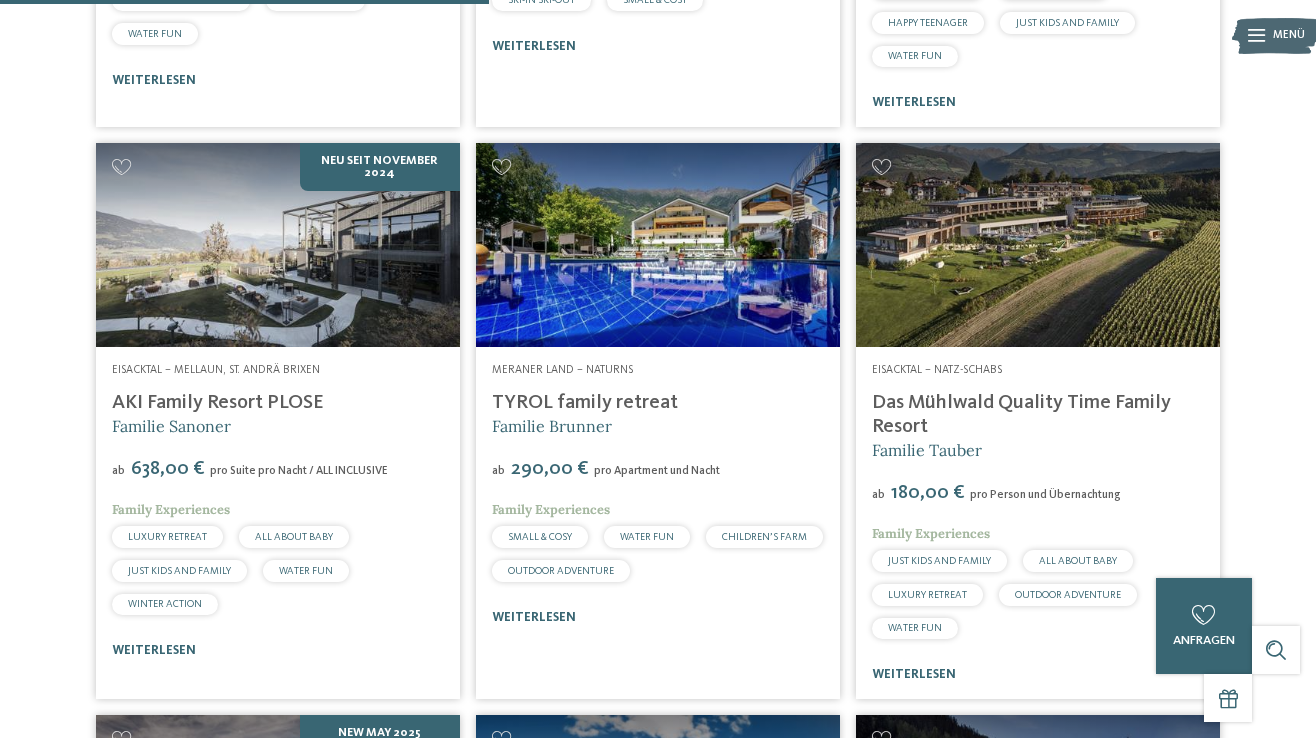 click at bounding box center (1038, 245) 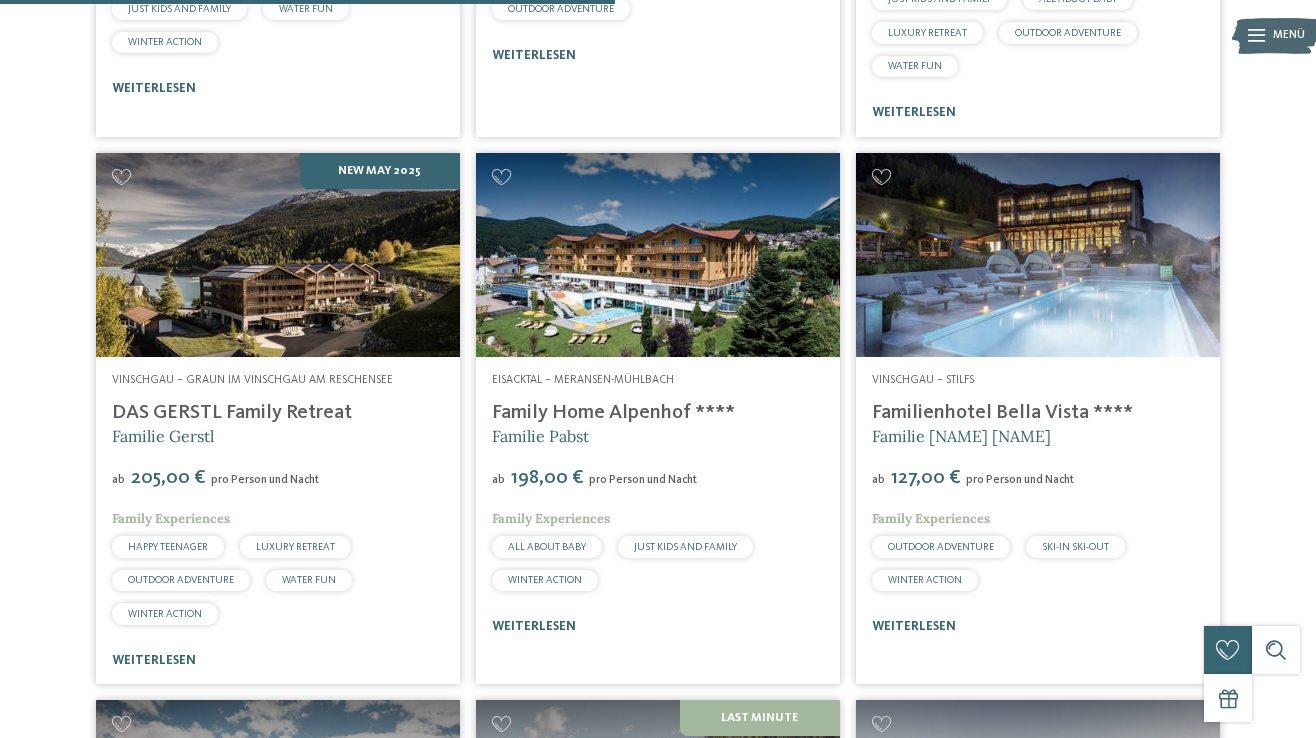 scroll, scrollTop: 2695, scrollLeft: 0, axis: vertical 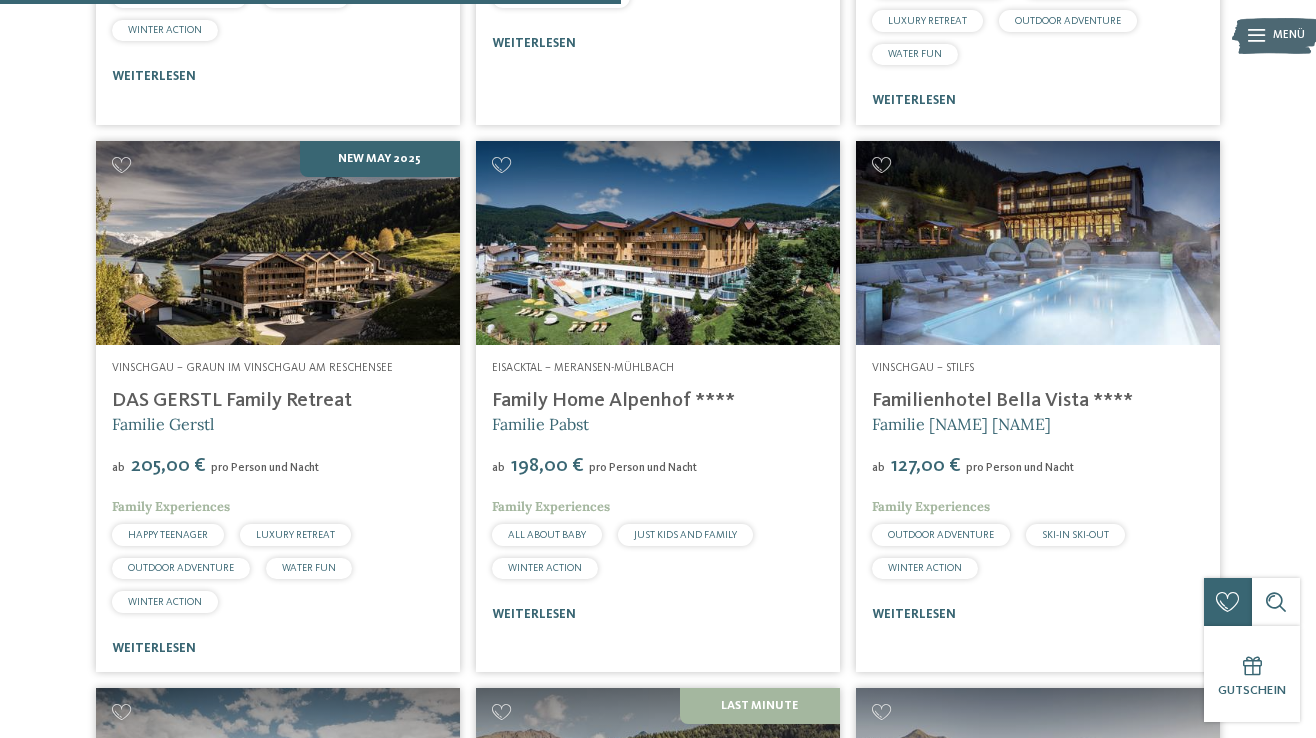 click at bounding box center [1038, 243] 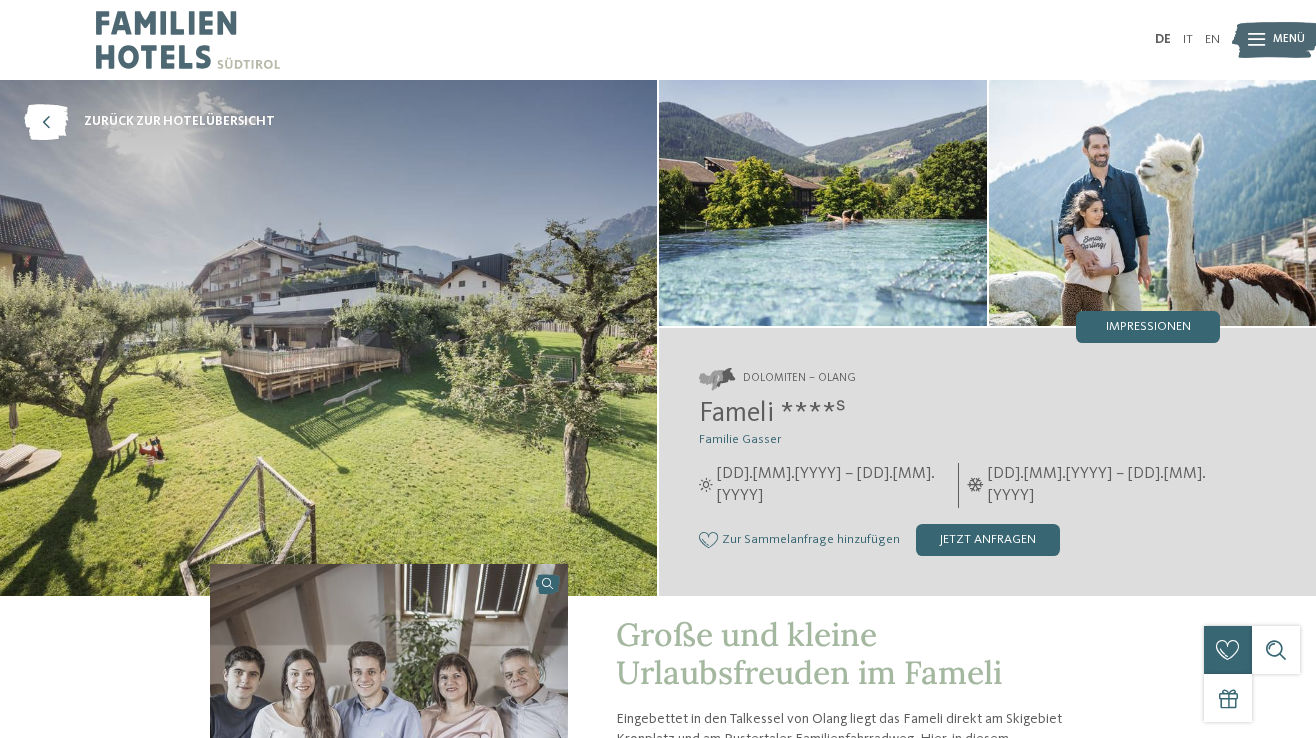 scroll, scrollTop: 0, scrollLeft: 0, axis: both 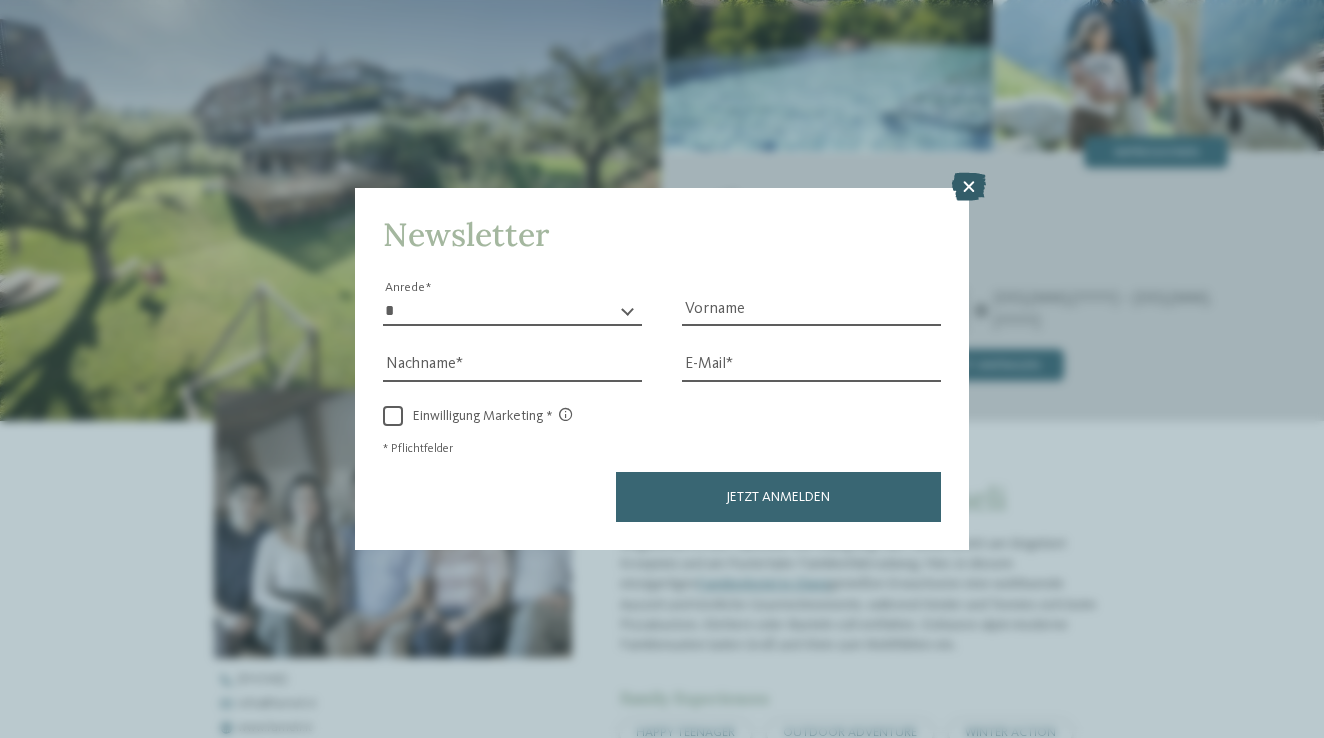 click at bounding box center [969, 187] 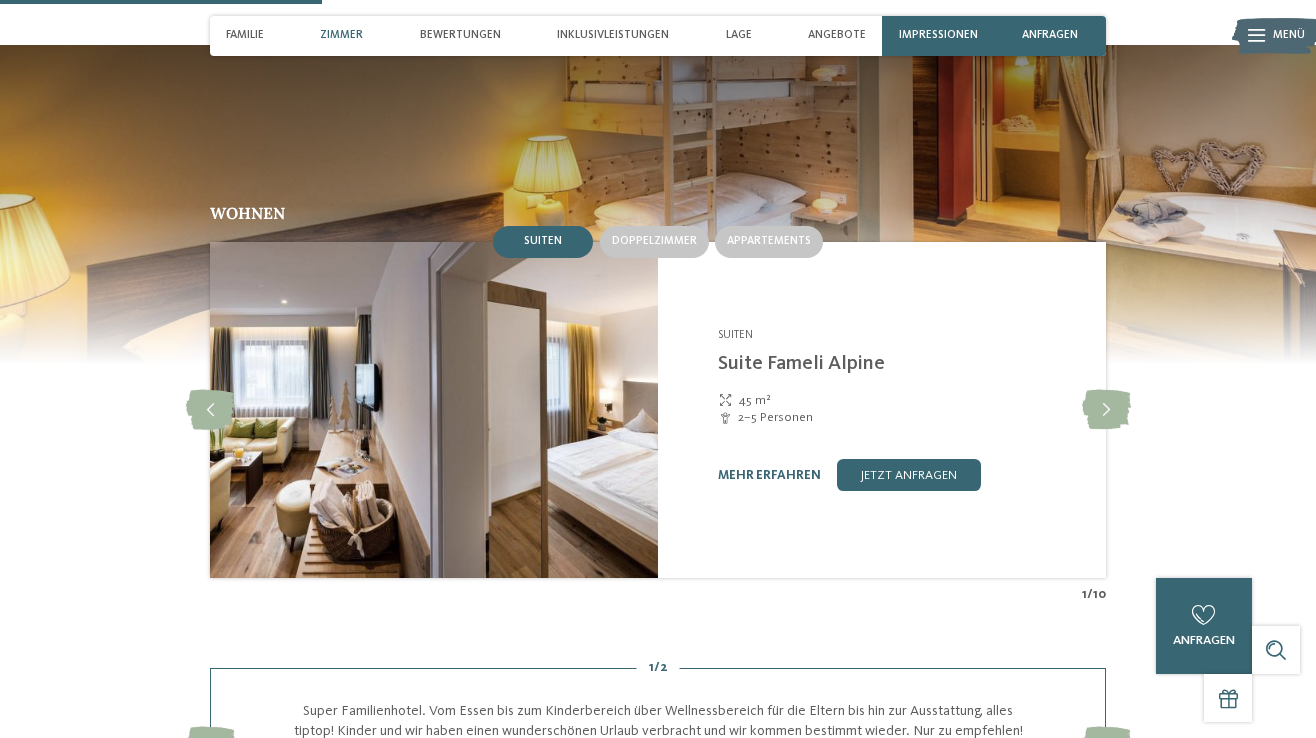 scroll, scrollTop: 1399, scrollLeft: 0, axis: vertical 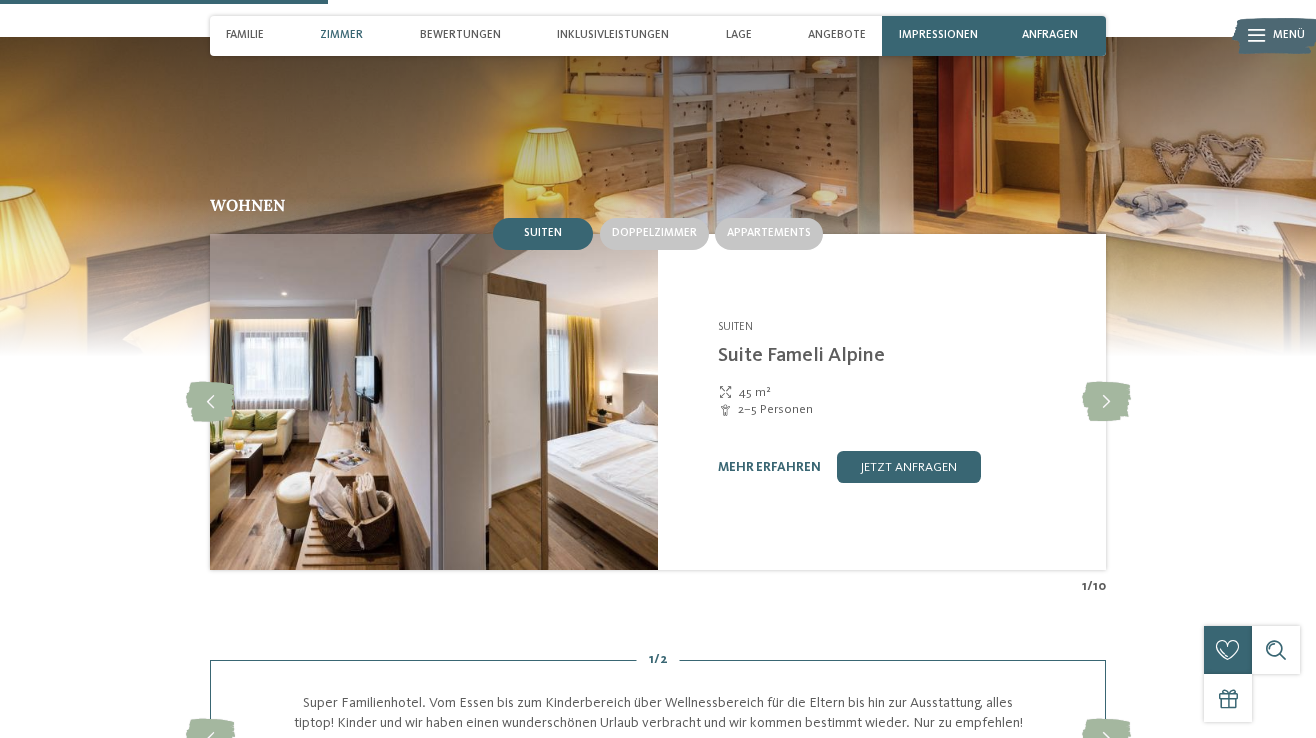 click at bounding box center [434, 402] 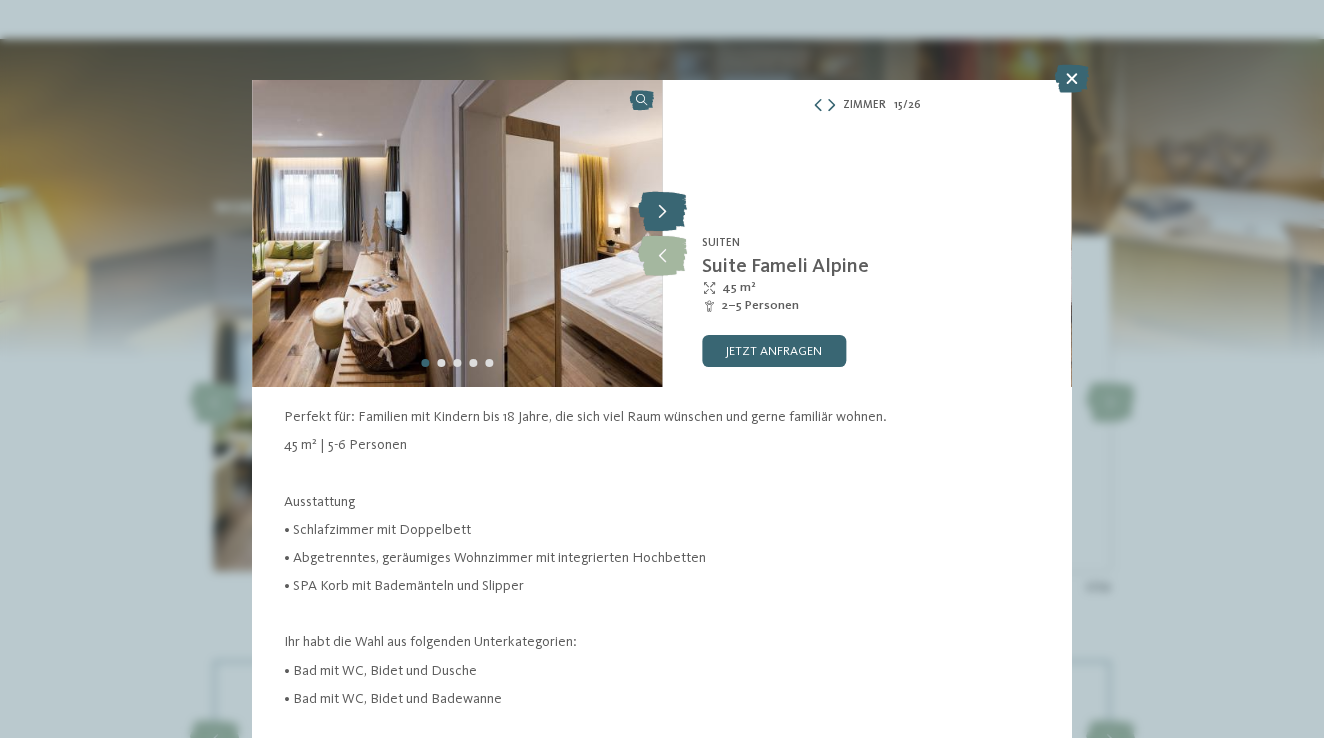 click at bounding box center (662, 212) 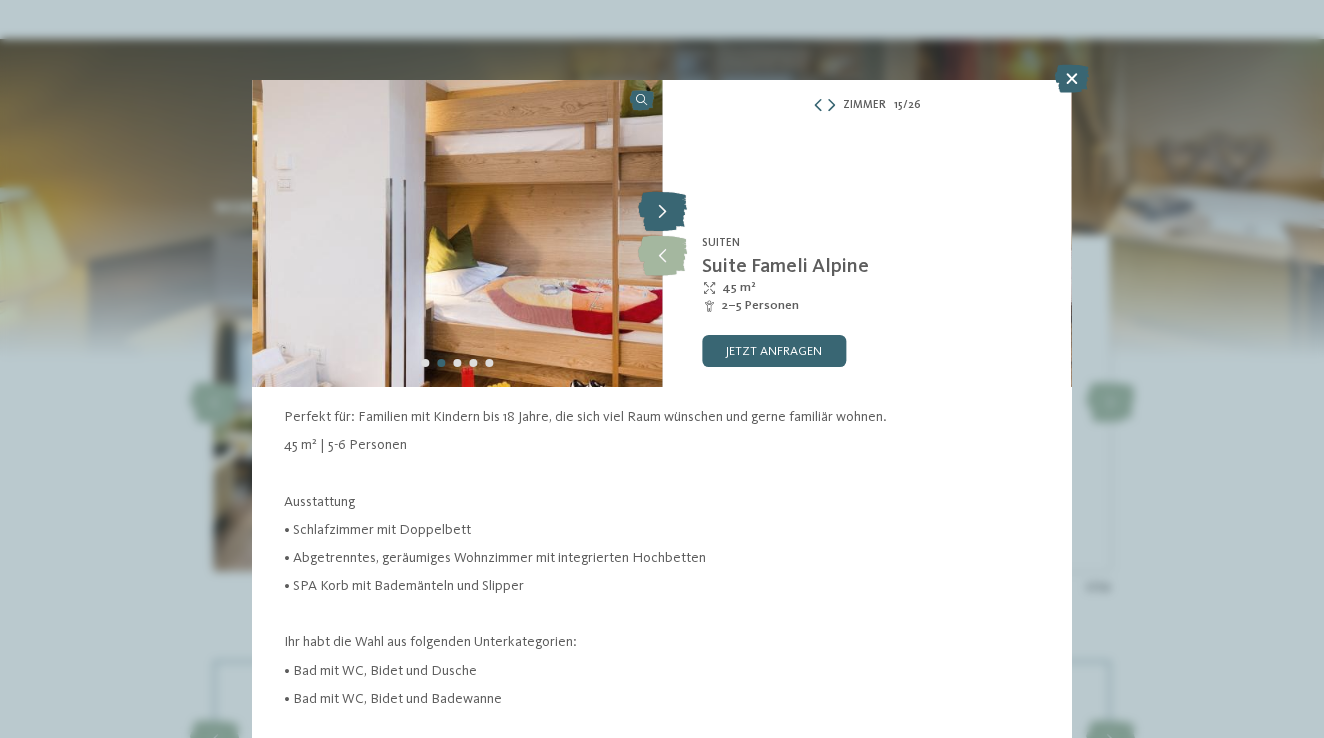 click at bounding box center (662, 212) 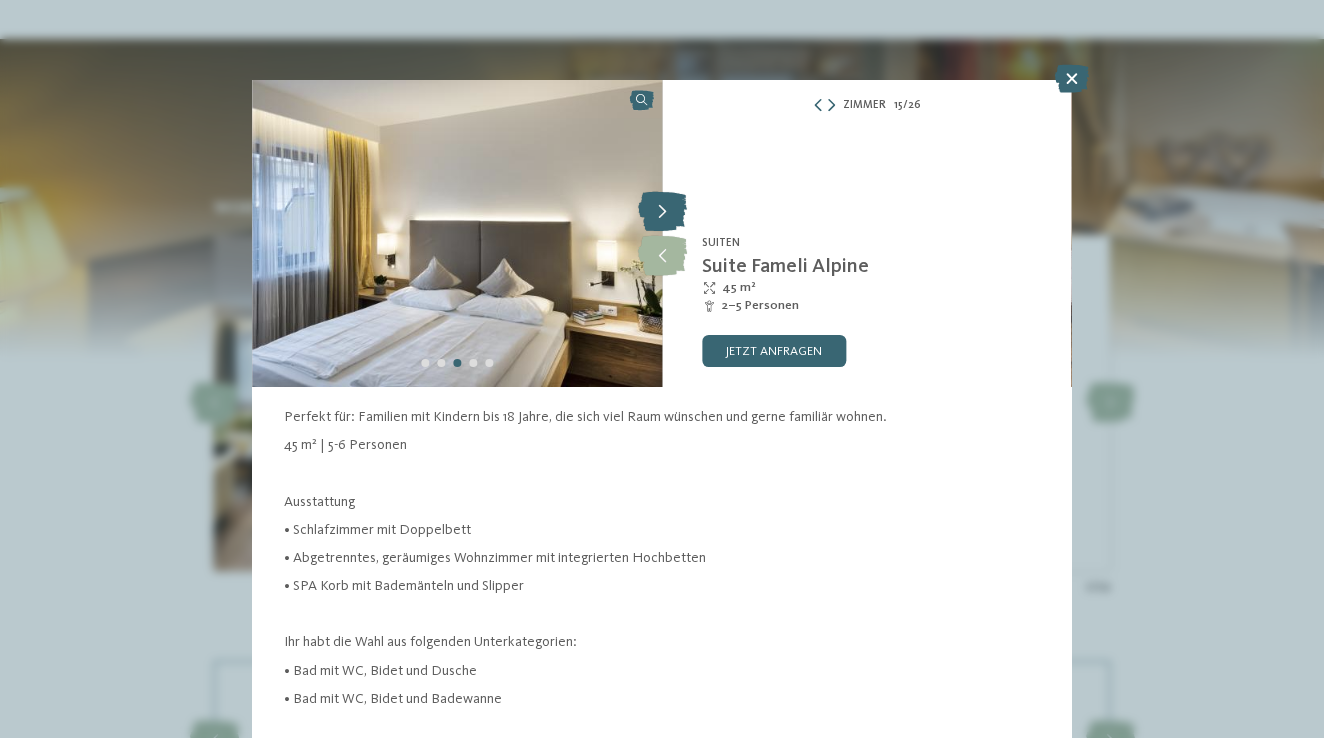 click at bounding box center [662, 212] 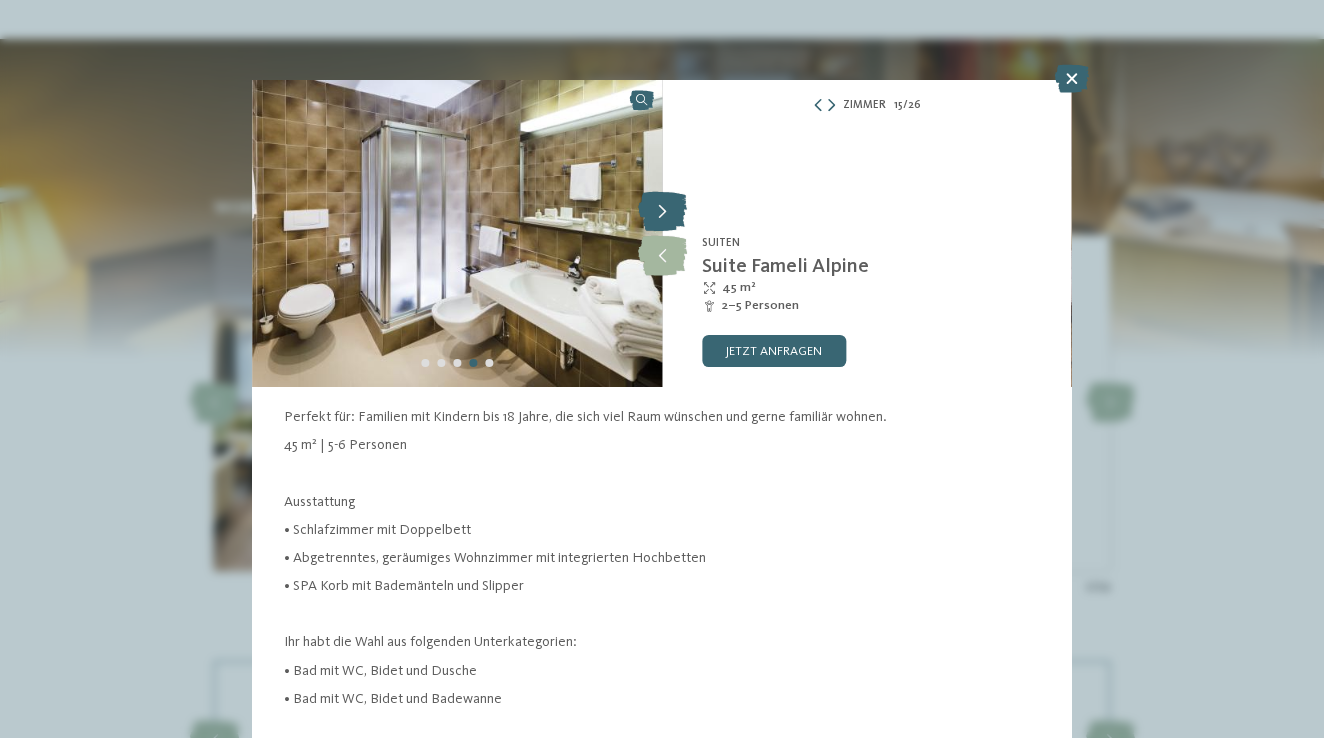 click at bounding box center (662, 212) 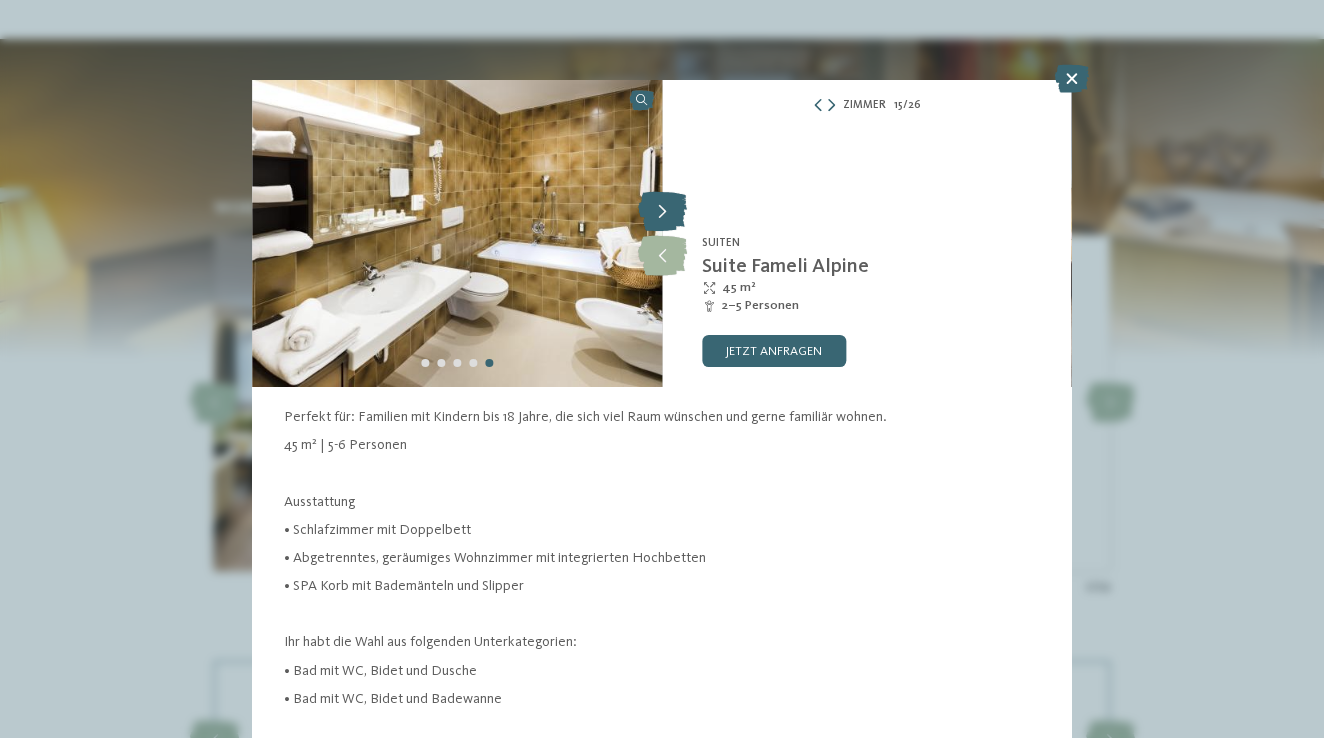 click at bounding box center (662, 212) 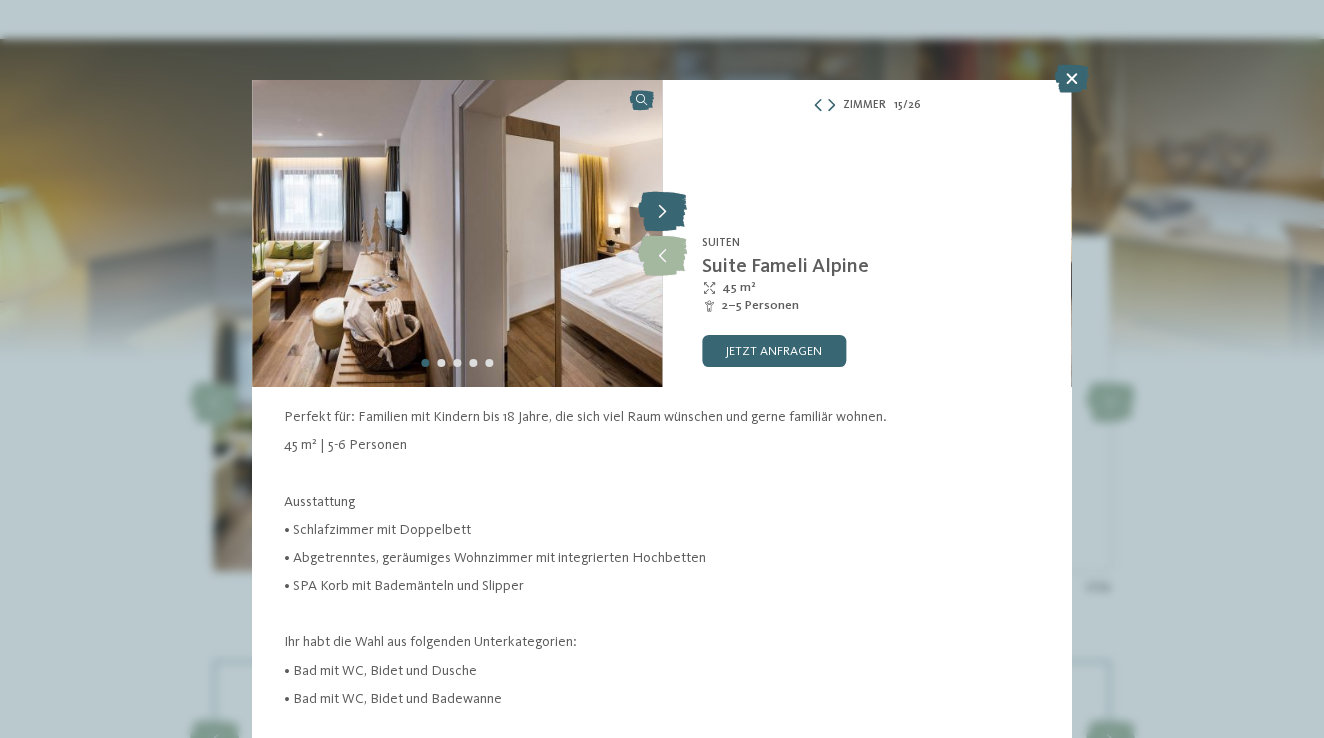 click at bounding box center (662, 212) 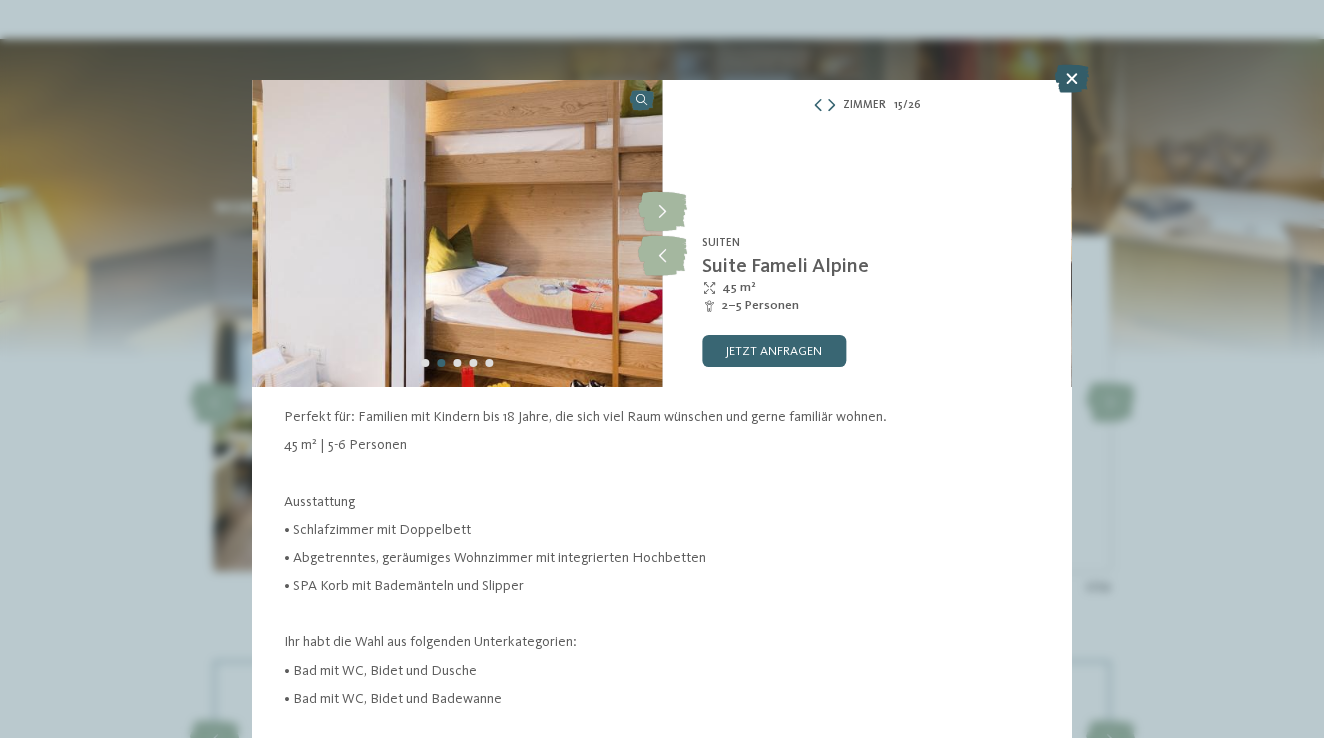 click at bounding box center (1072, 79) 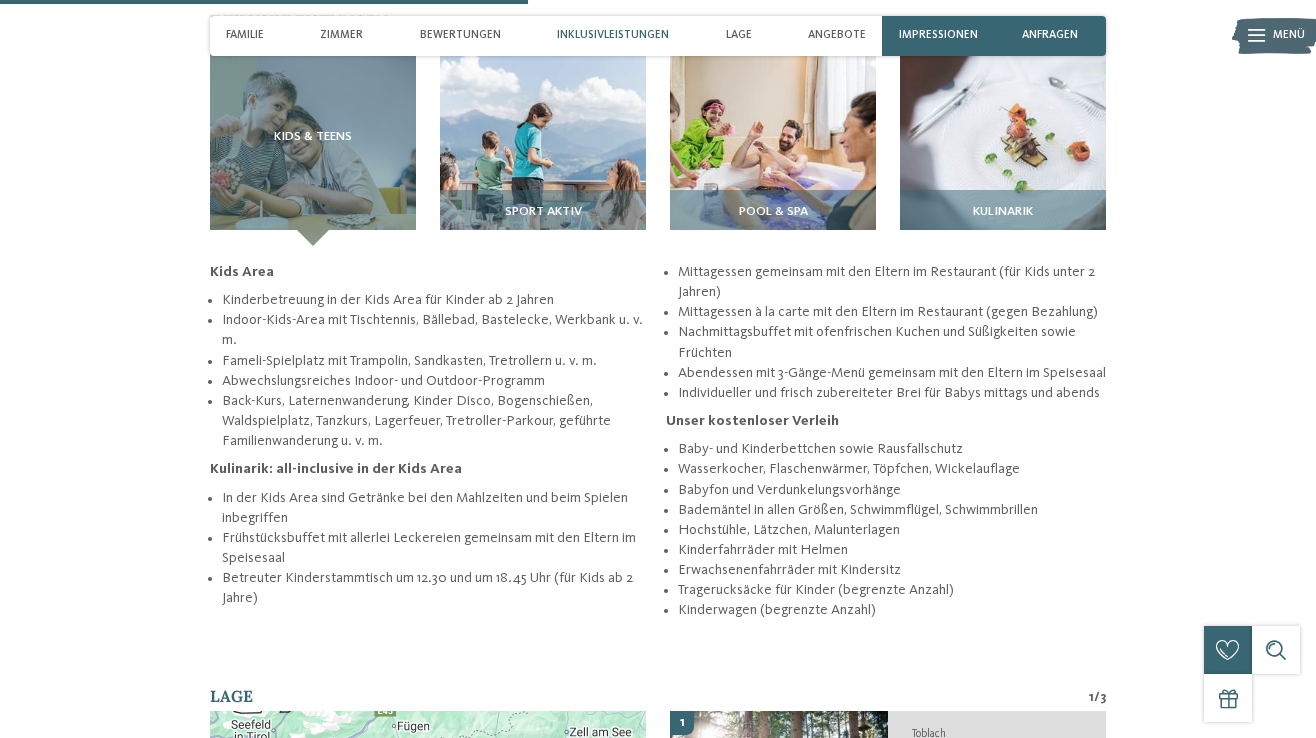 scroll, scrollTop: 2283, scrollLeft: 0, axis: vertical 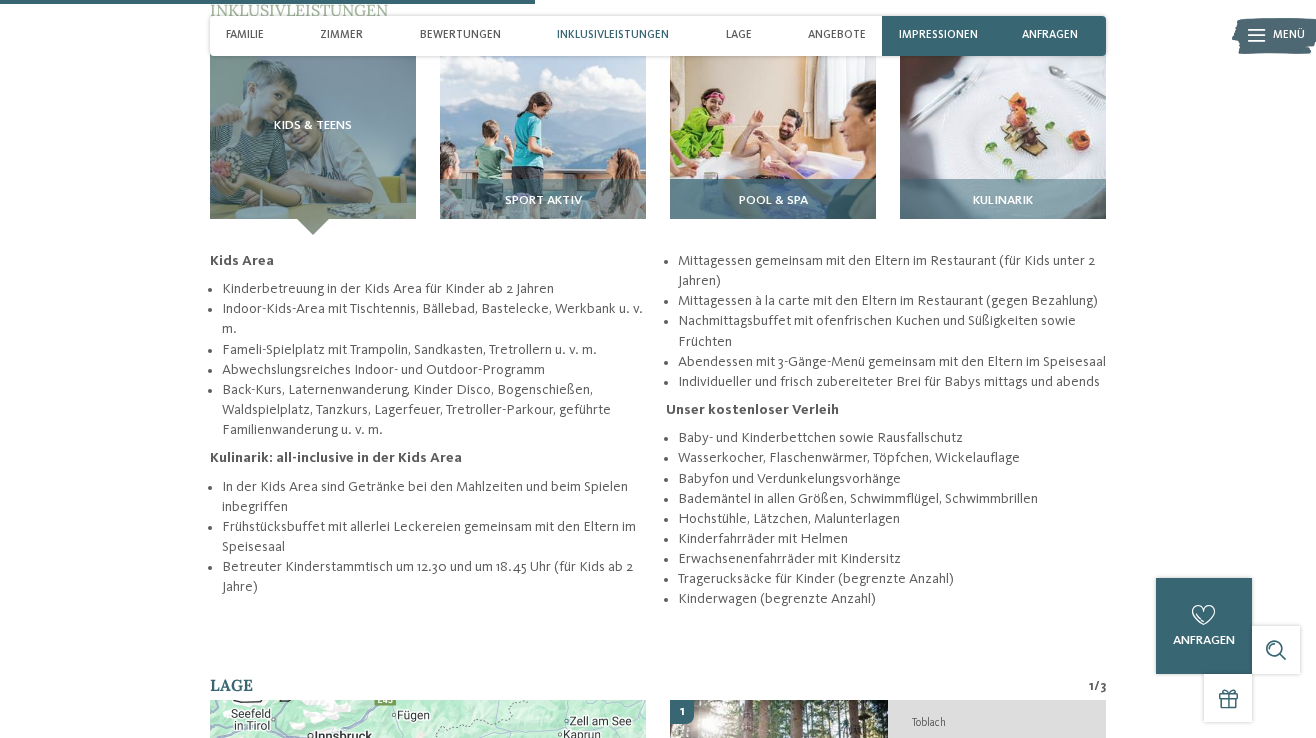 click on "Pool & Spa" at bounding box center (773, 207) 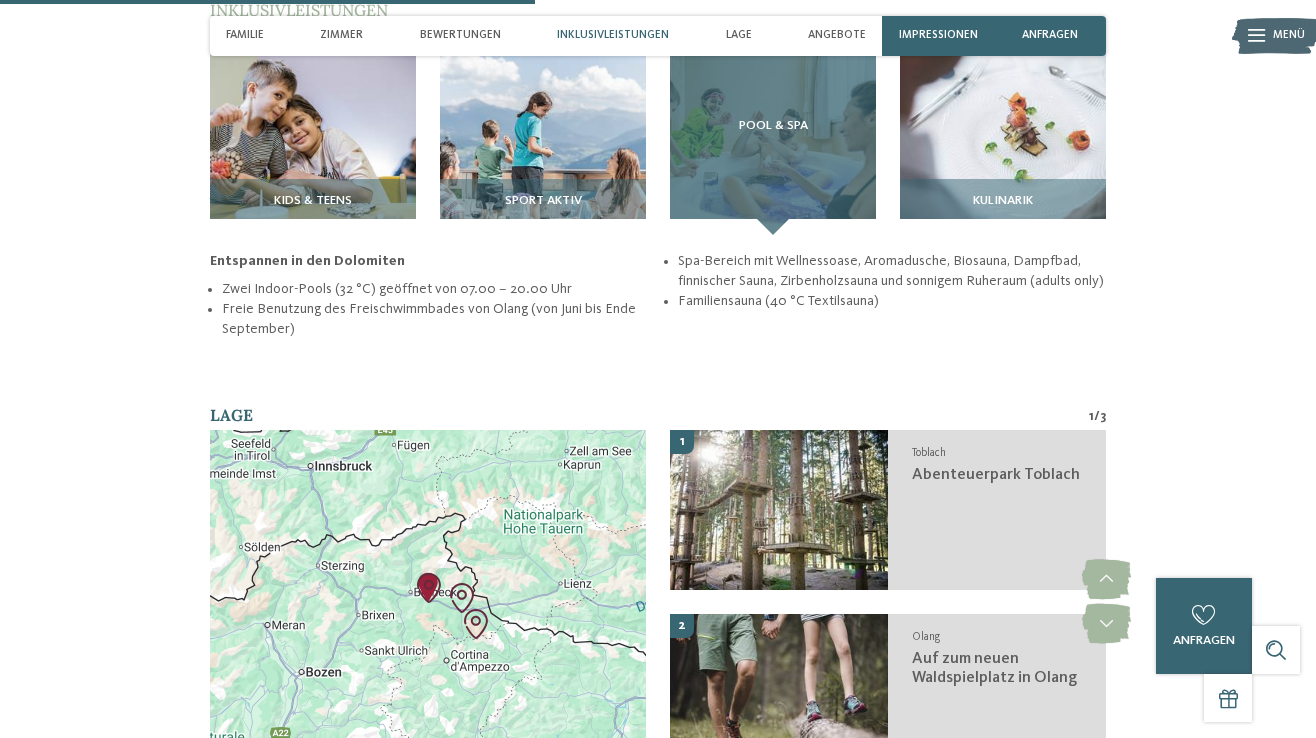 click on "Pool & Spa" at bounding box center (773, 132) 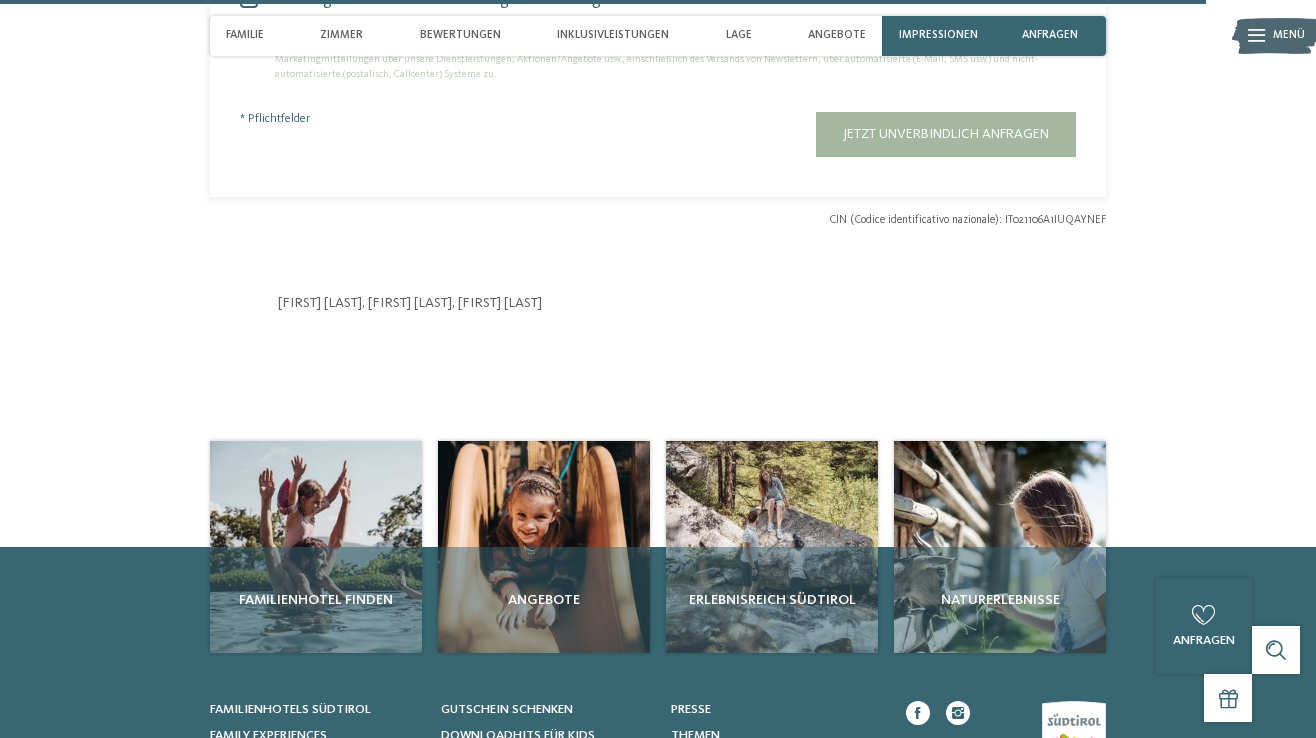 scroll, scrollTop: 4966, scrollLeft: 0, axis: vertical 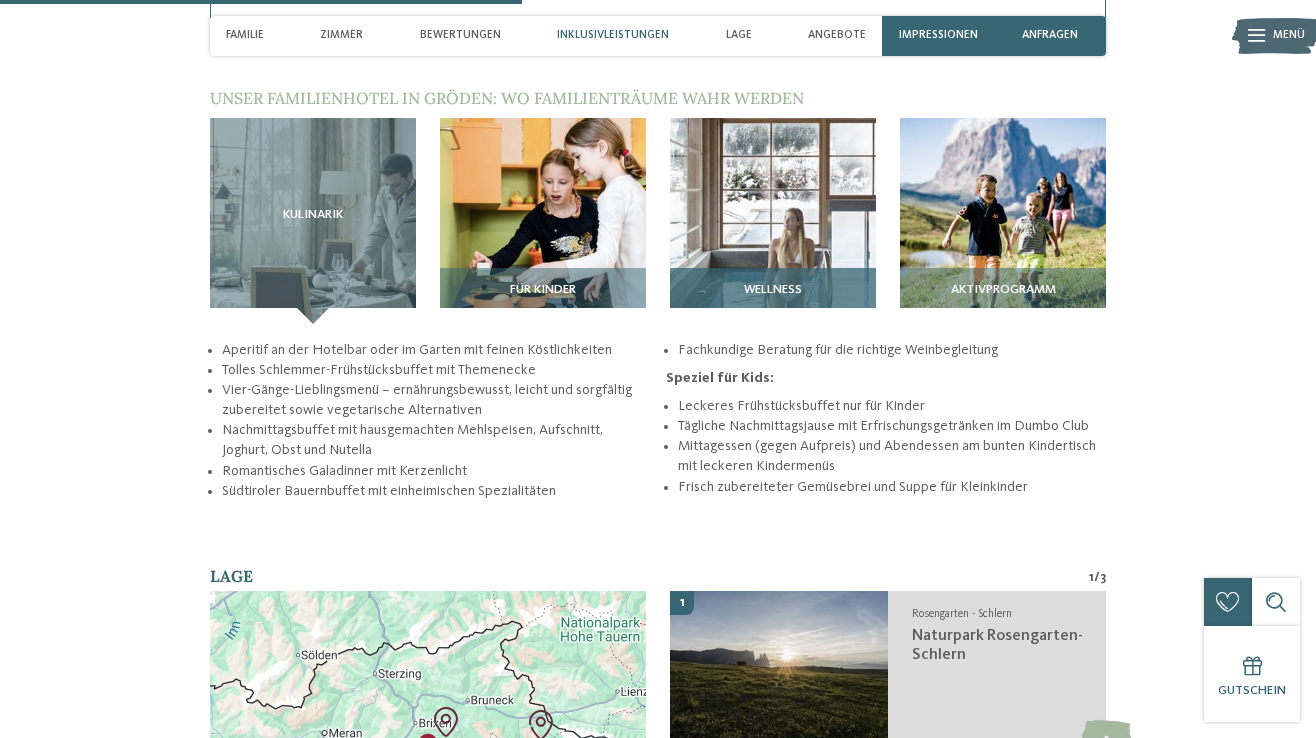 click at bounding box center [773, 221] 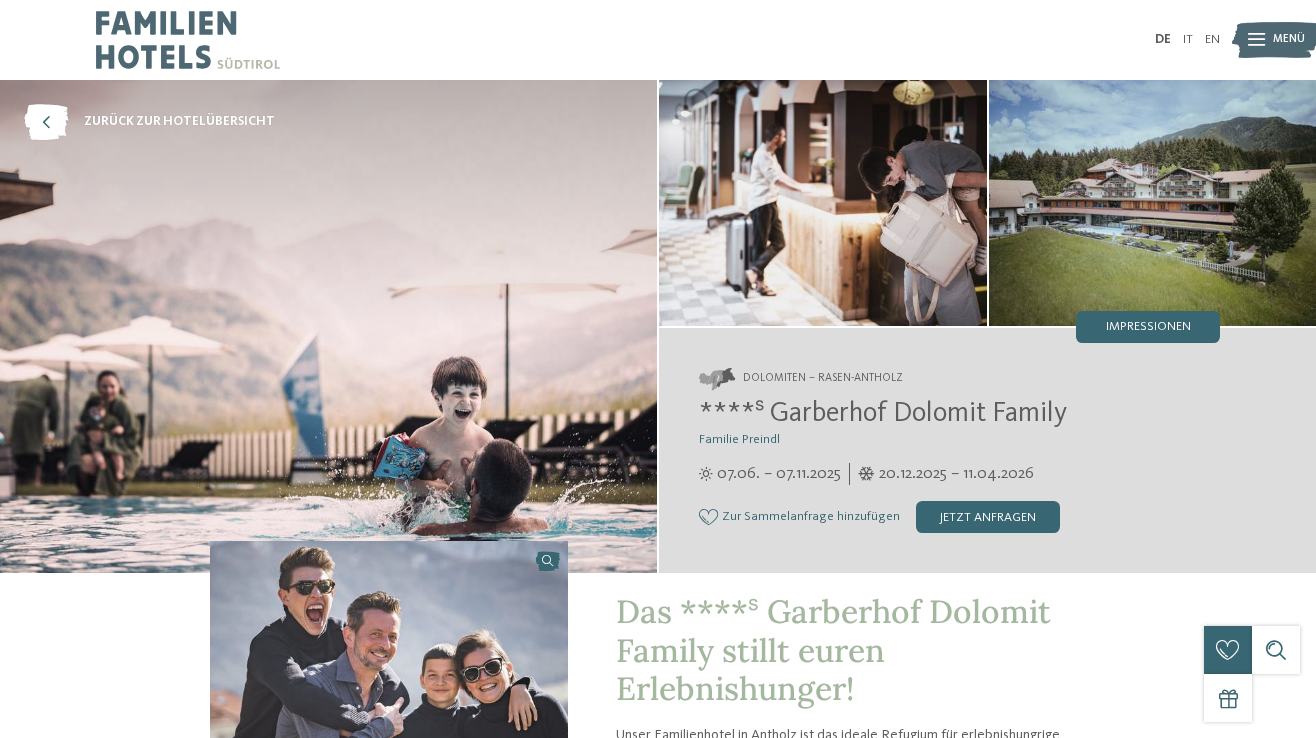 scroll, scrollTop: 0, scrollLeft: 0, axis: both 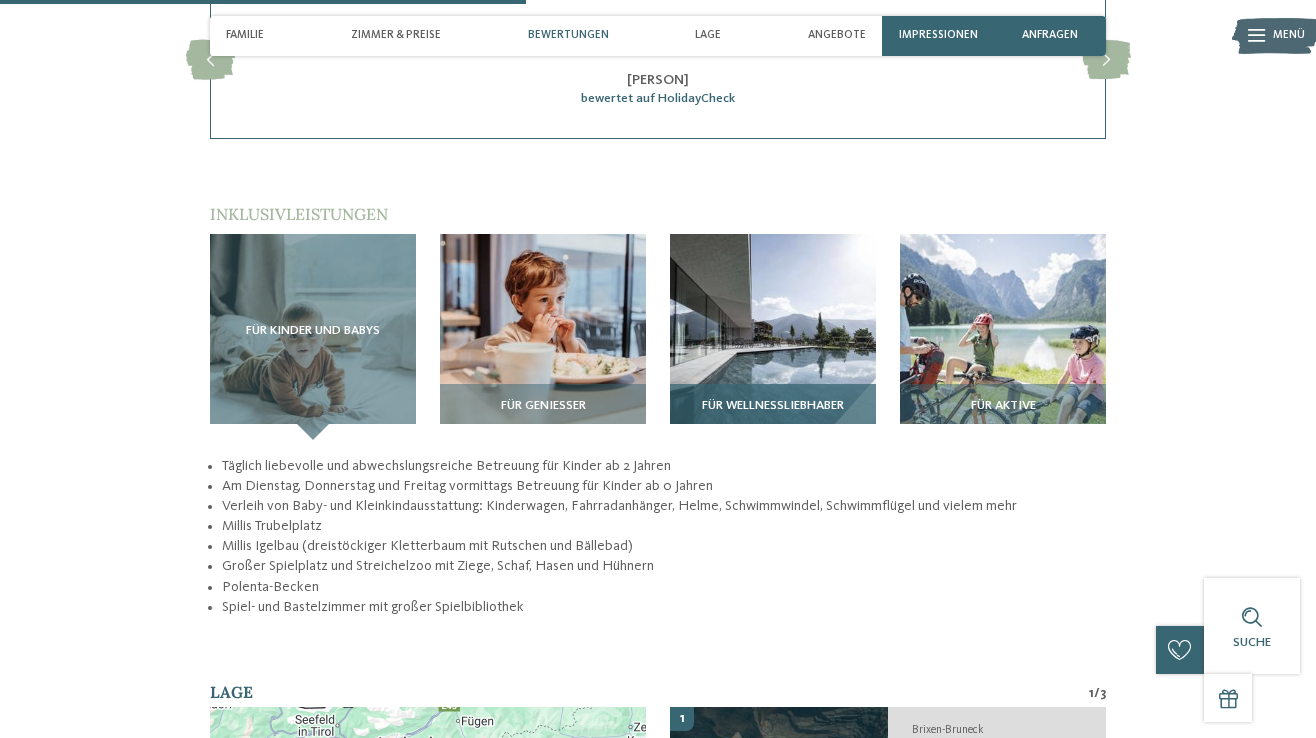 click on "Für Wellnessliebhaber" at bounding box center [773, 412] 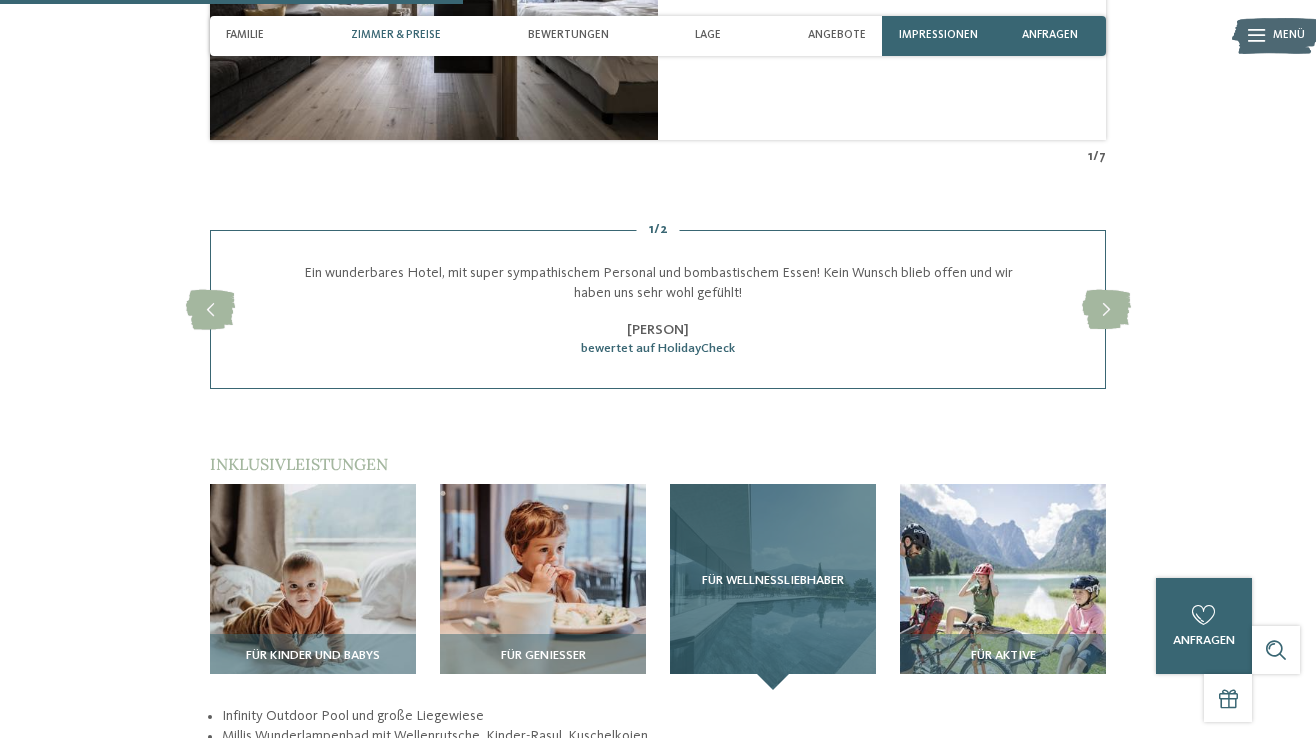 scroll, scrollTop: 1976, scrollLeft: 0, axis: vertical 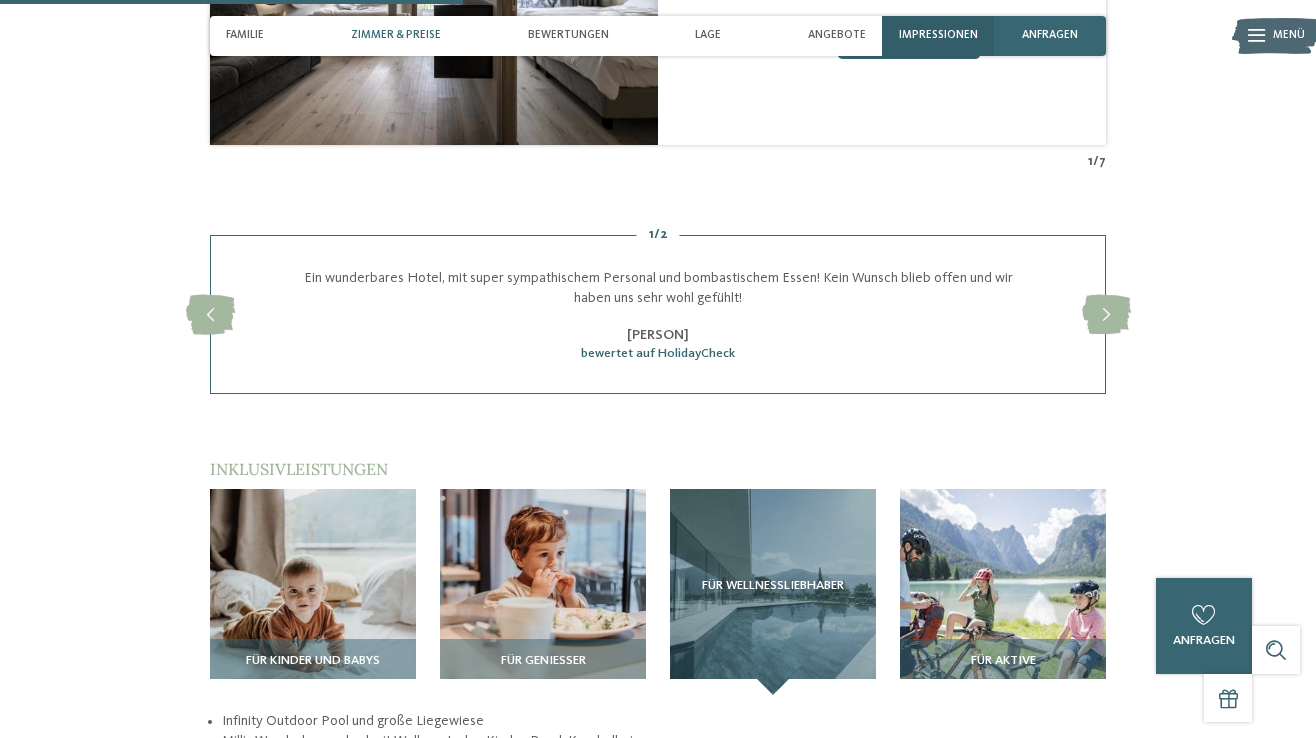 click on "Impressionen" at bounding box center [938, 35] 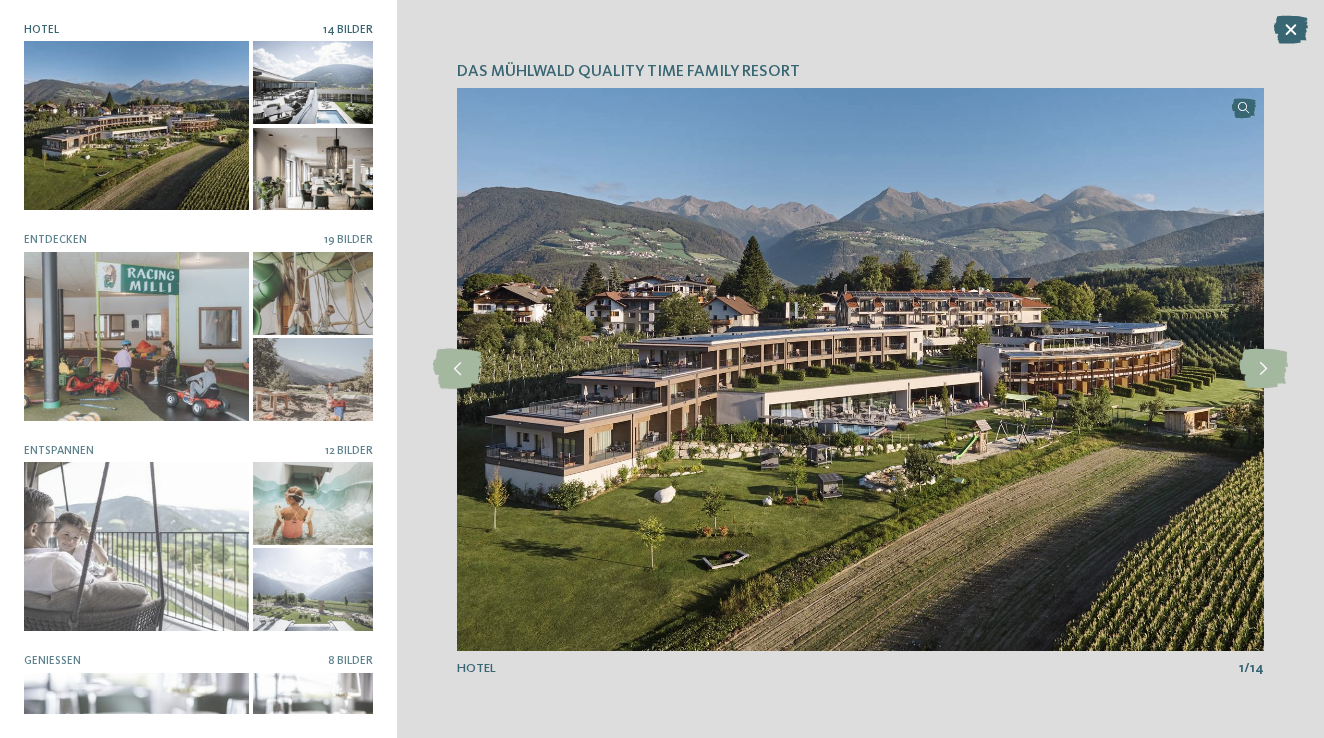 click at bounding box center [860, 369] 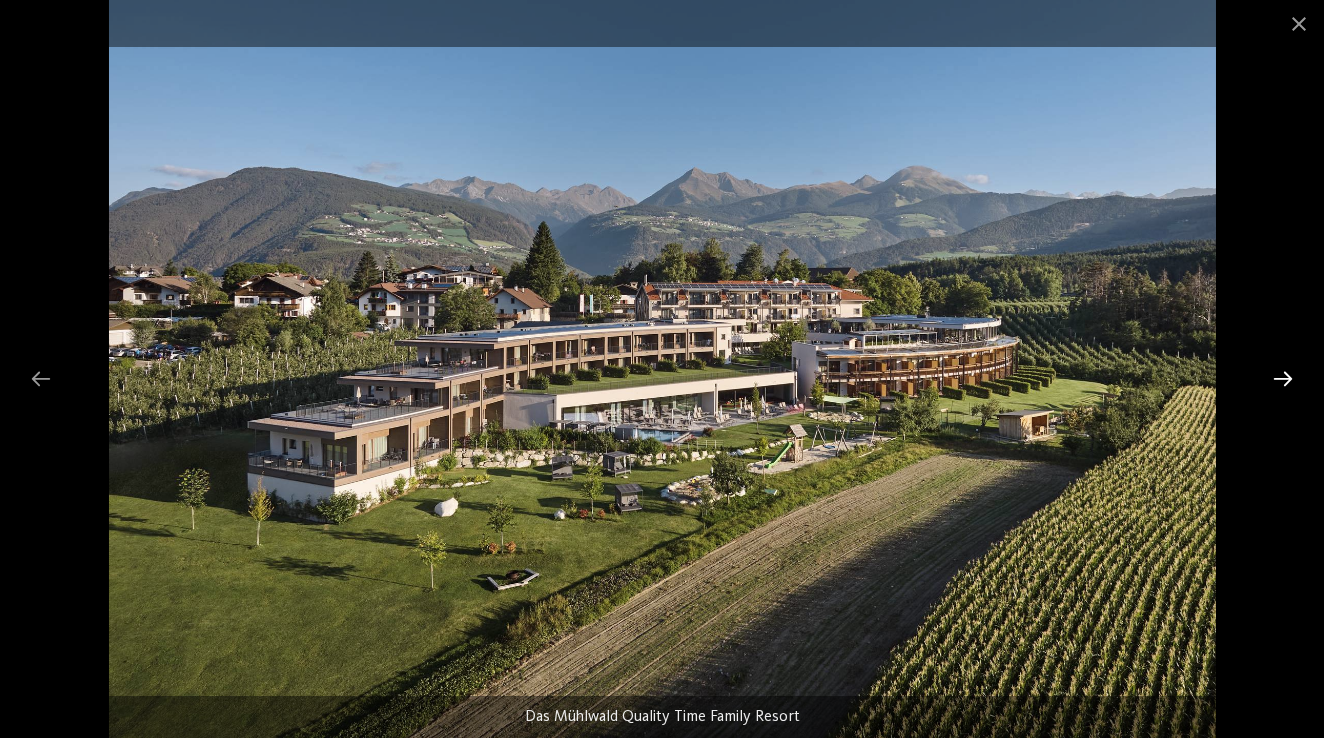 click at bounding box center [1283, 378] 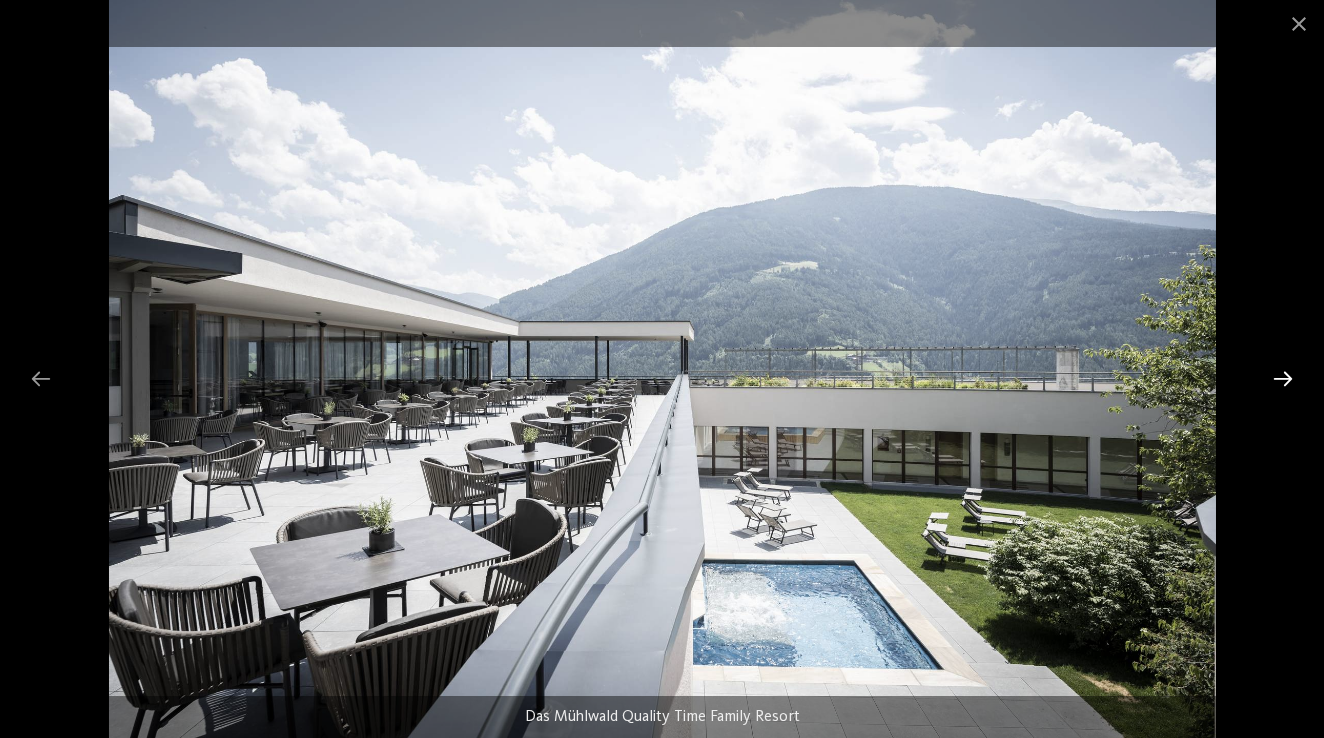 click at bounding box center [1283, 378] 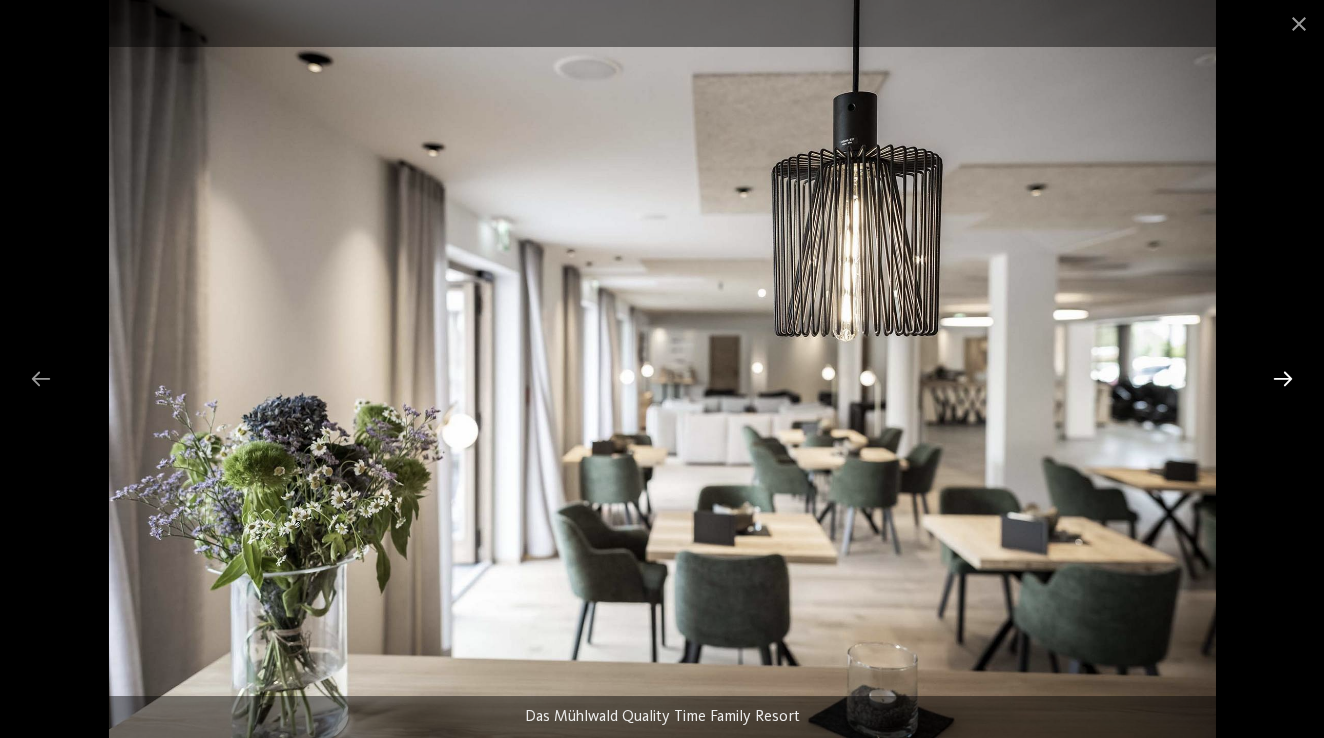click at bounding box center (1283, 378) 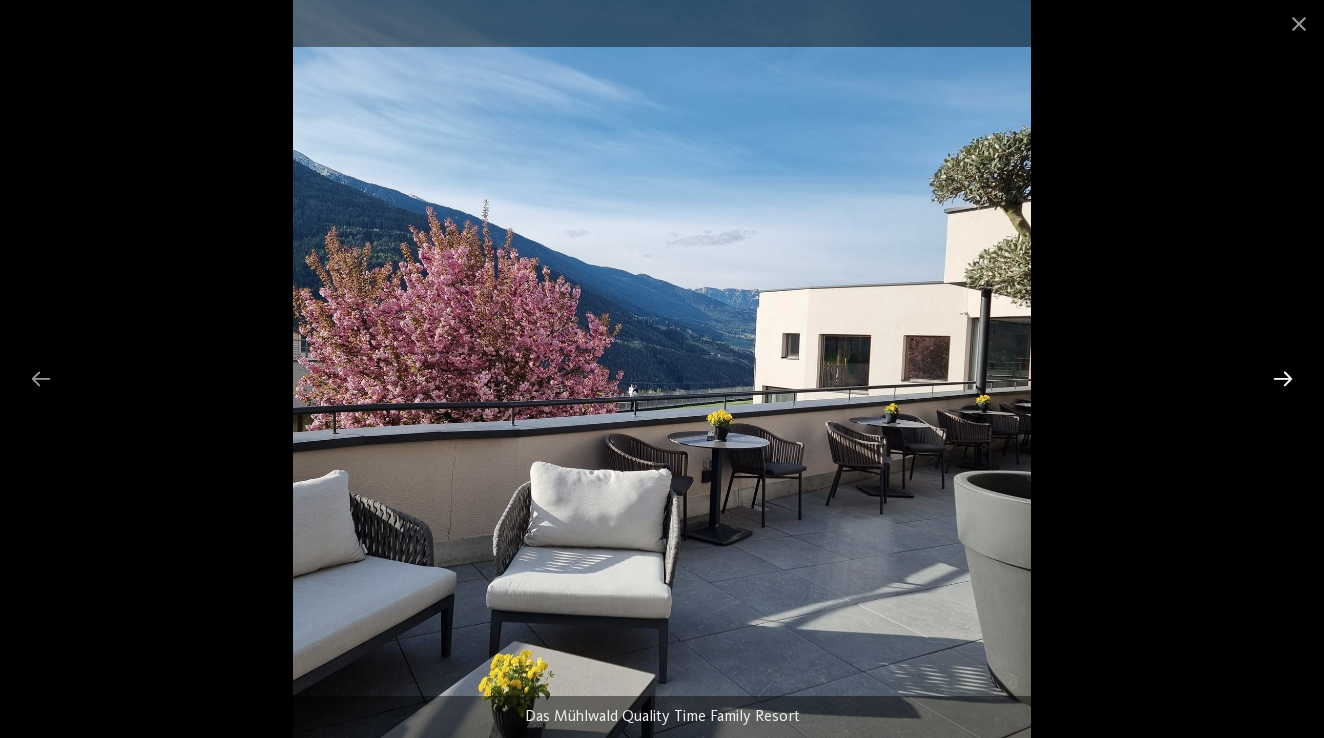 click at bounding box center [1283, 378] 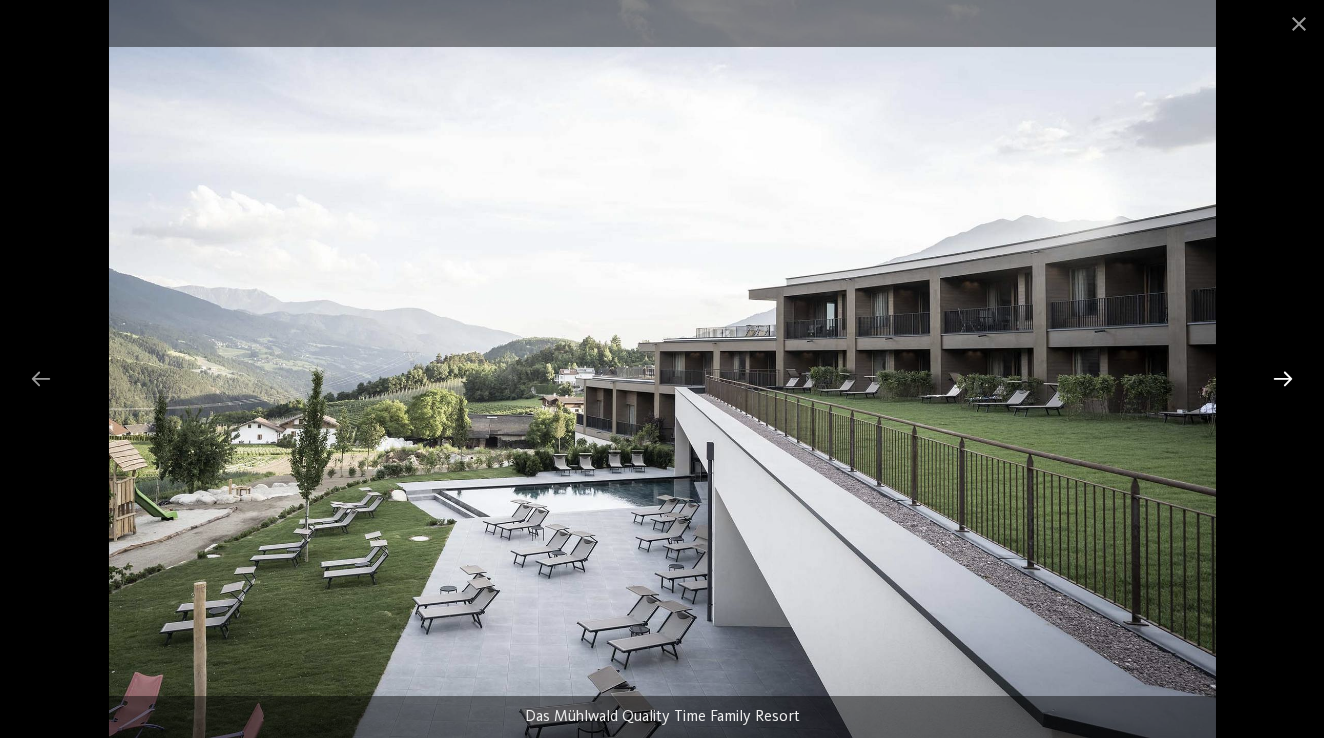 click at bounding box center (1283, 378) 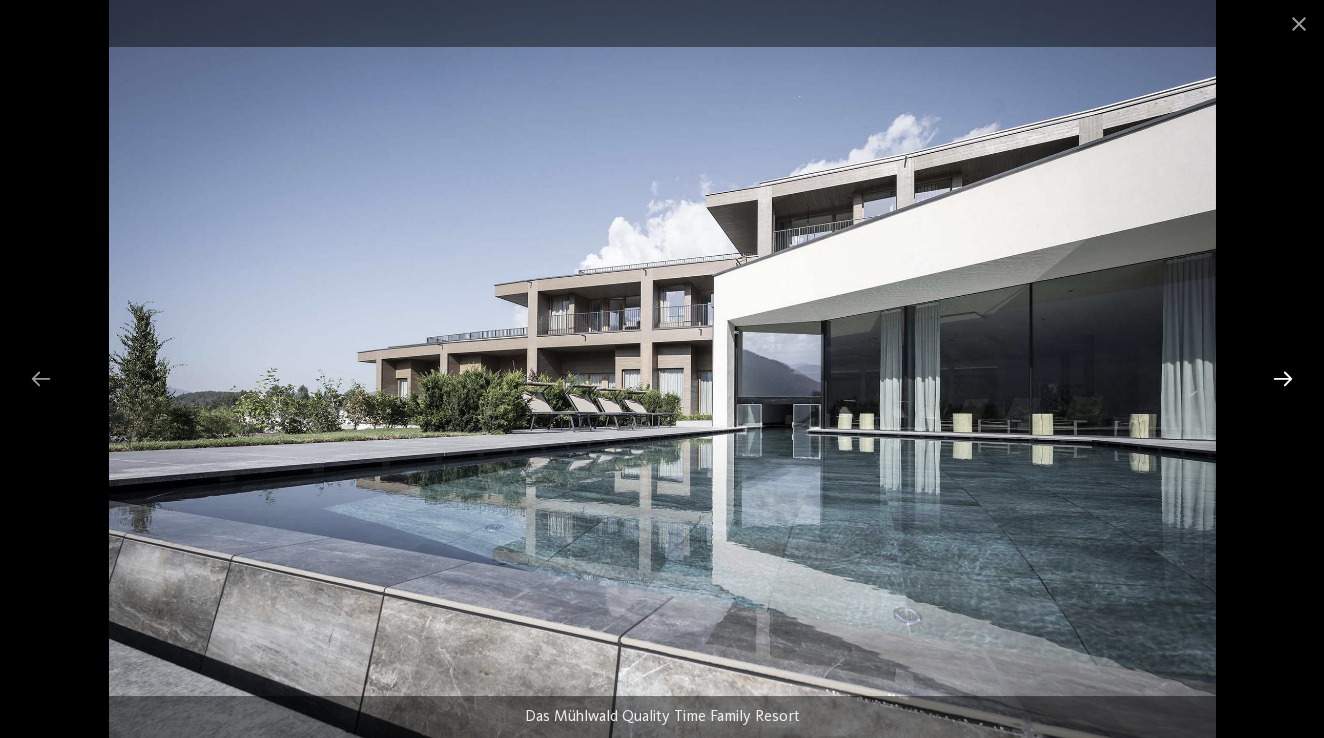 click at bounding box center [1283, 378] 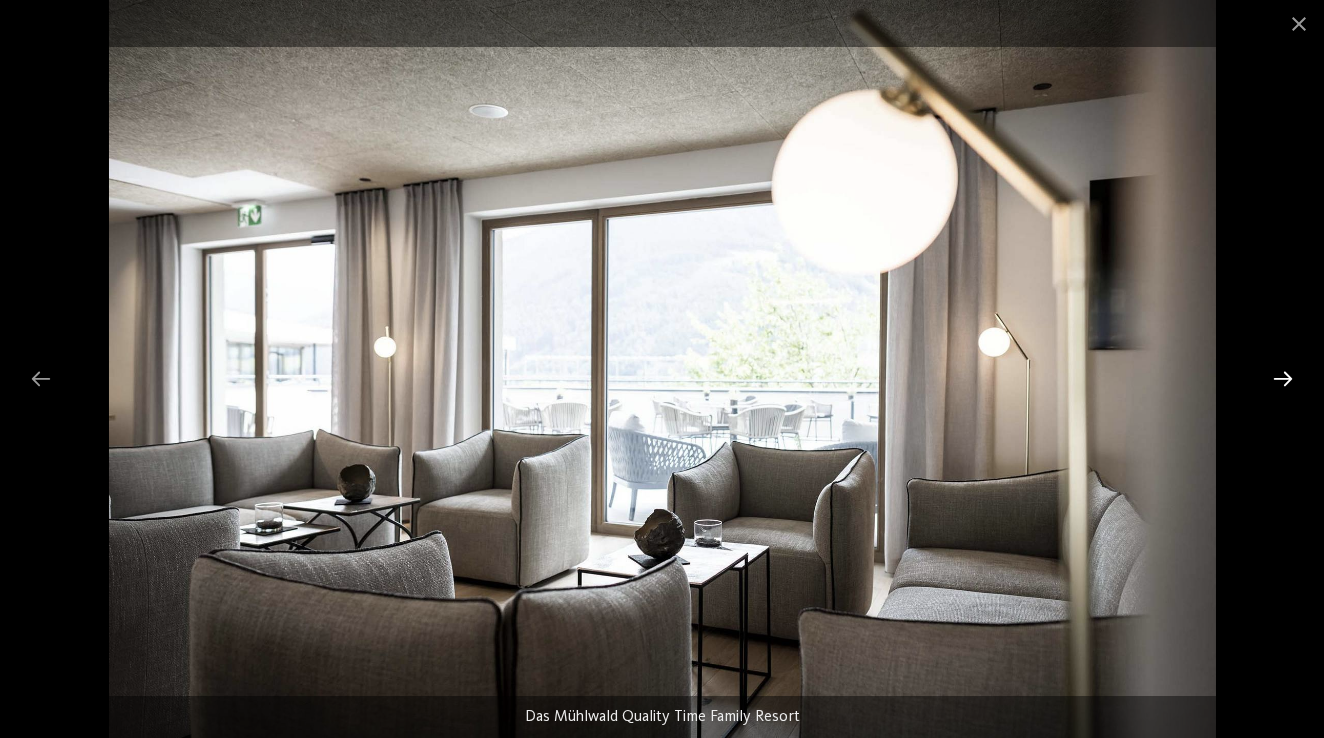 click at bounding box center (1283, 378) 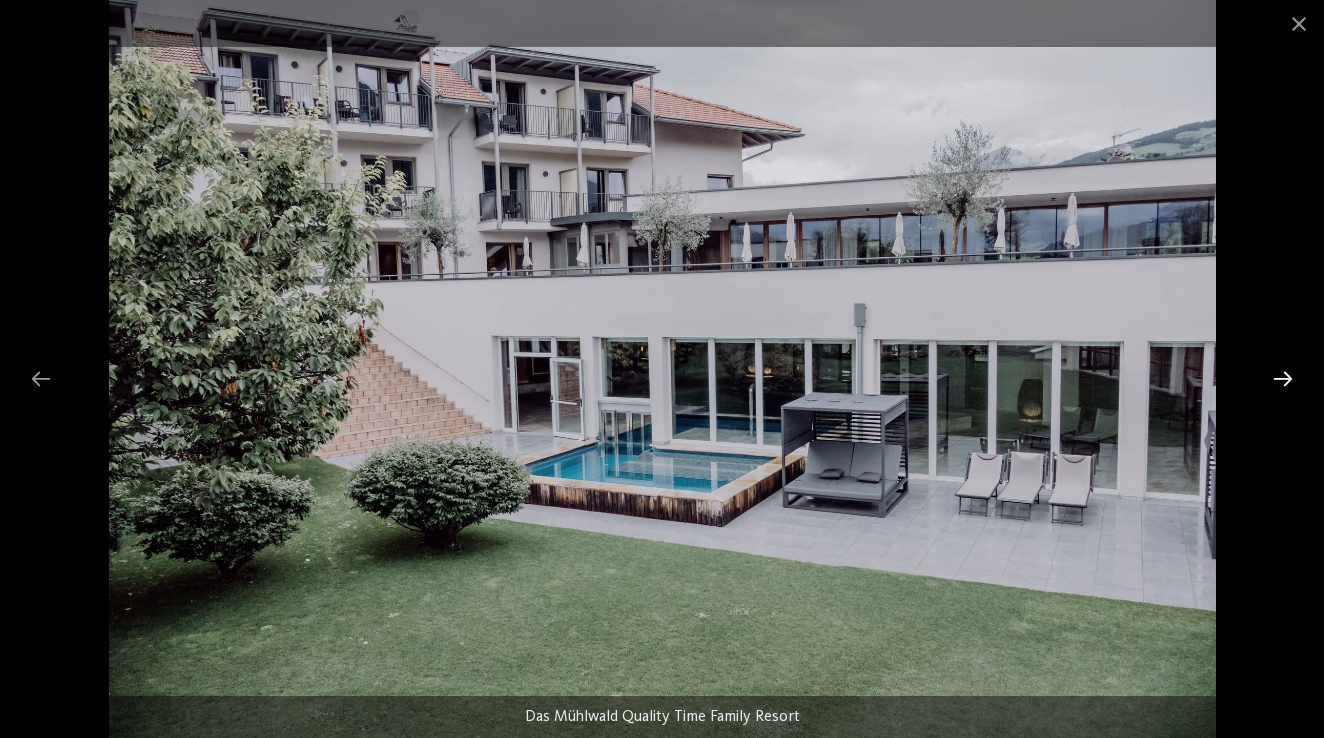 click at bounding box center (1283, 378) 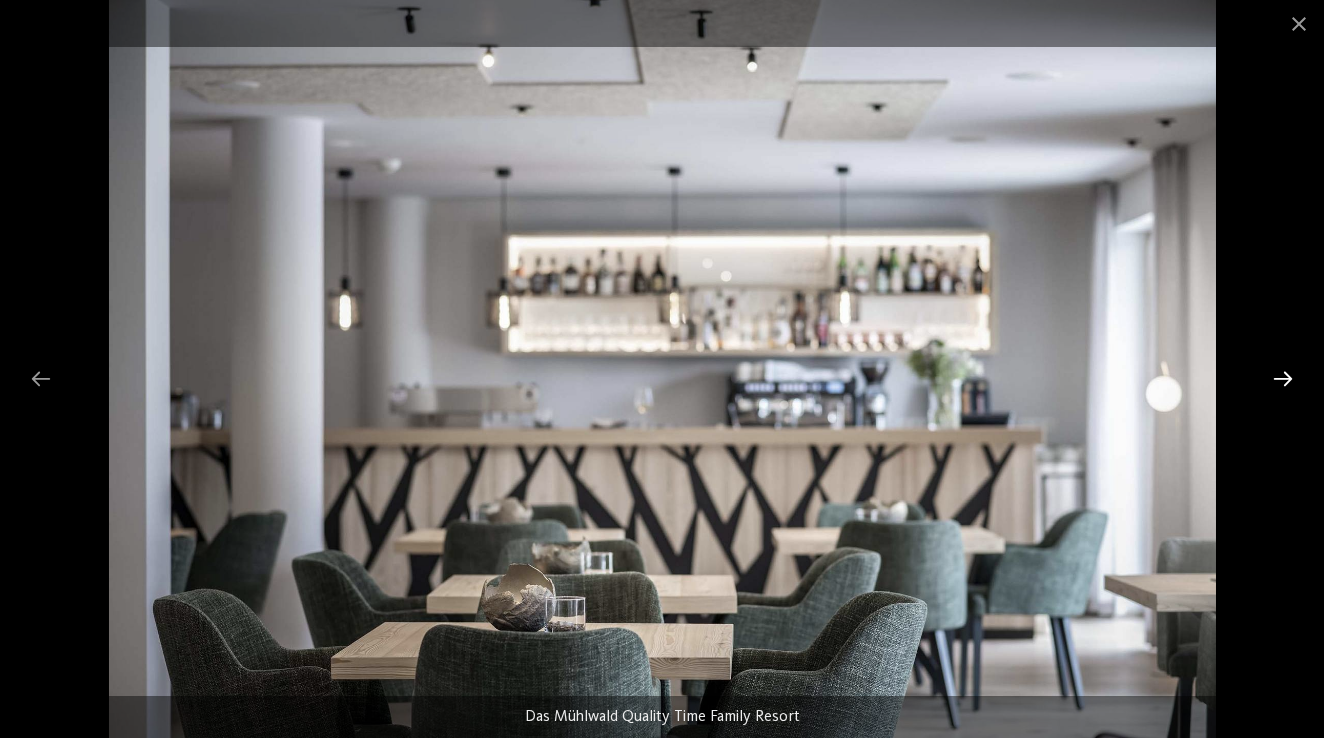 click at bounding box center (1283, 378) 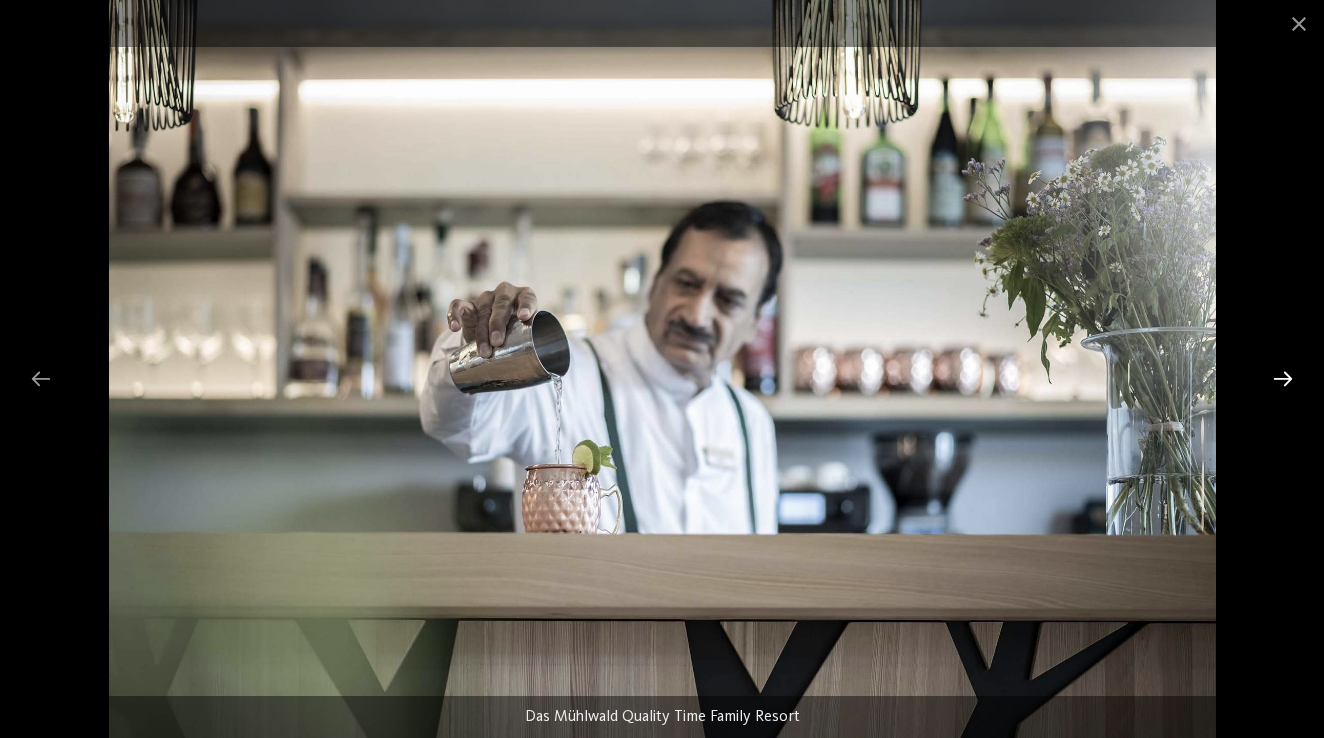 click at bounding box center (1283, 378) 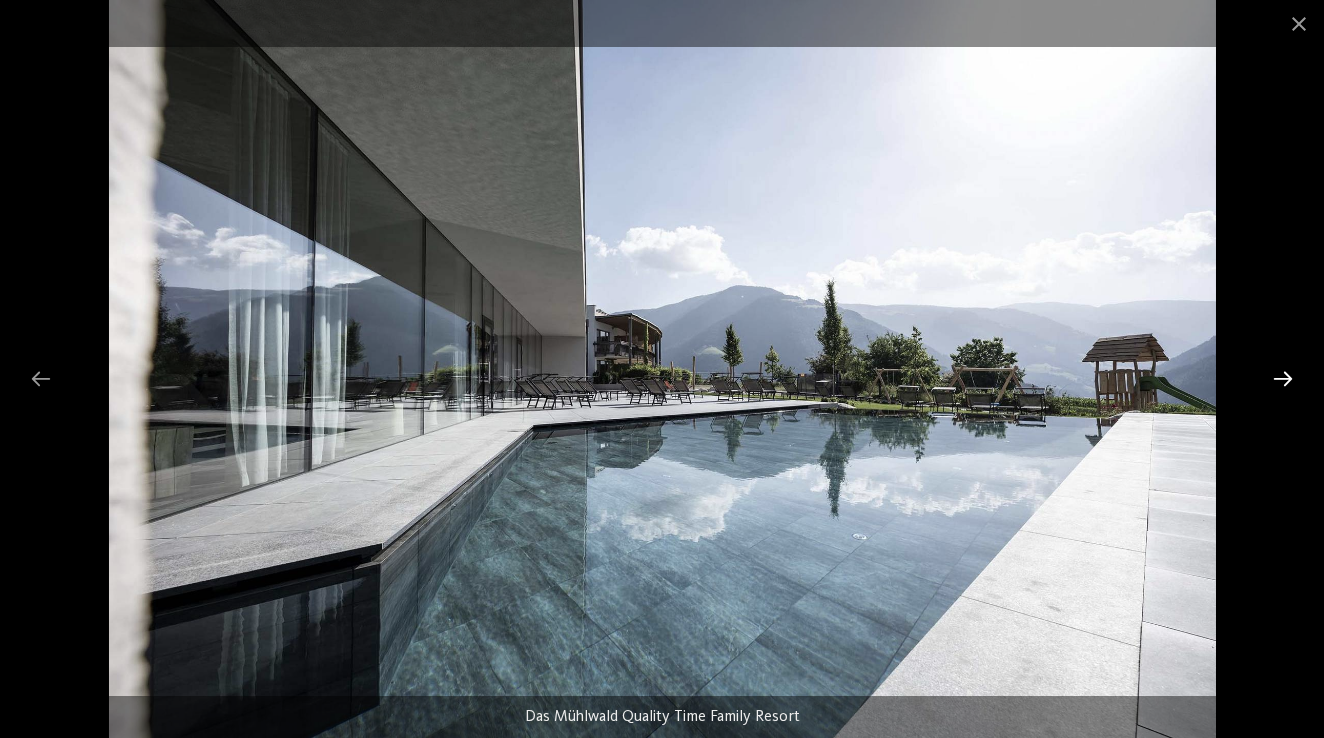 click at bounding box center (1283, 378) 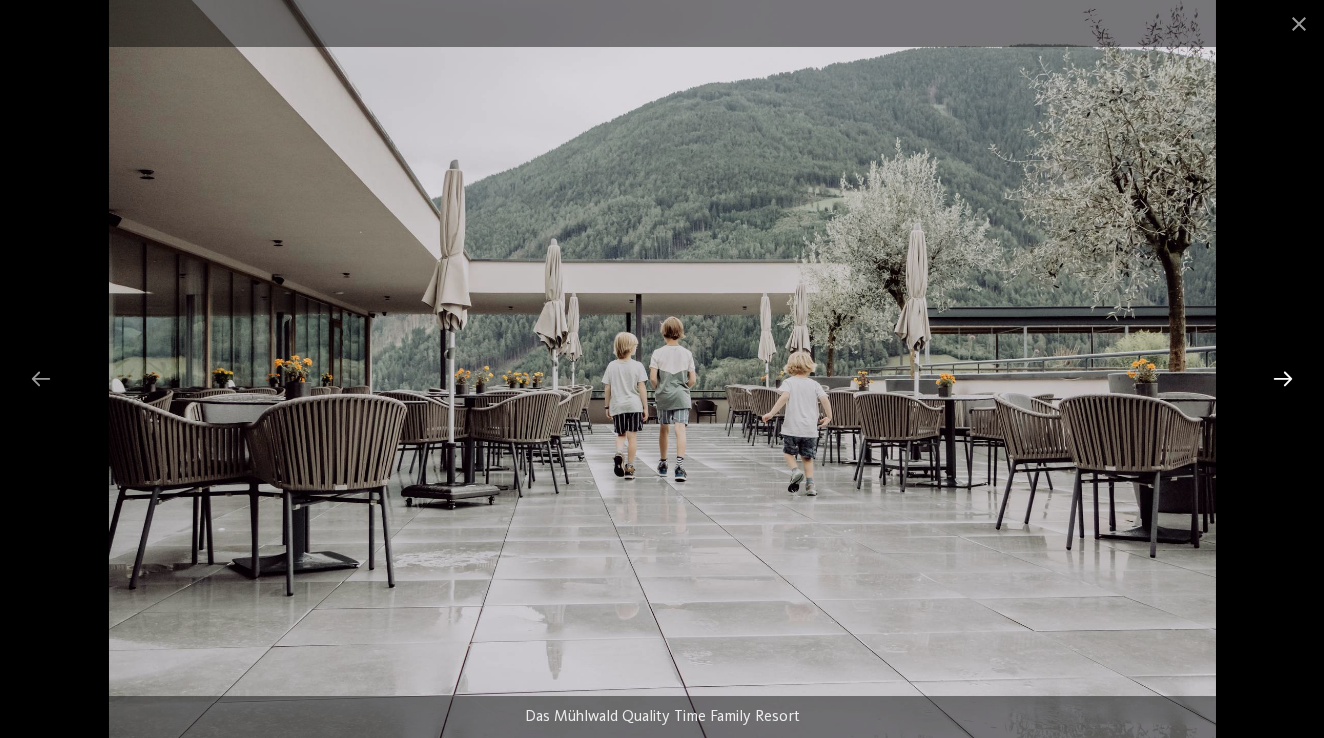 click at bounding box center (1283, 378) 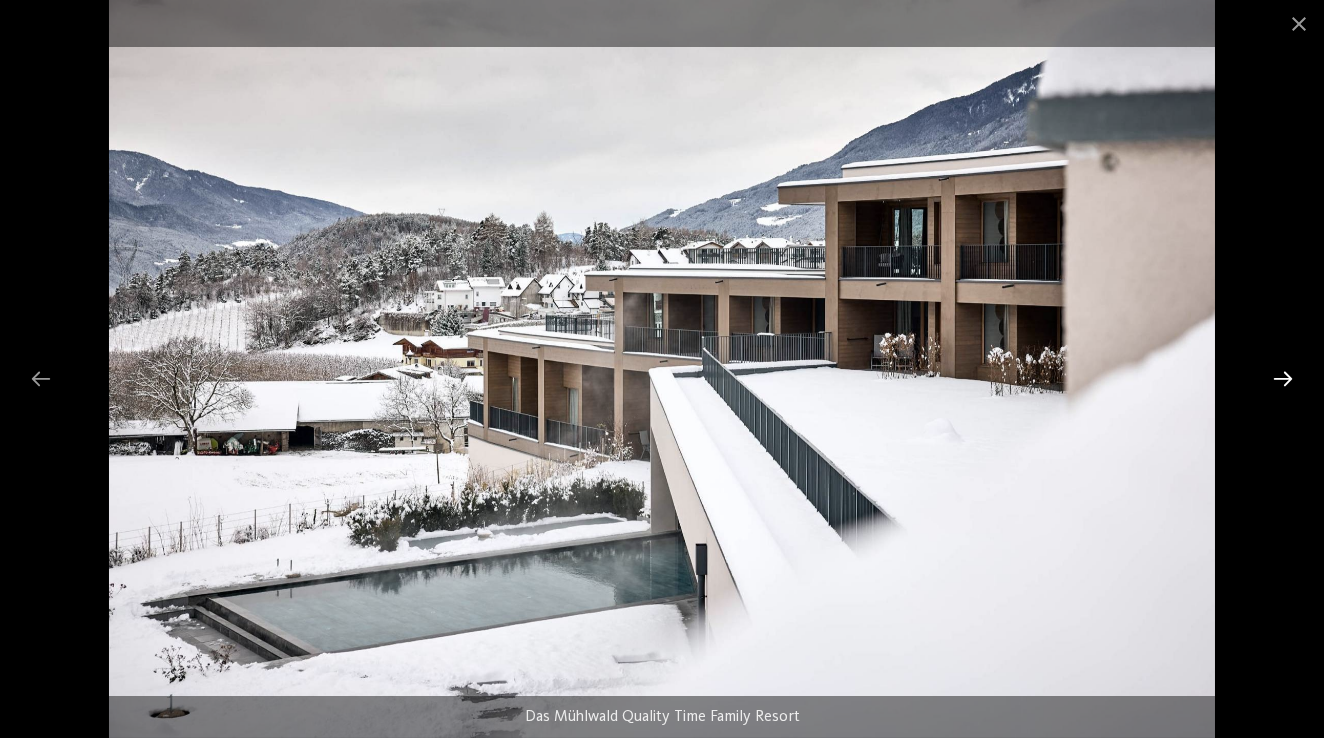 click at bounding box center (1283, 378) 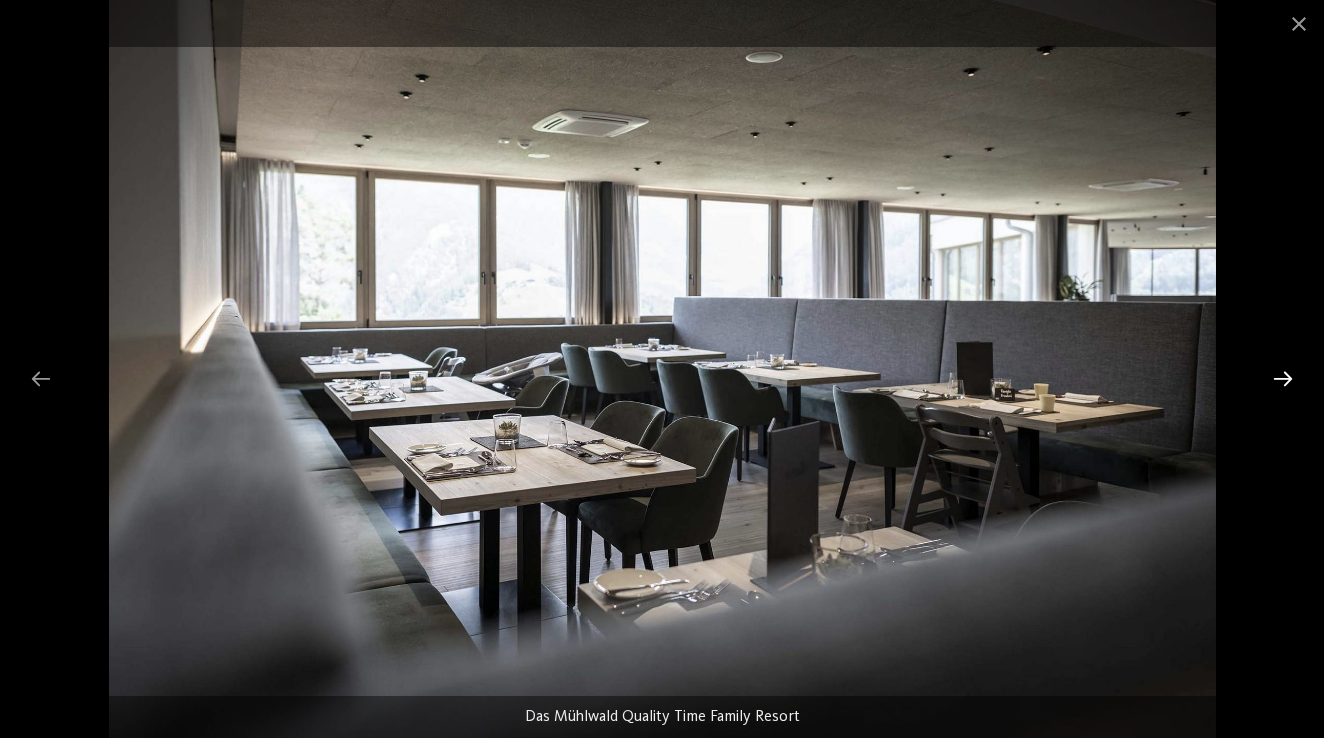click at bounding box center (1283, 378) 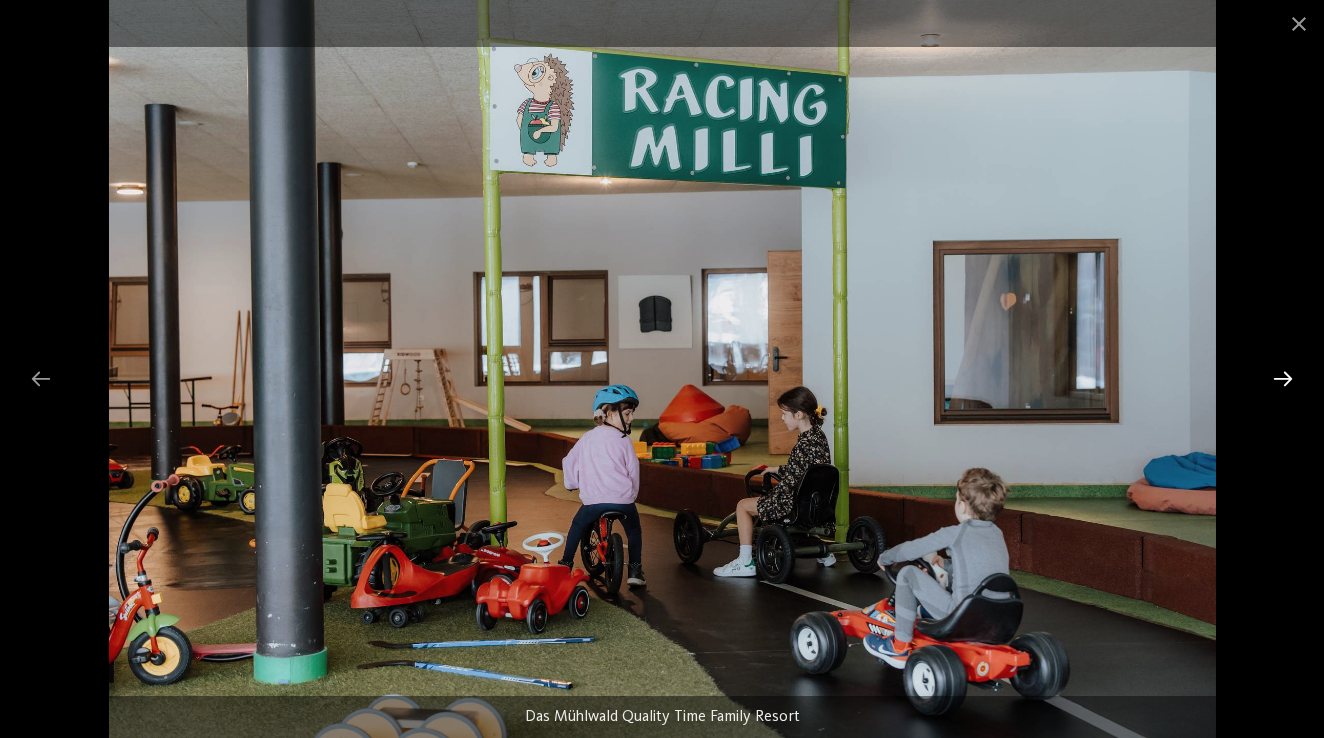 click at bounding box center [1283, 378] 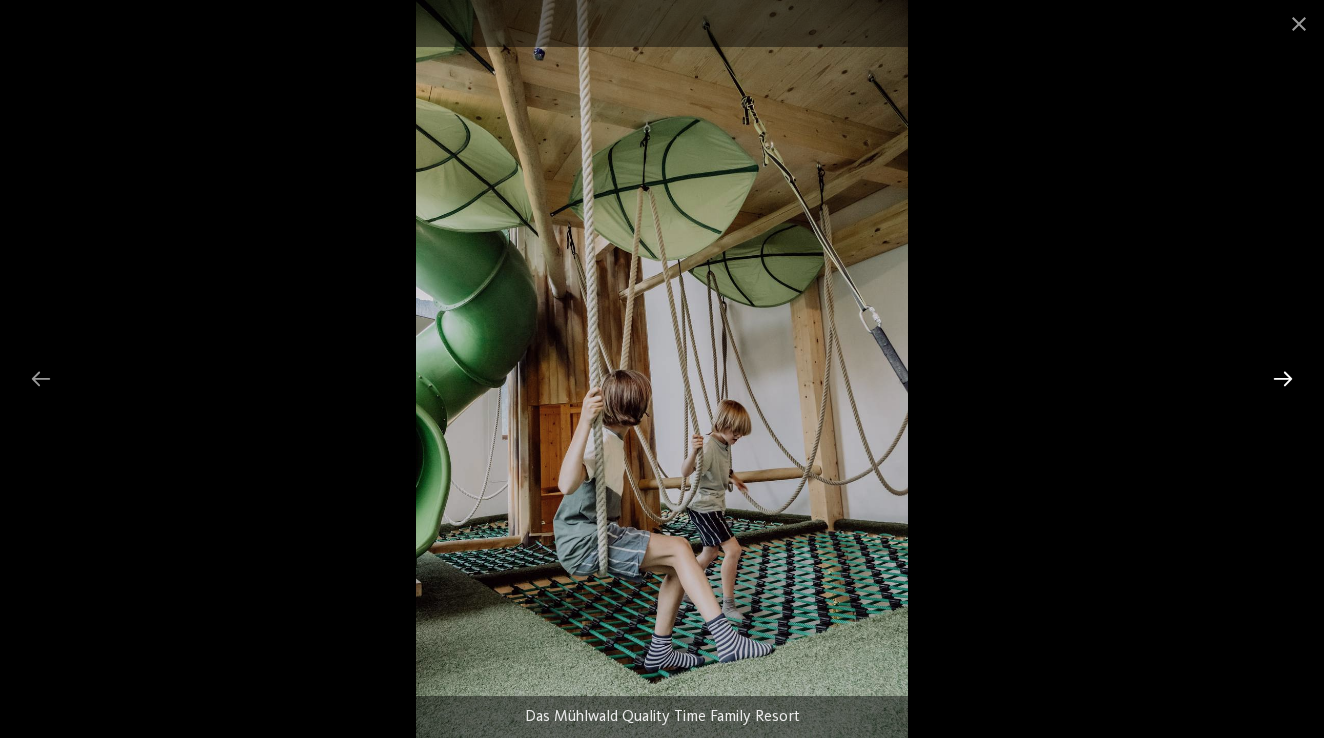 click at bounding box center (1283, 378) 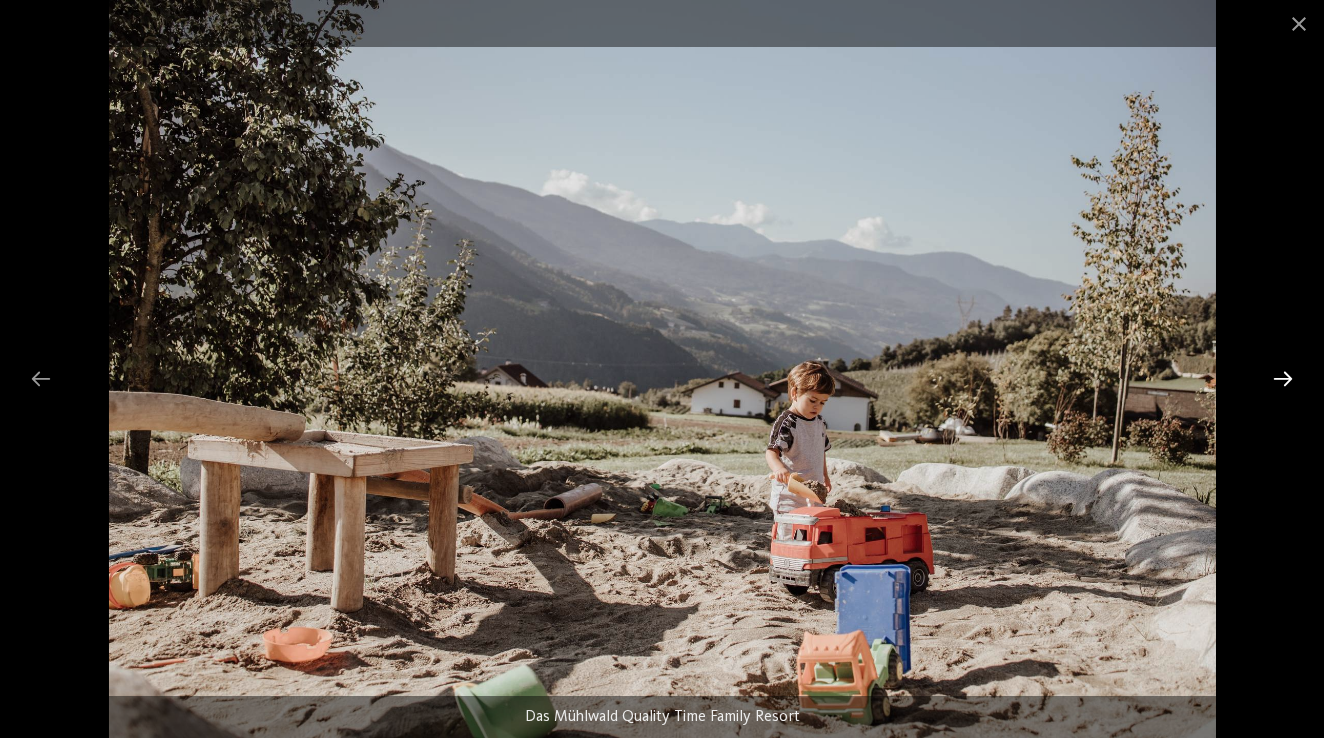 click at bounding box center (1283, 378) 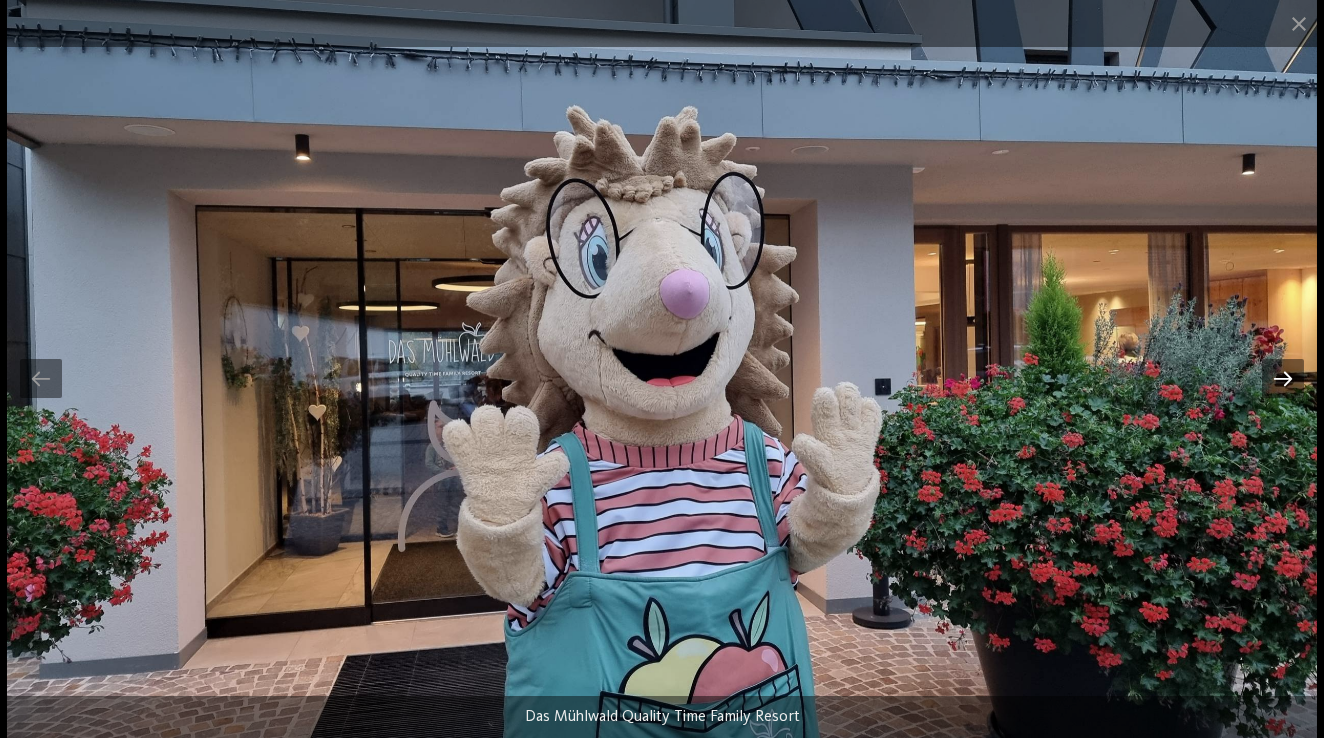 click at bounding box center [1283, 378] 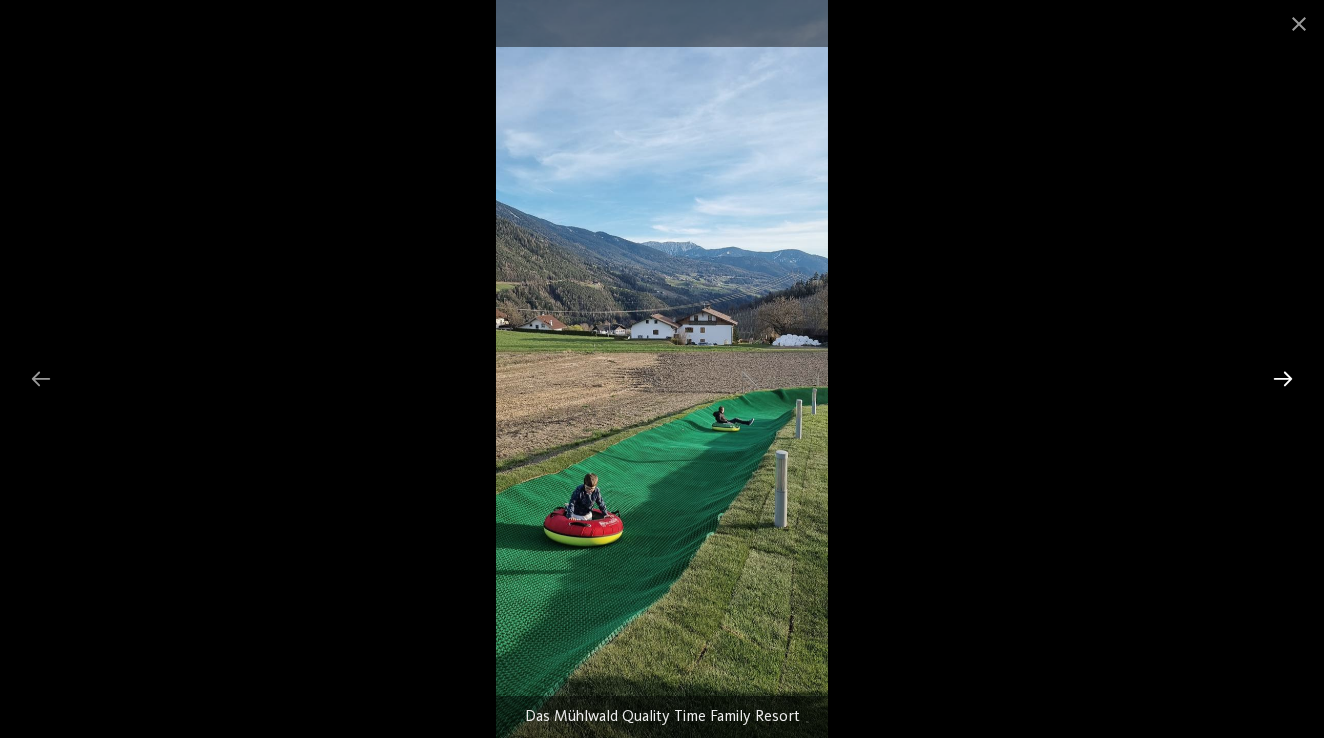 click at bounding box center [1283, 378] 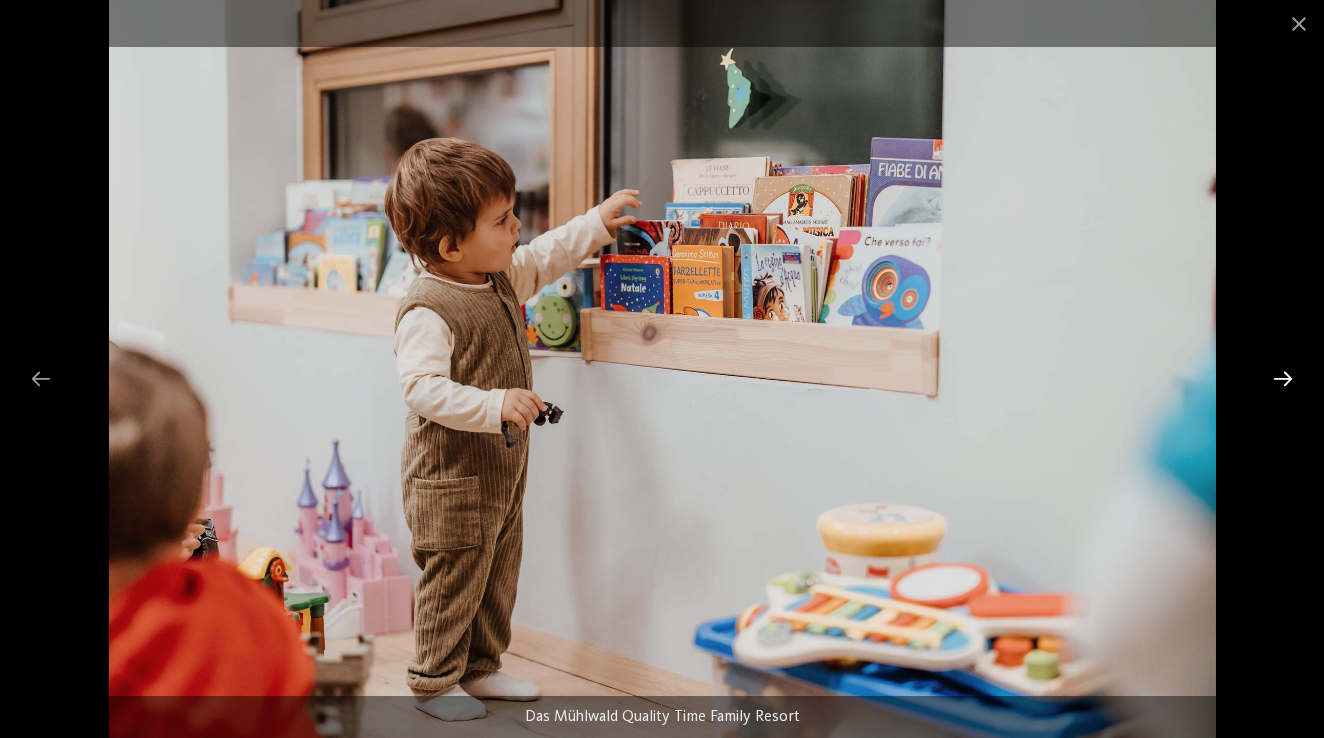 click at bounding box center [1283, 378] 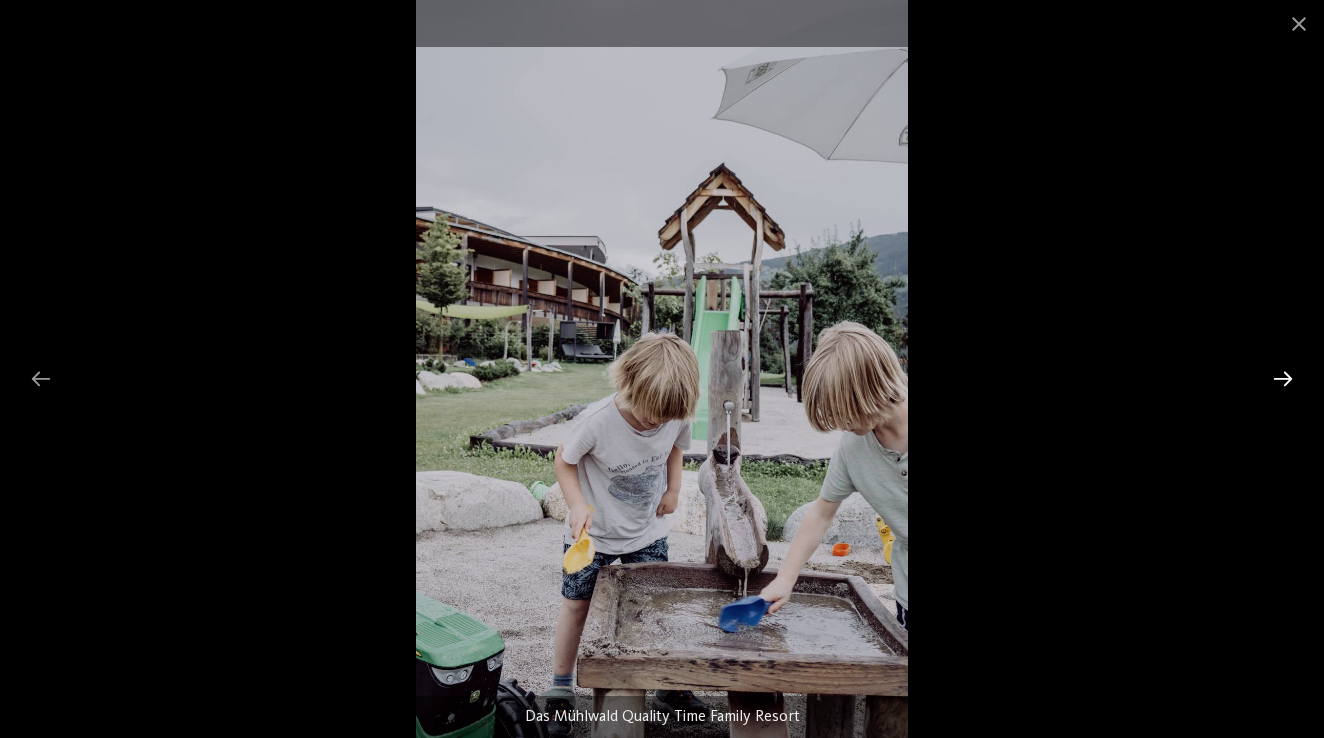 click at bounding box center [1283, 378] 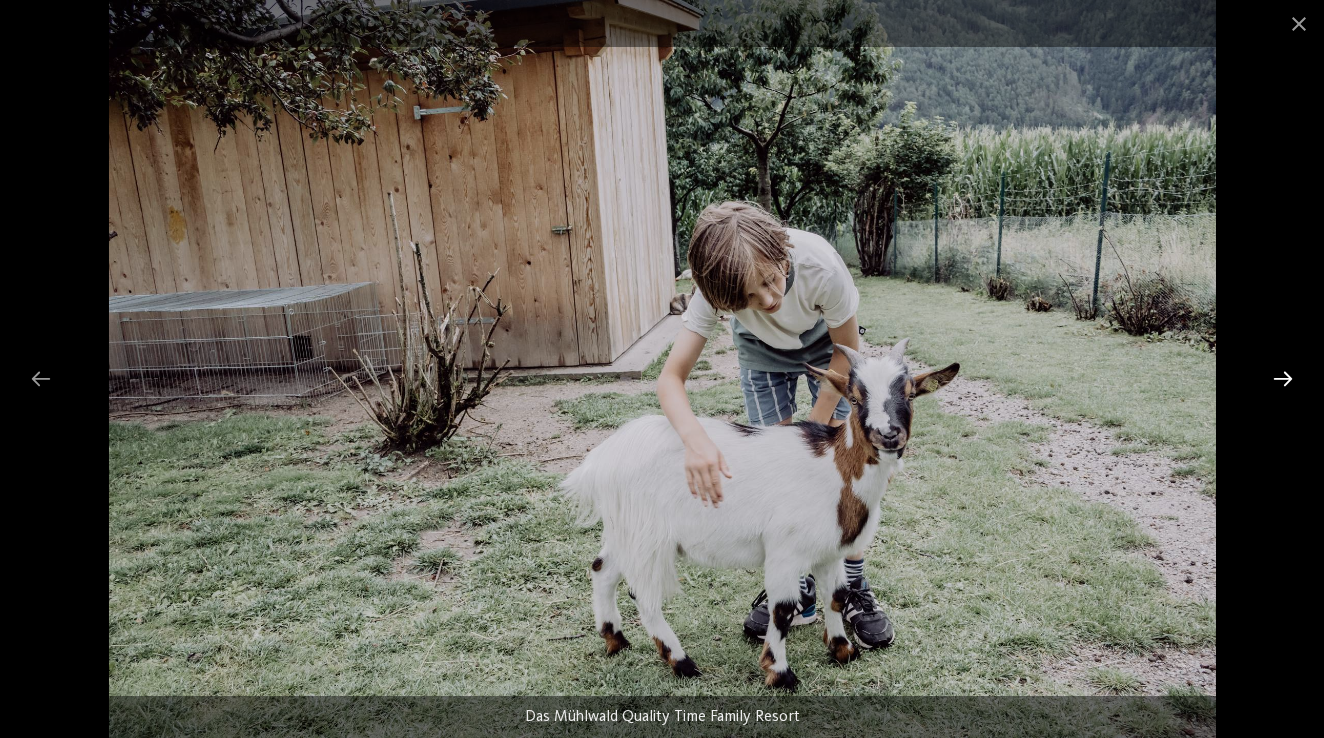 click at bounding box center [1283, 378] 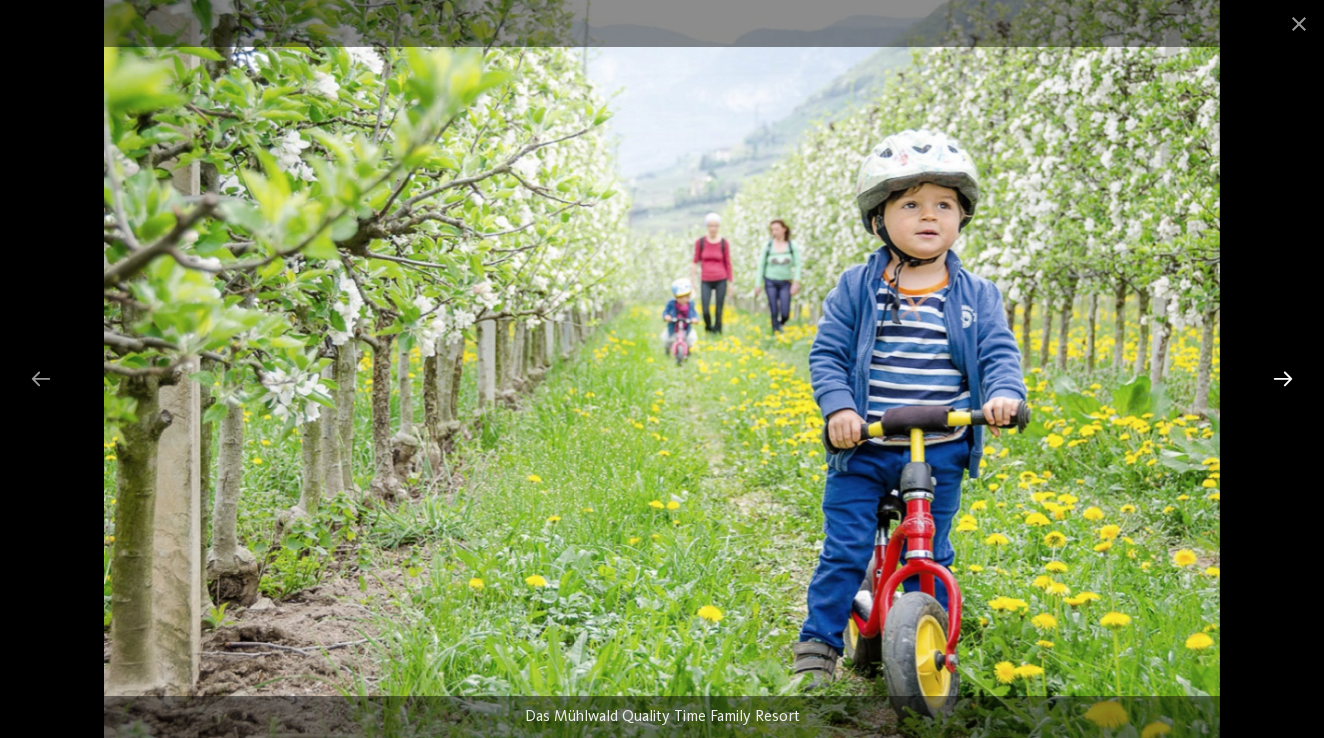 click at bounding box center [1283, 378] 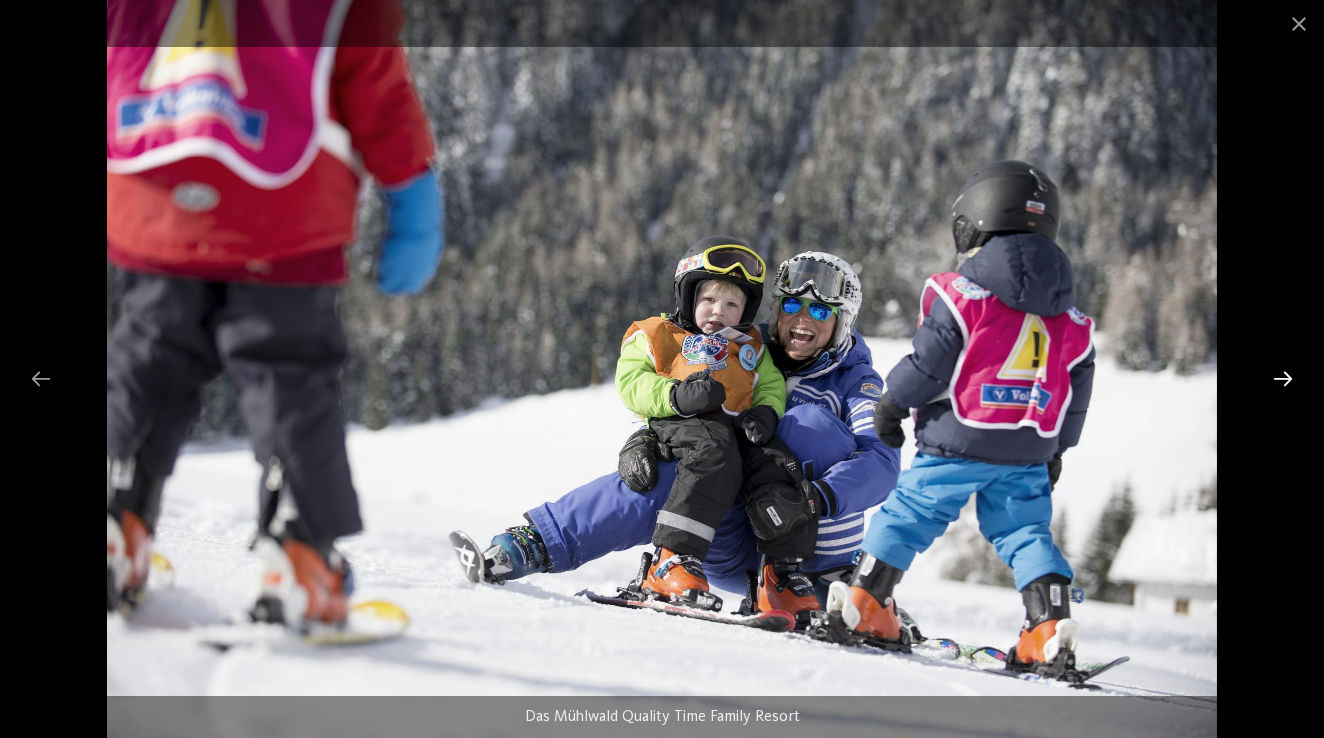 click at bounding box center (1283, 378) 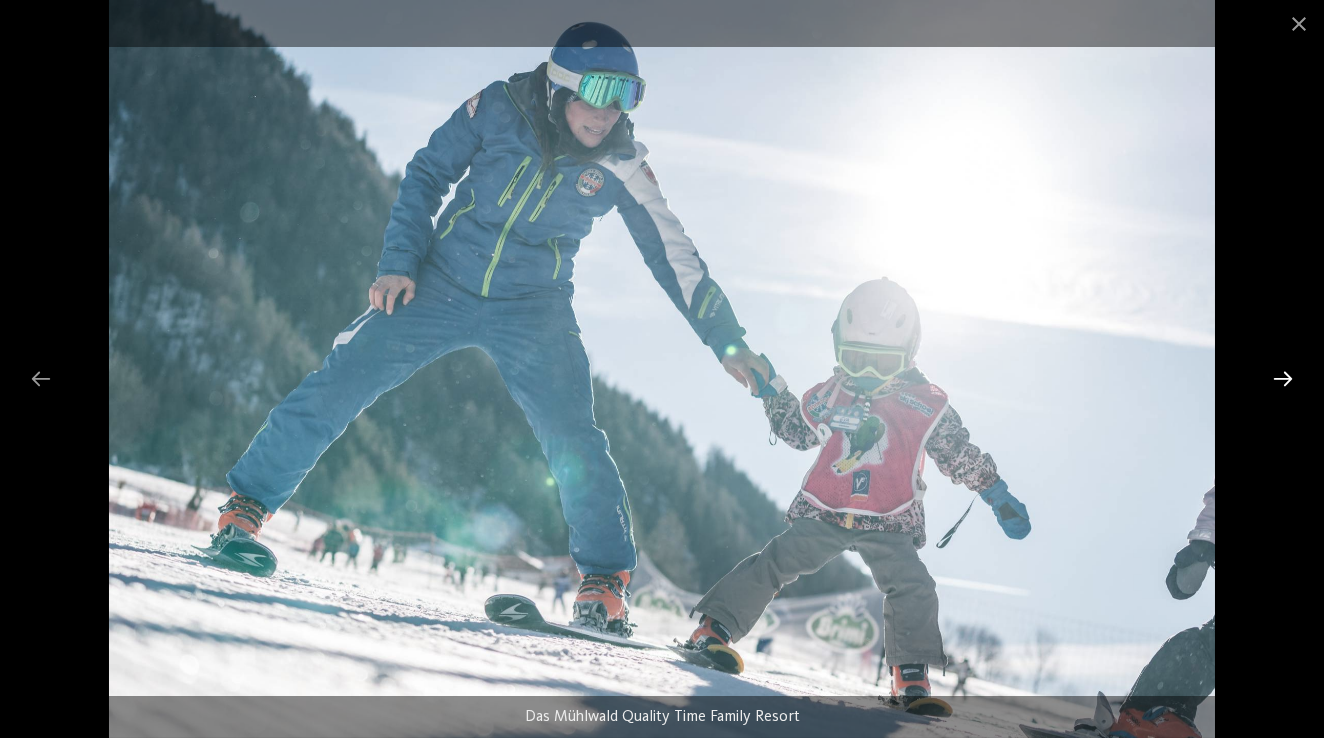 click at bounding box center [1283, 378] 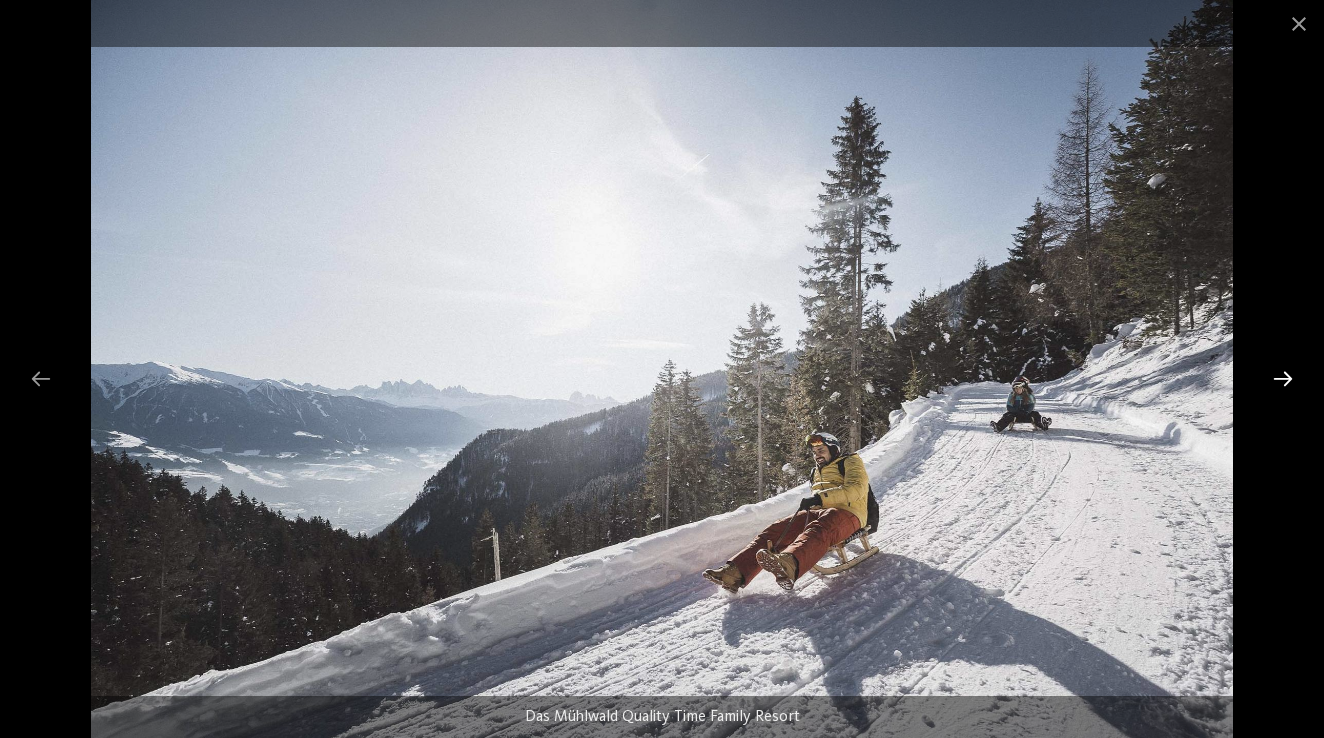 click at bounding box center (1283, 378) 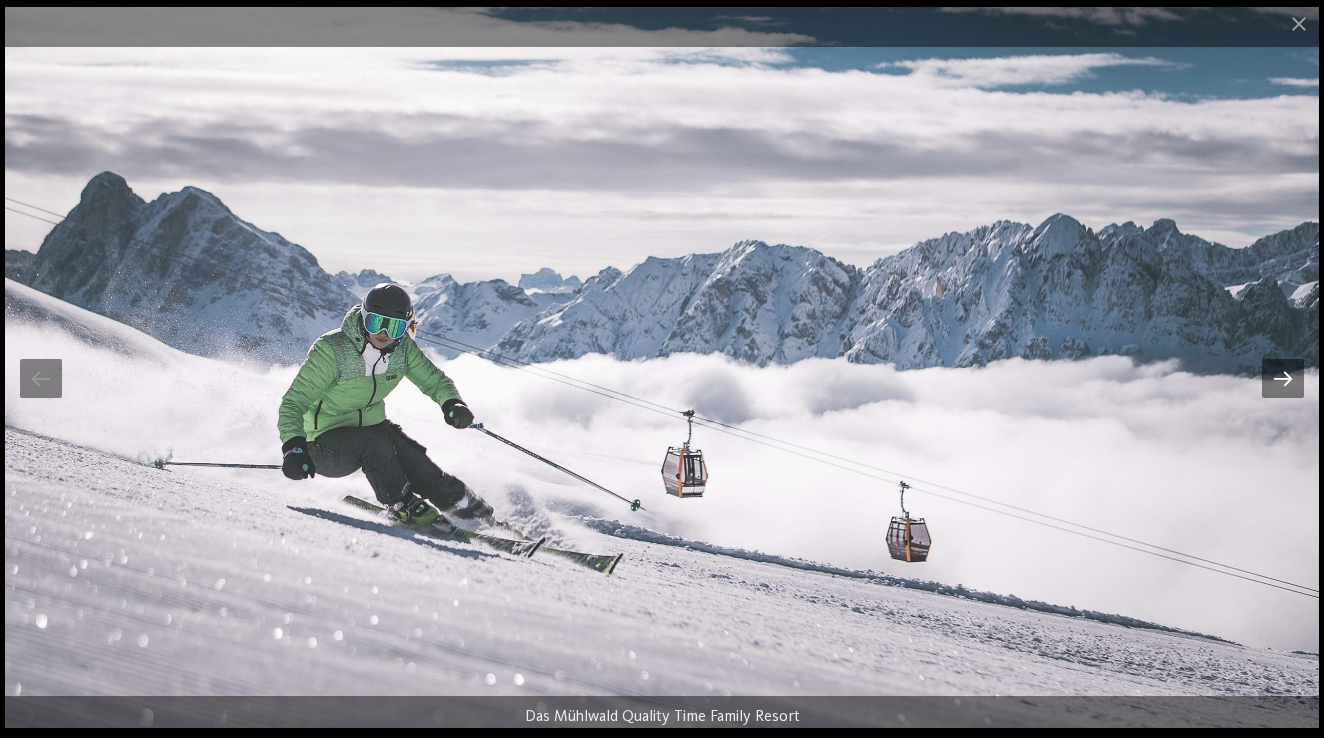 click at bounding box center [1283, 378] 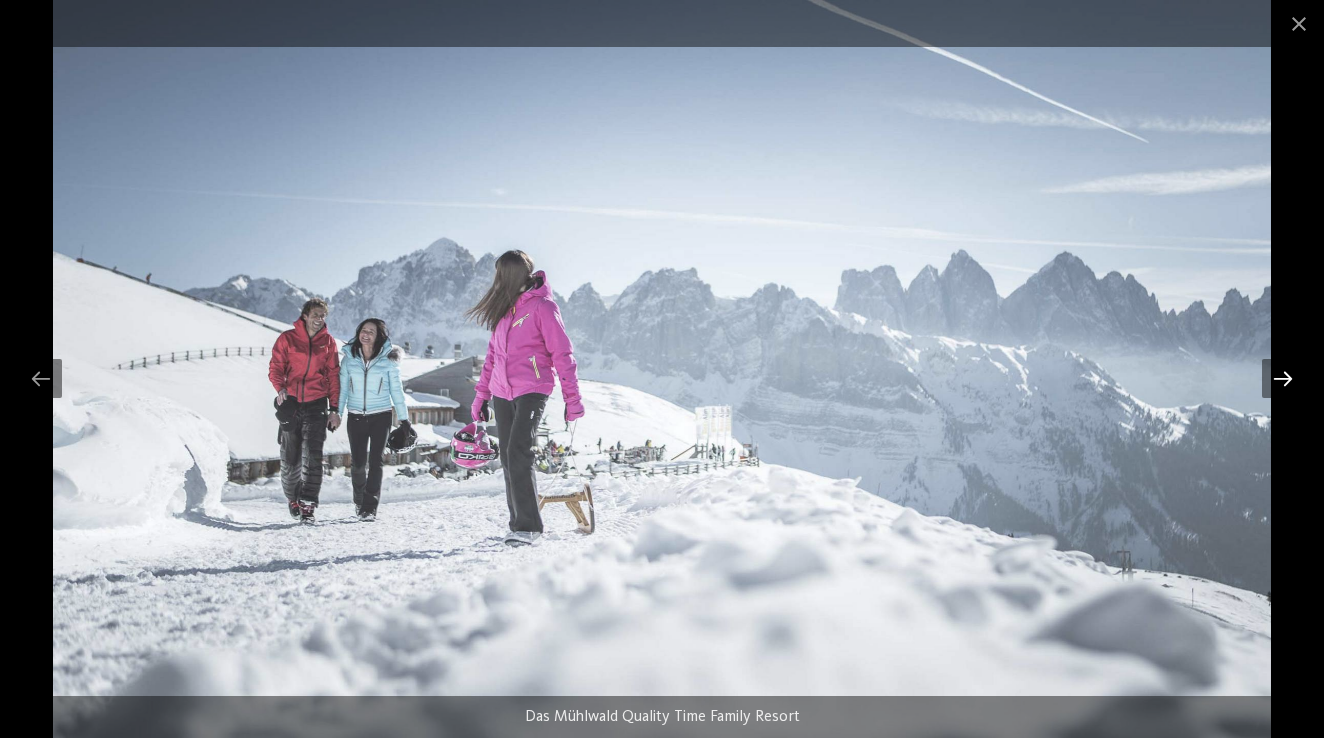 click at bounding box center [1283, 378] 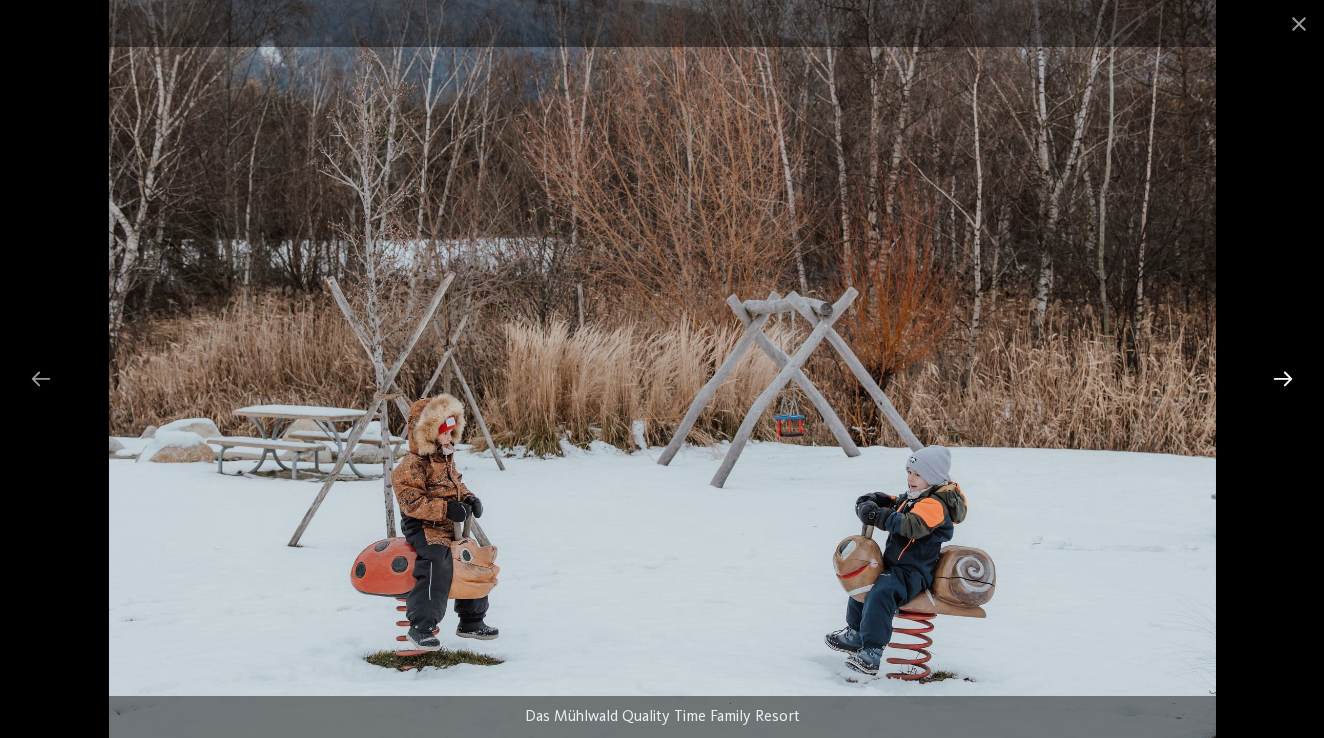 click at bounding box center (1283, 378) 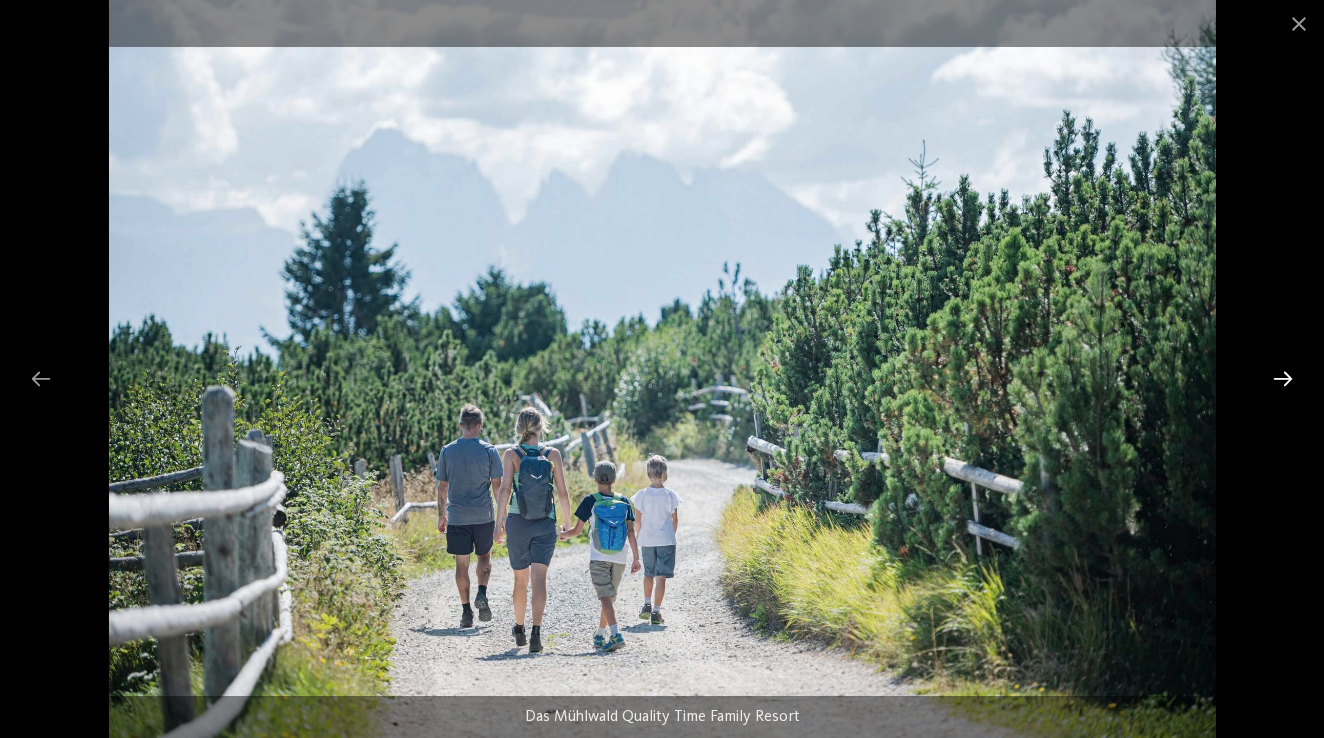 click at bounding box center [1283, 378] 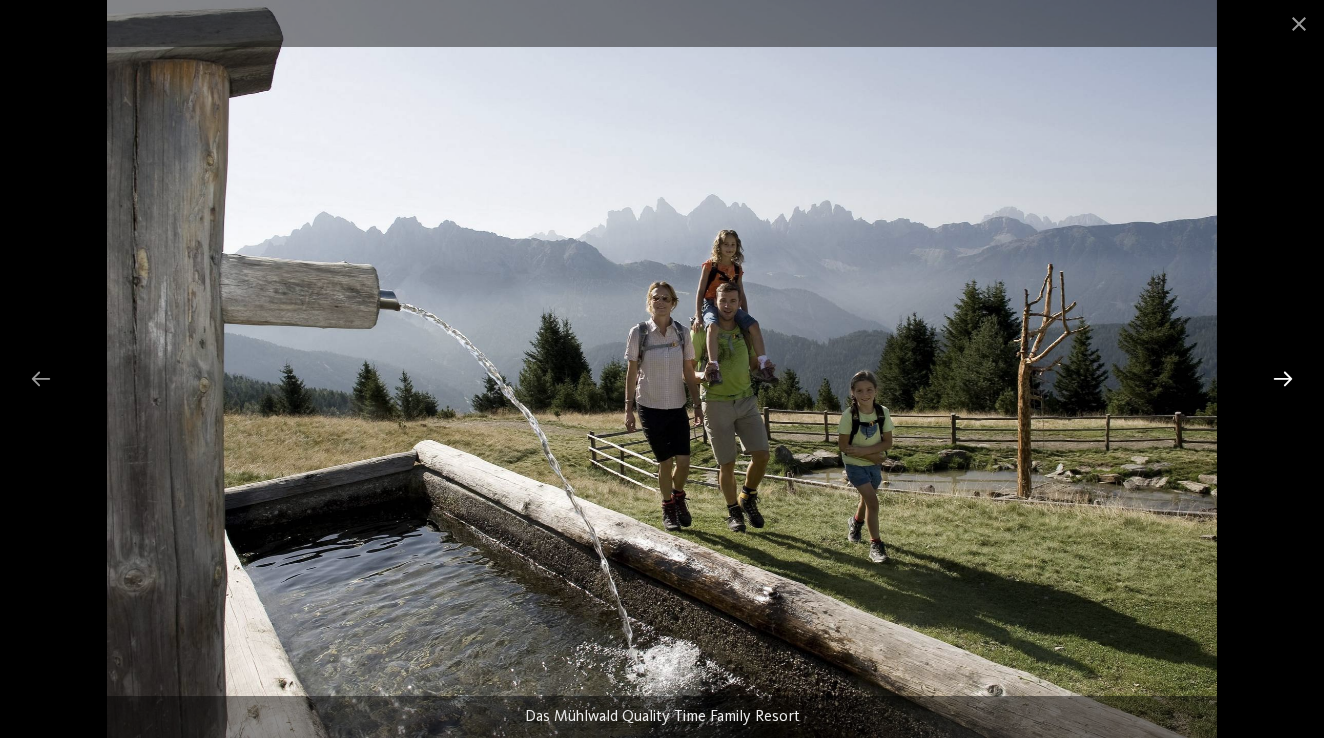 click at bounding box center [1283, 378] 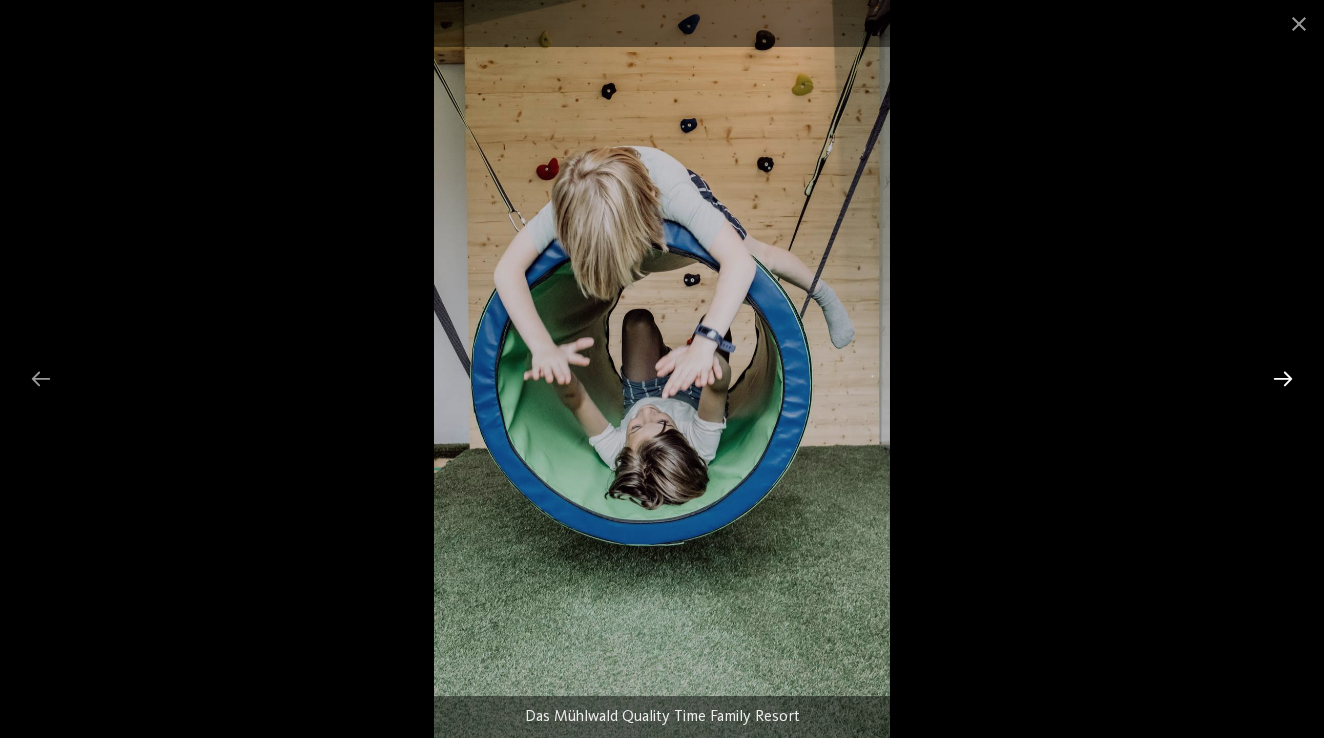 click at bounding box center [1283, 378] 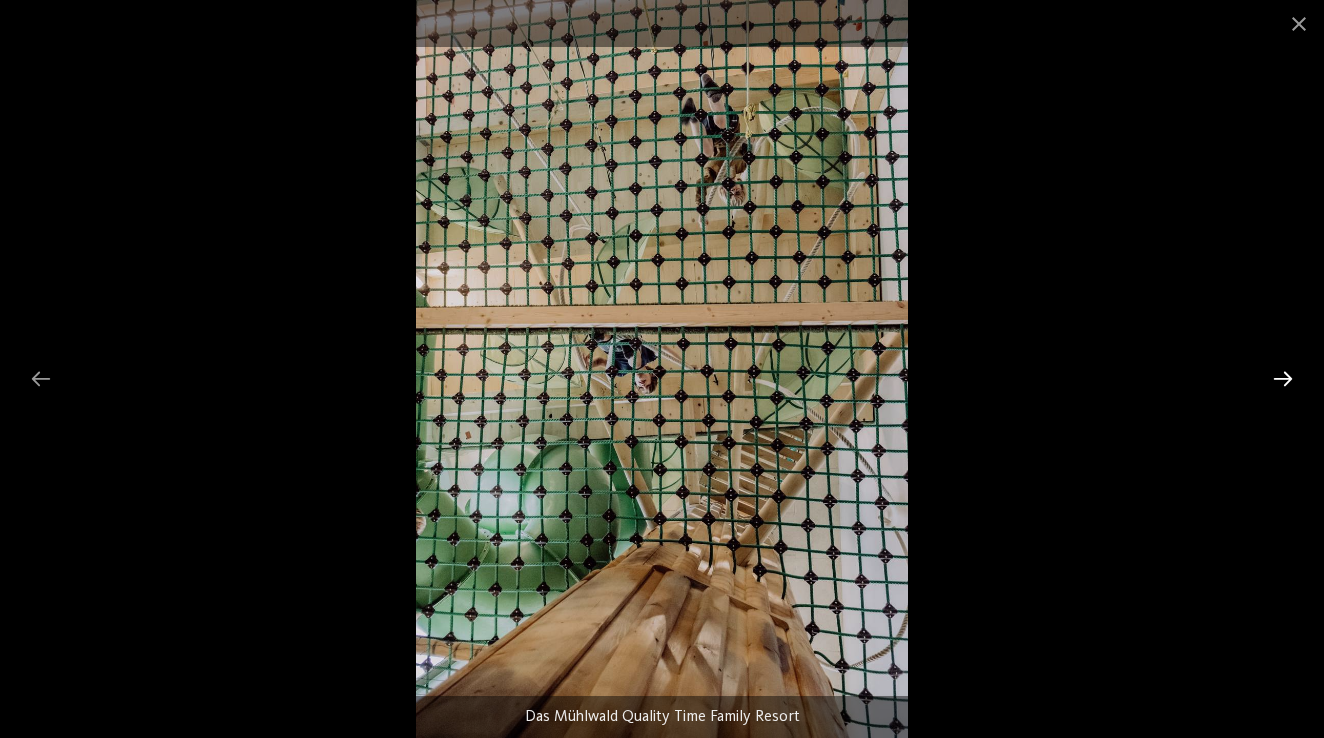 click at bounding box center (1283, 378) 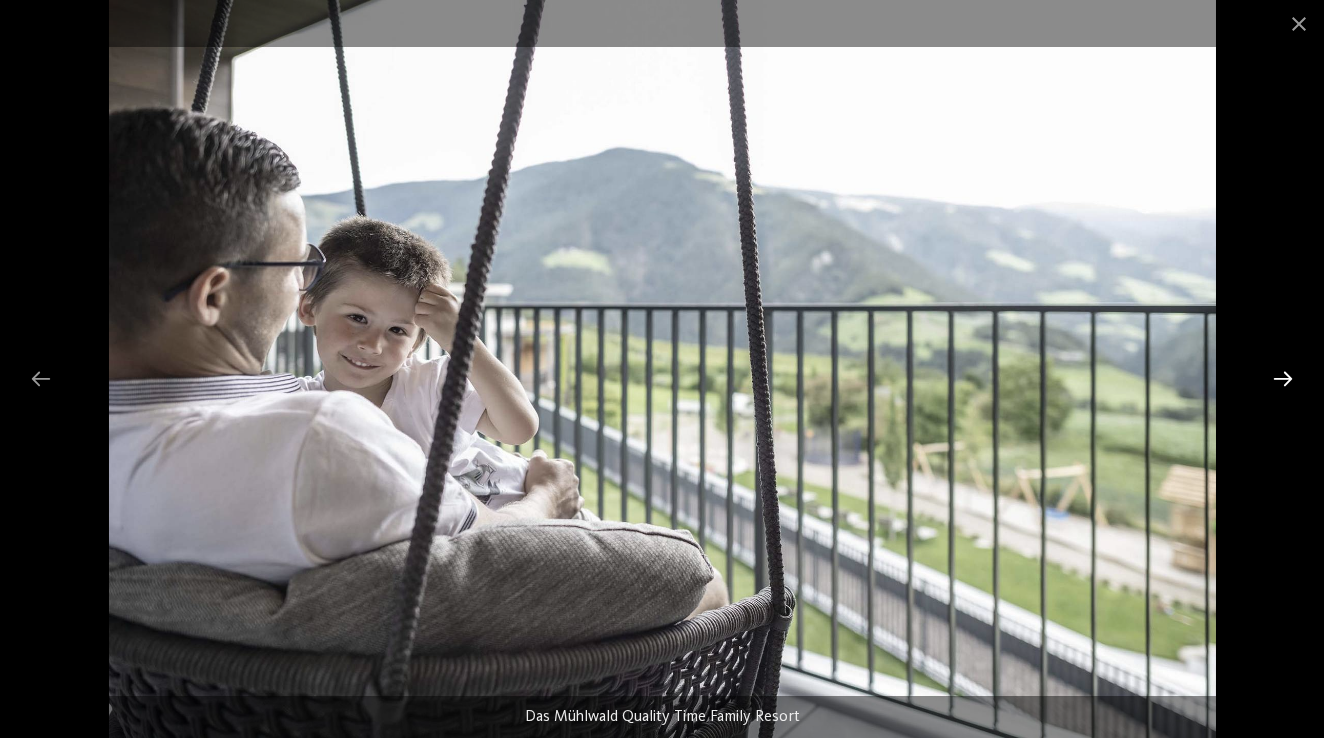 click at bounding box center [1283, 378] 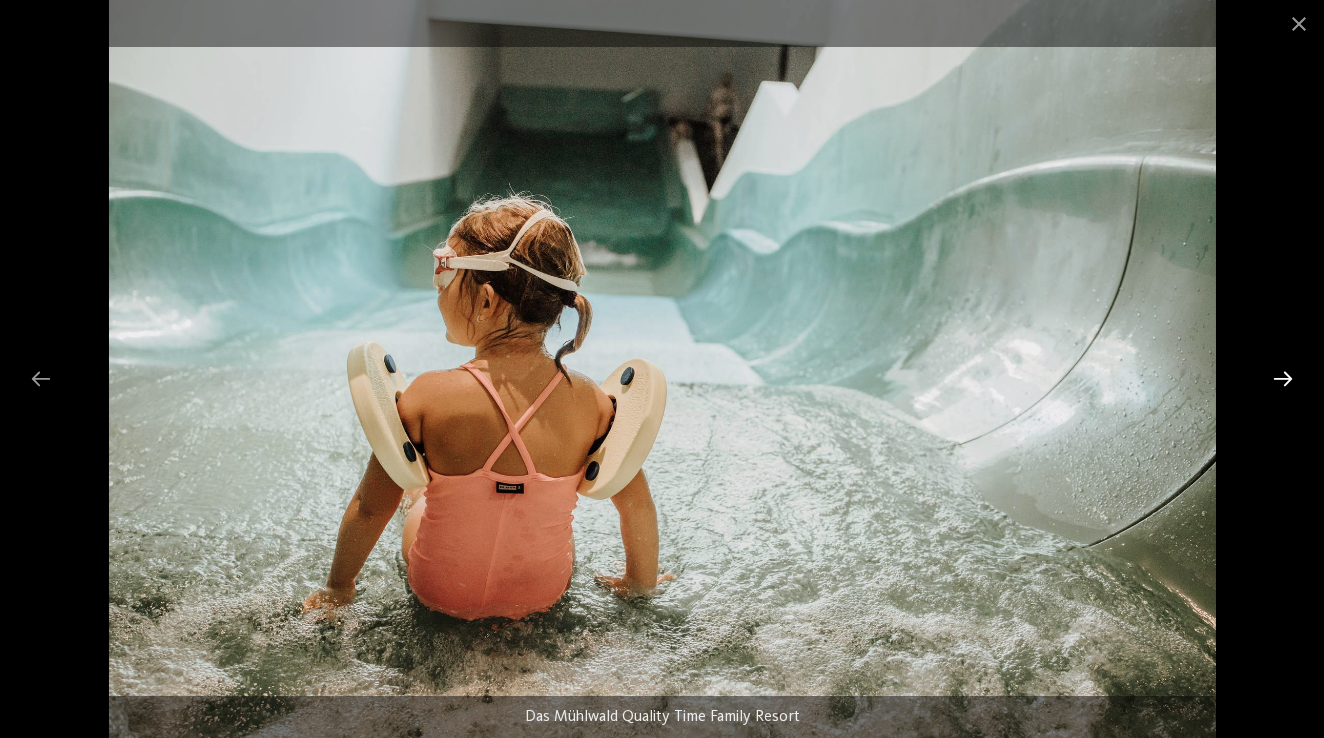 click at bounding box center (1283, 378) 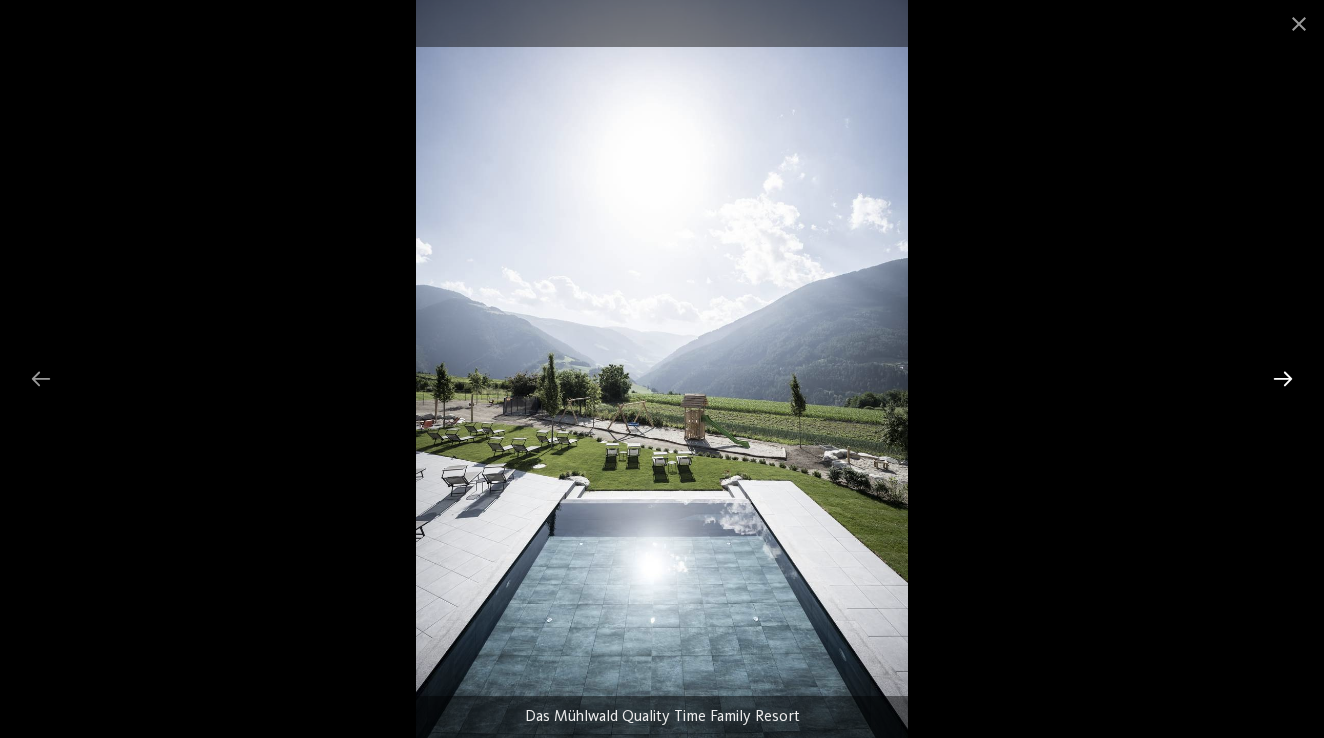 click at bounding box center [1283, 378] 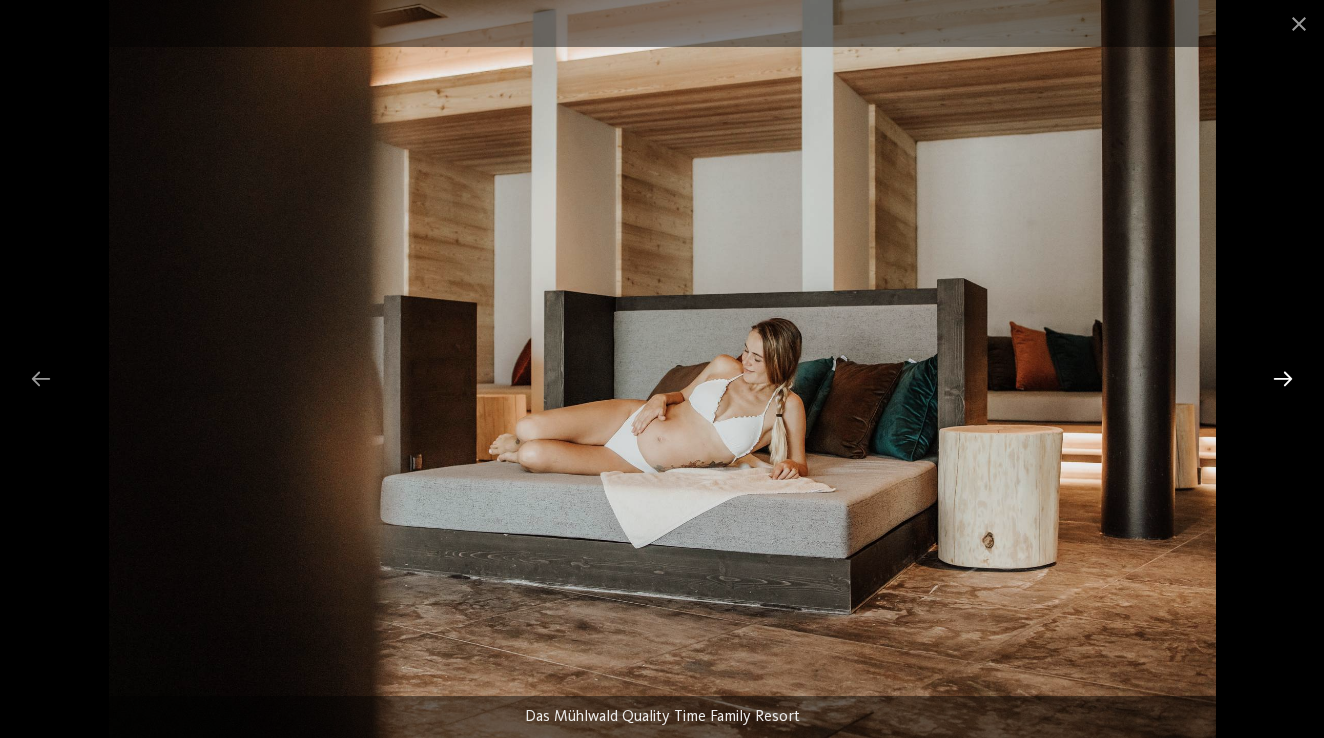 click at bounding box center [1283, 378] 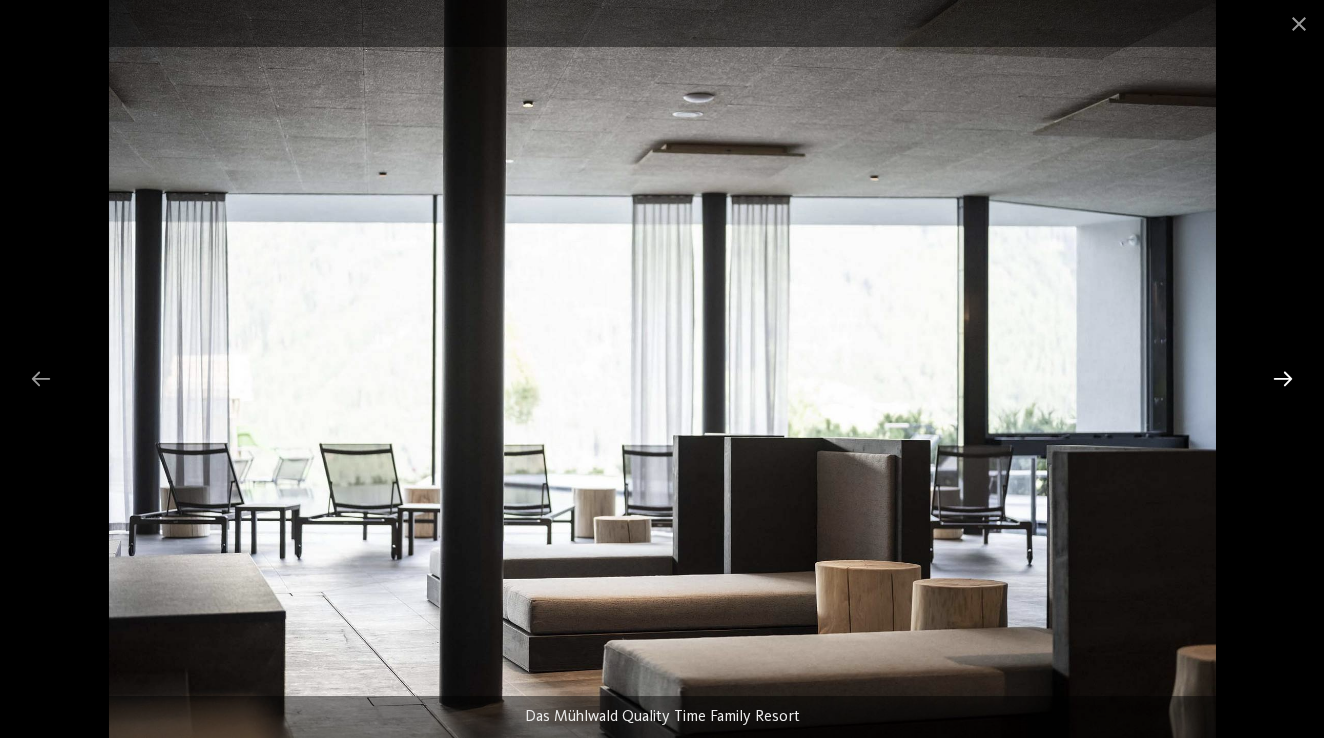 click at bounding box center (1283, 378) 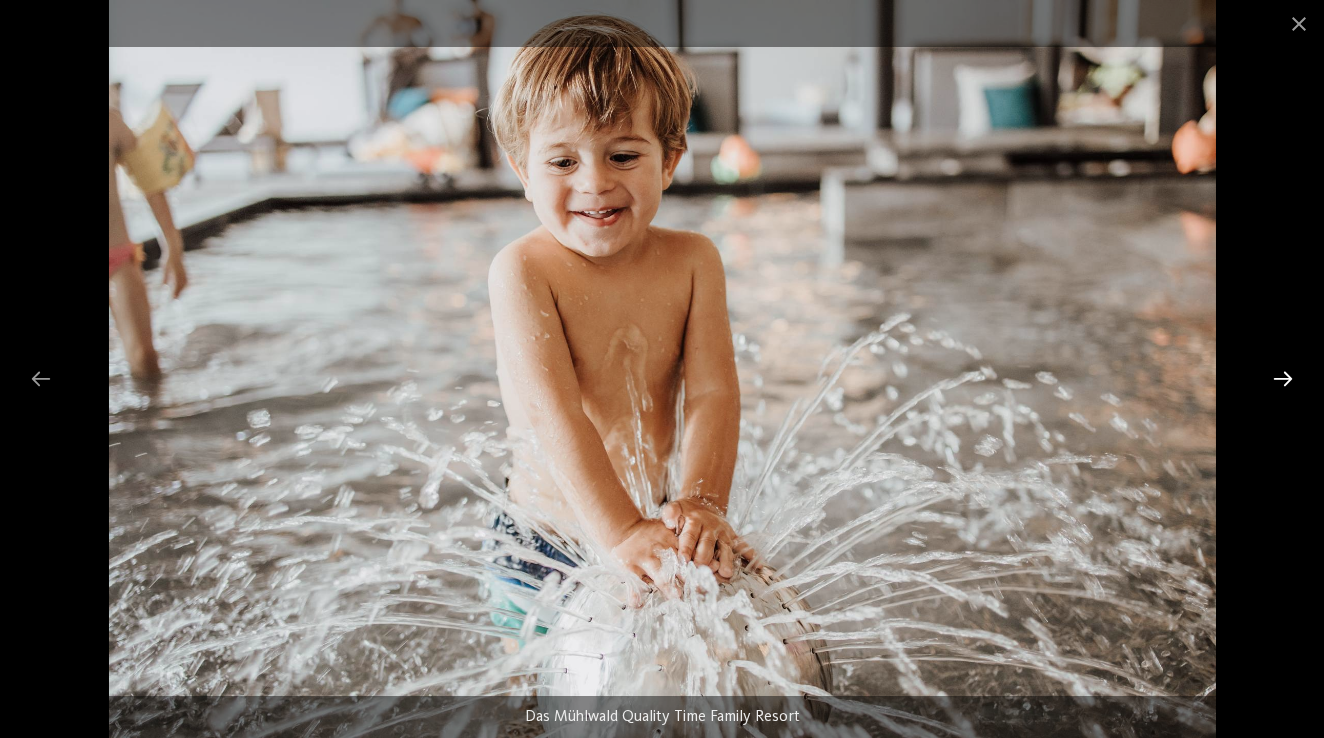 click at bounding box center [1283, 378] 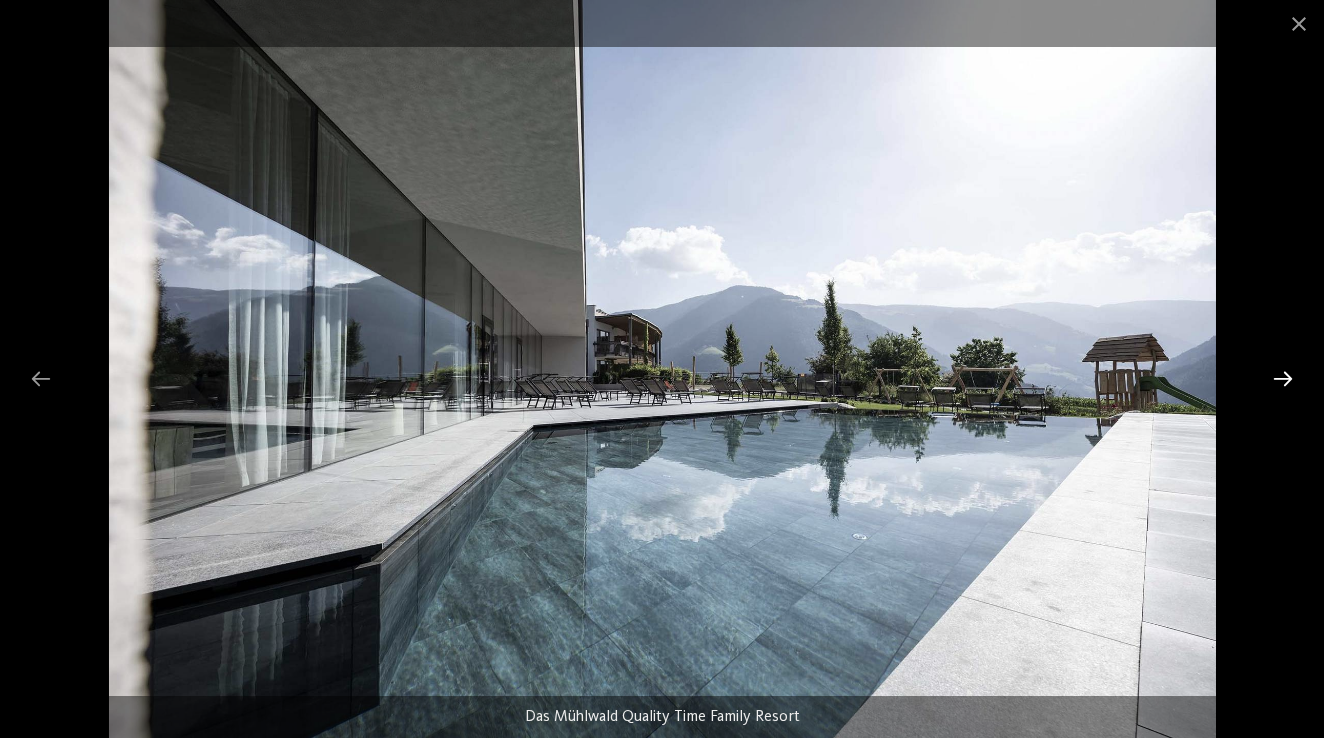 click at bounding box center (1283, 378) 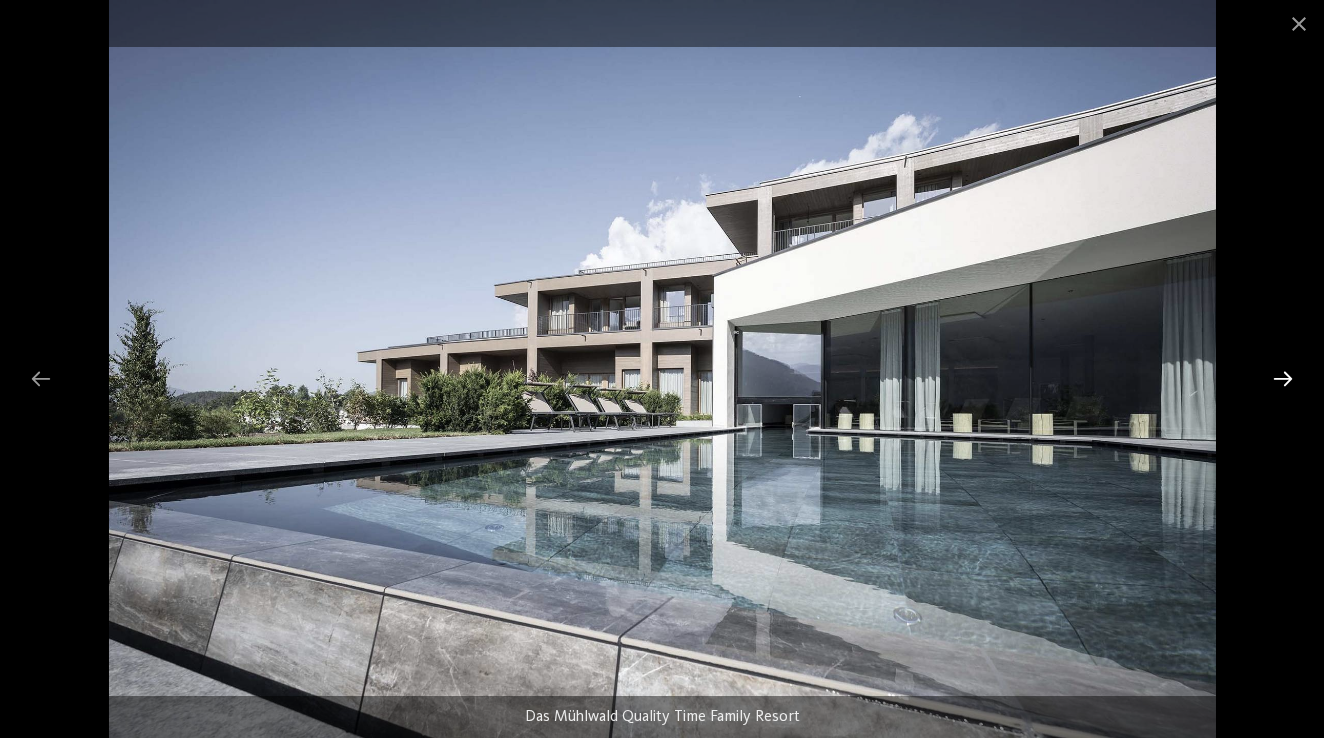 click at bounding box center [1283, 378] 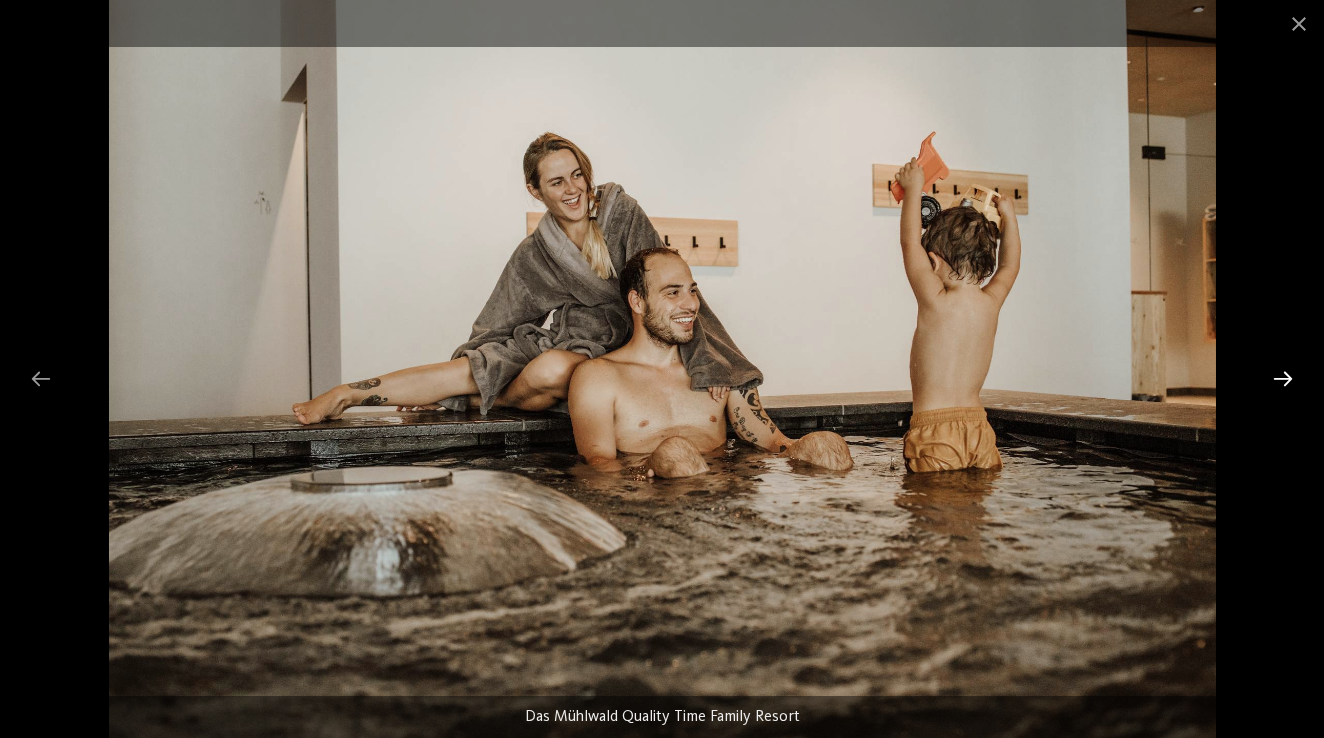 click at bounding box center [1283, 378] 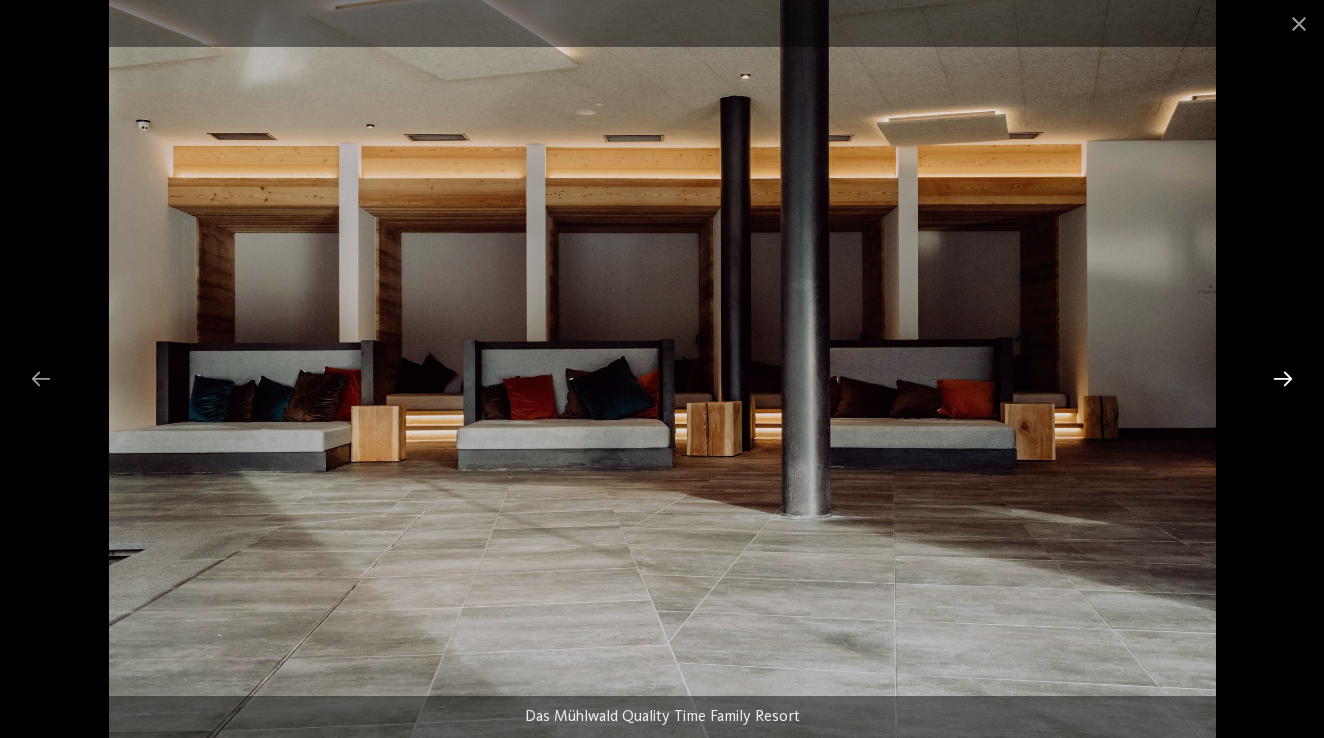 click at bounding box center (1283, 378) 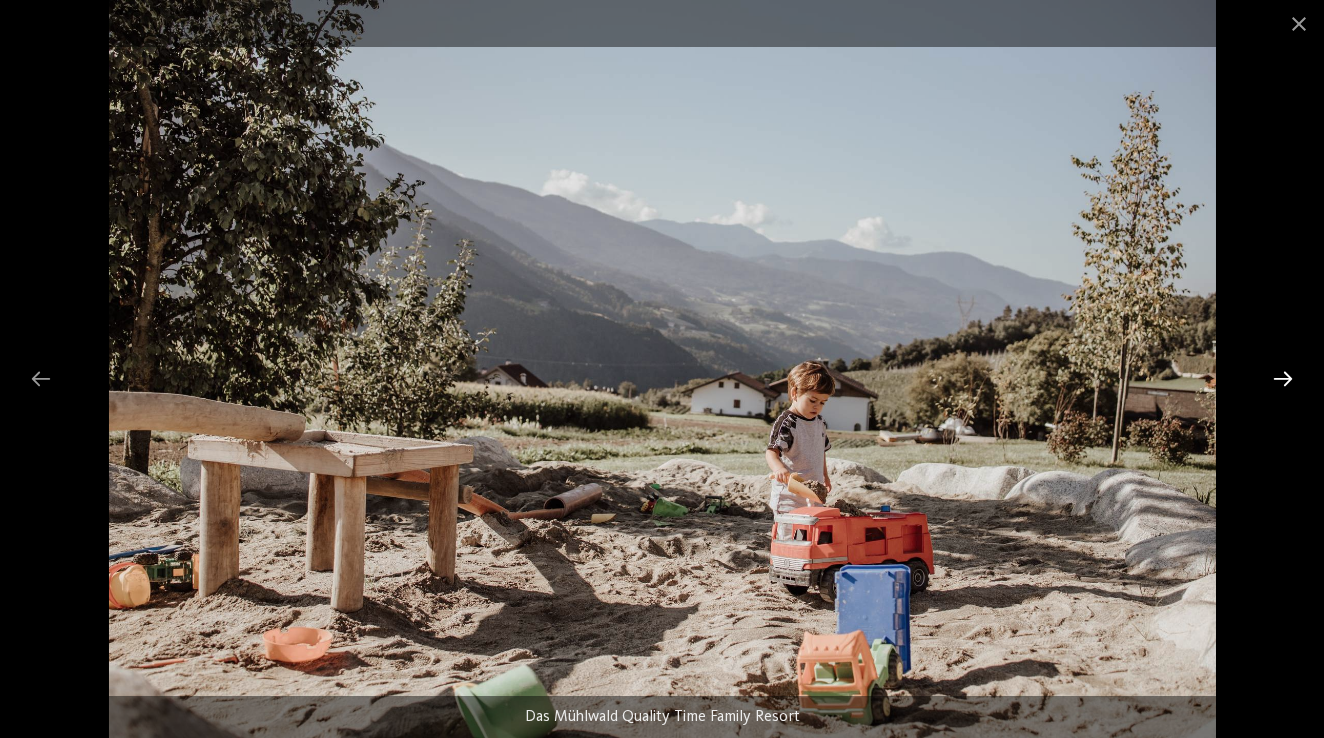 click at bounding box center (1283, 378) 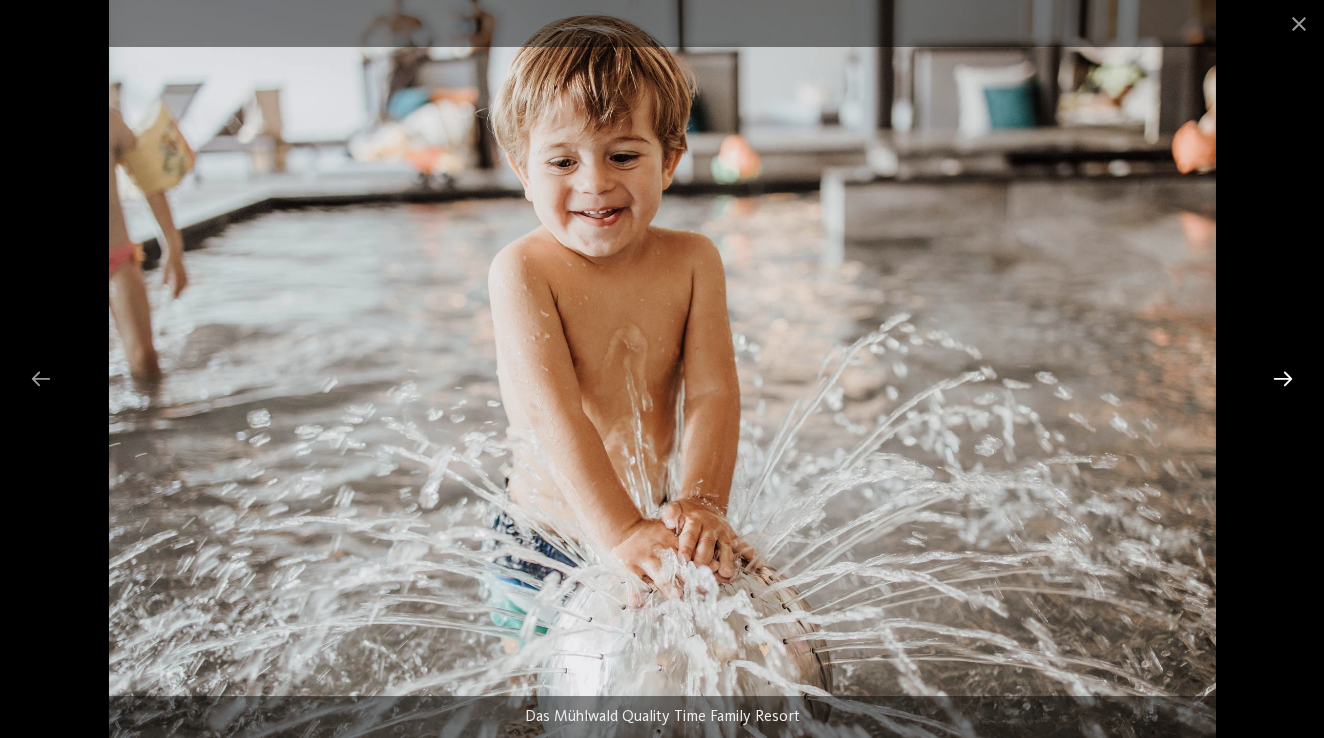 click at bounding box center (1283, 378) 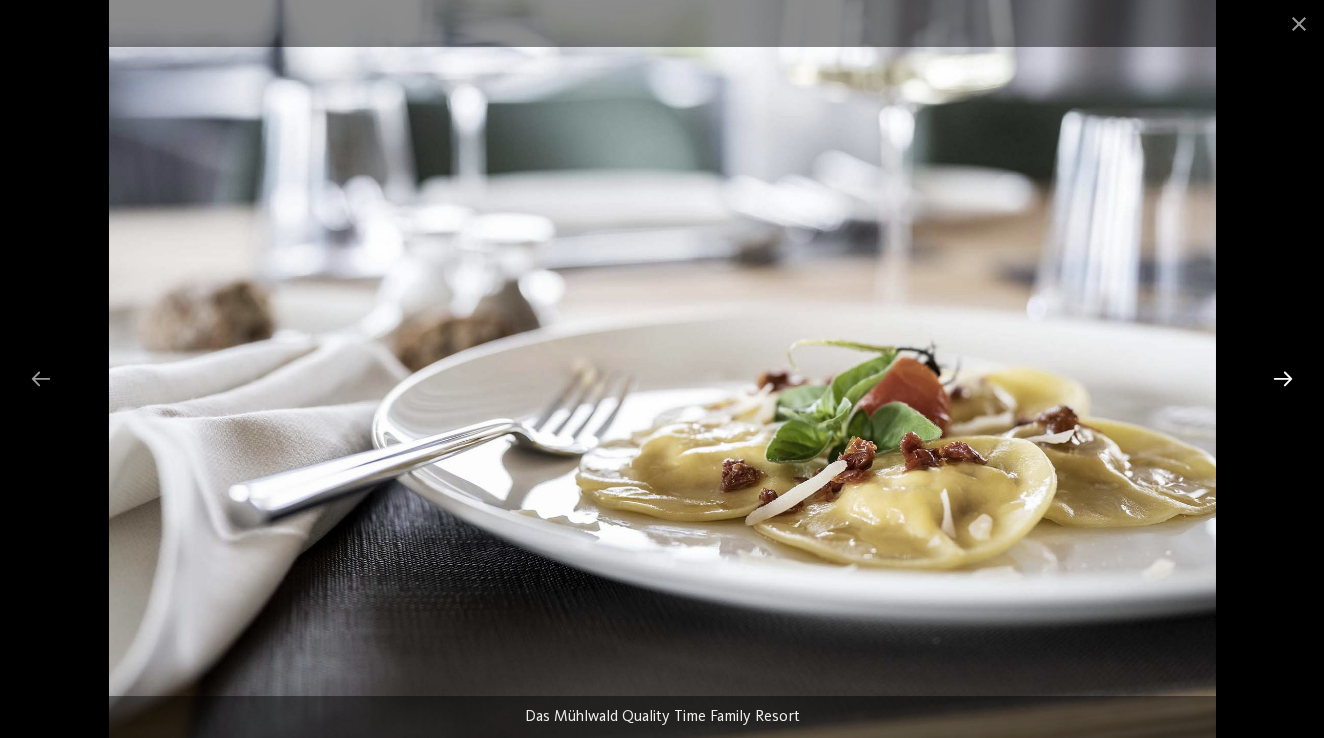 click at bounding box center [1283, 378] 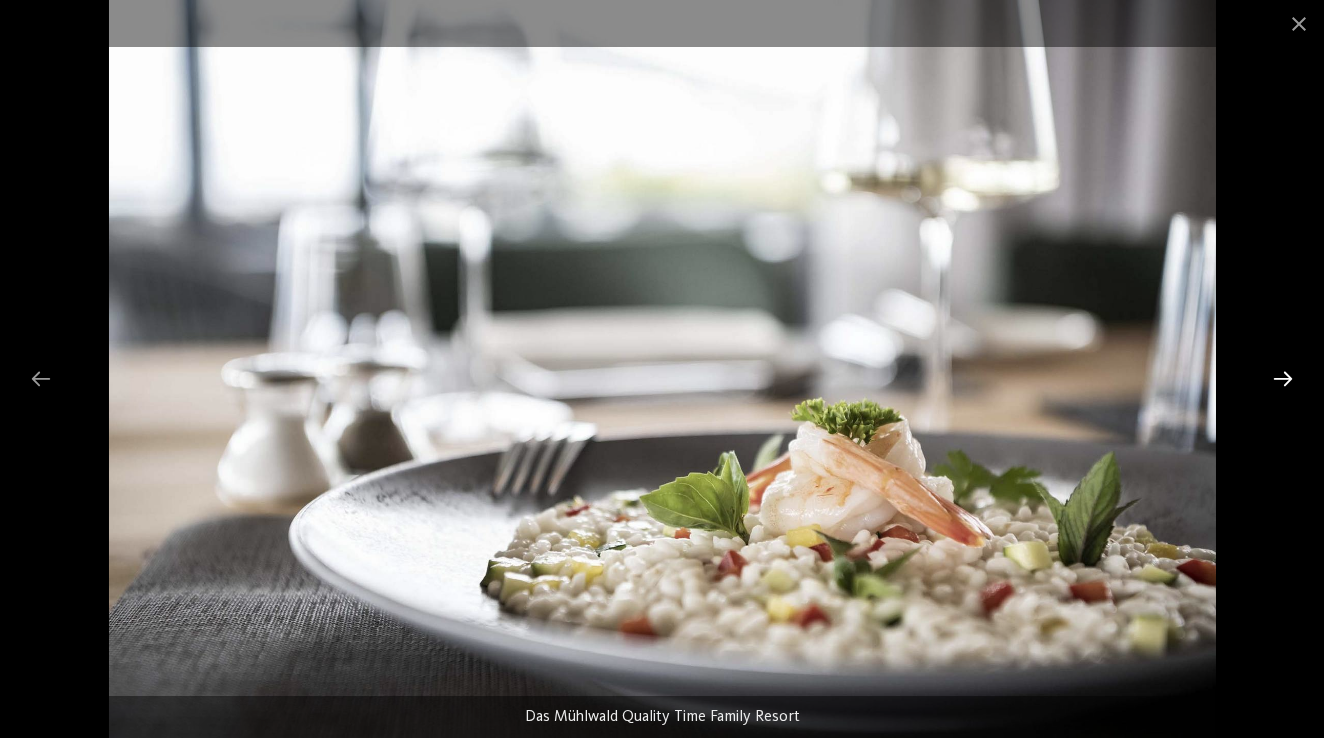 click at bounding box center (1283, 378) 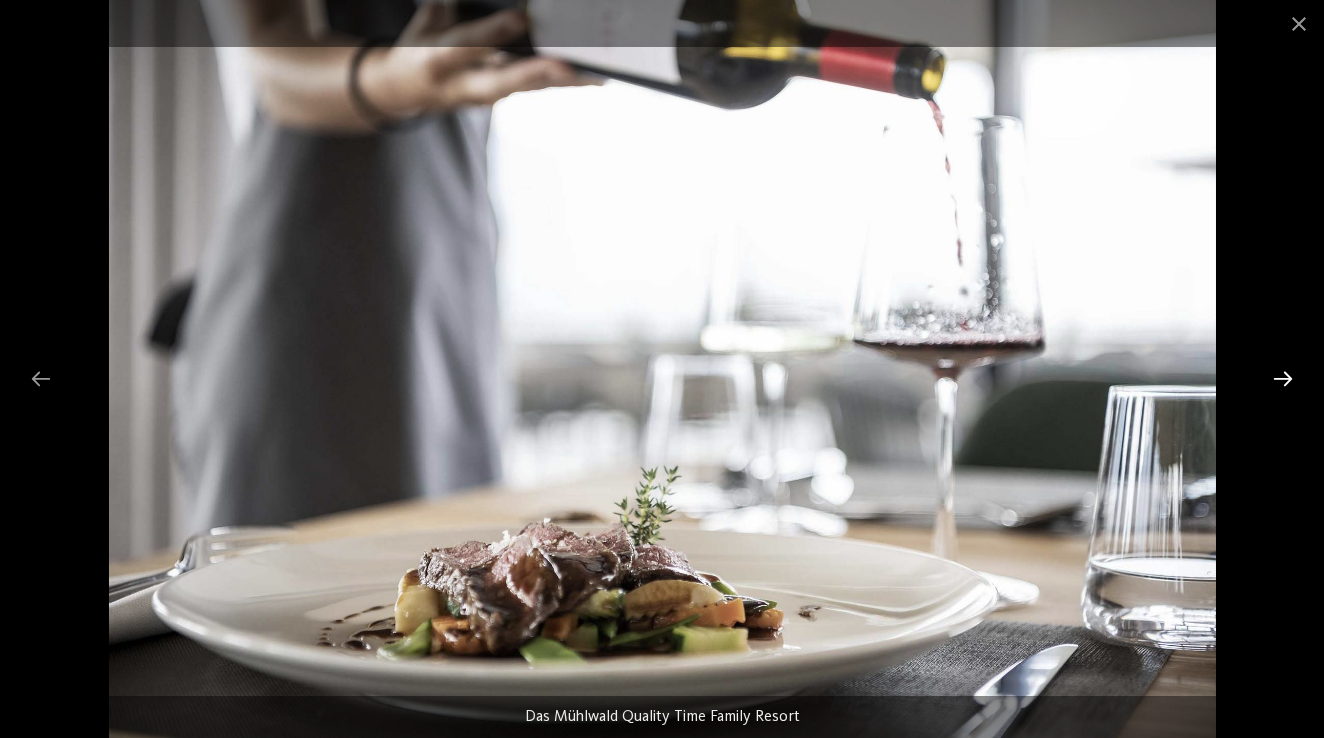 click at bounding box center (1283, 378) 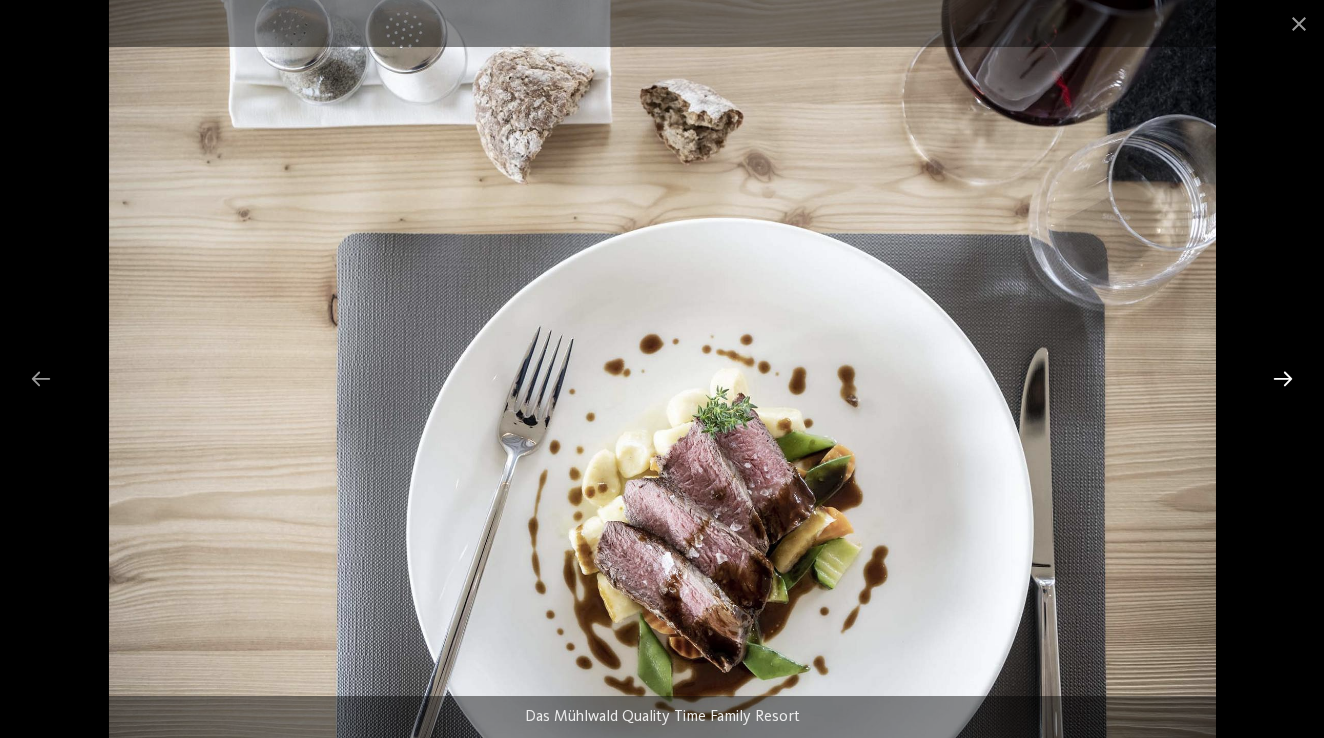 click at bounding box center [1283, 378] 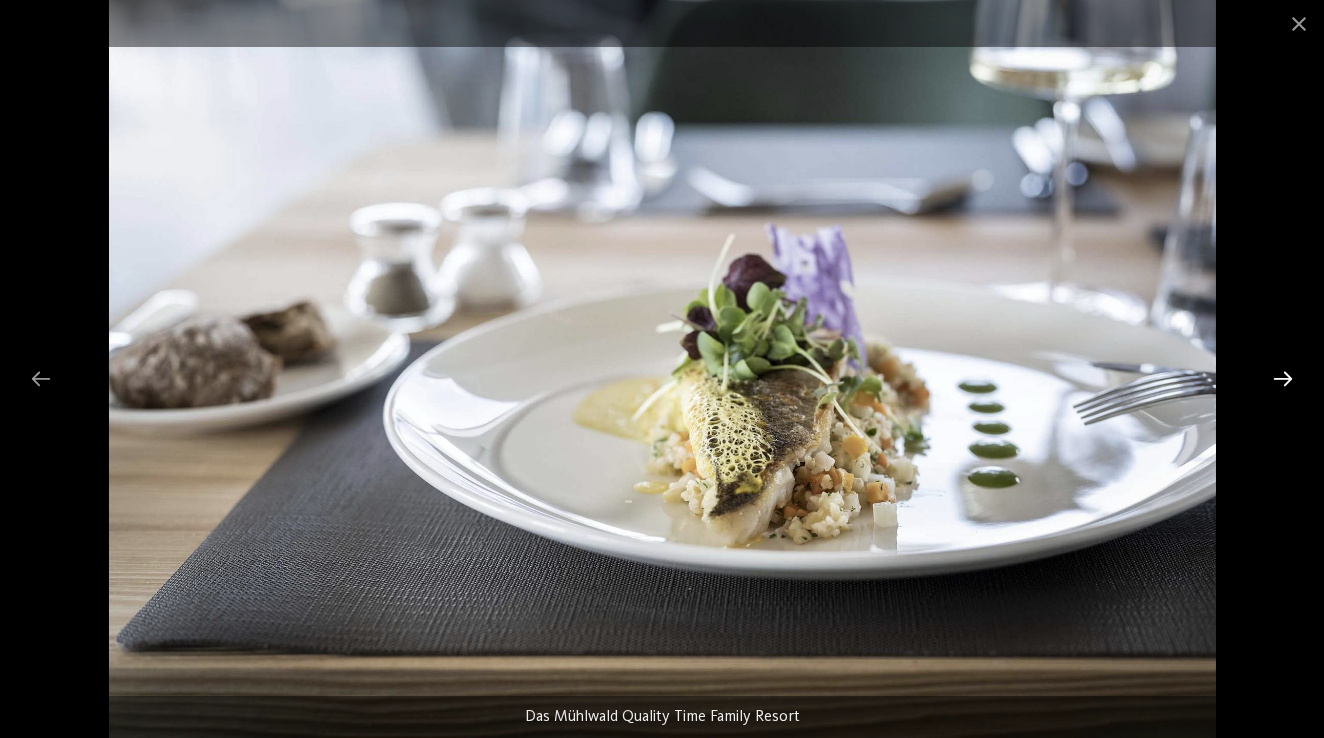 click at bounding box center (1283, 378) 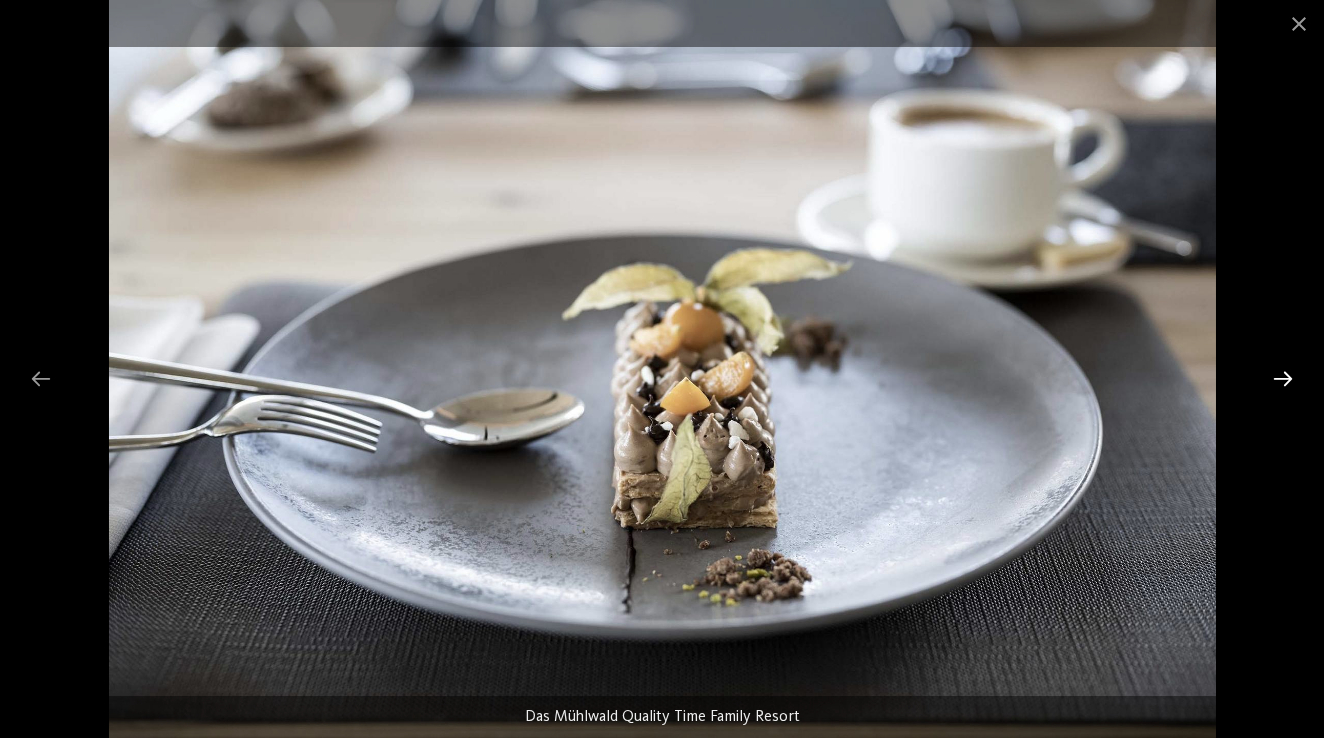 click at bounding box center (1283, 378) 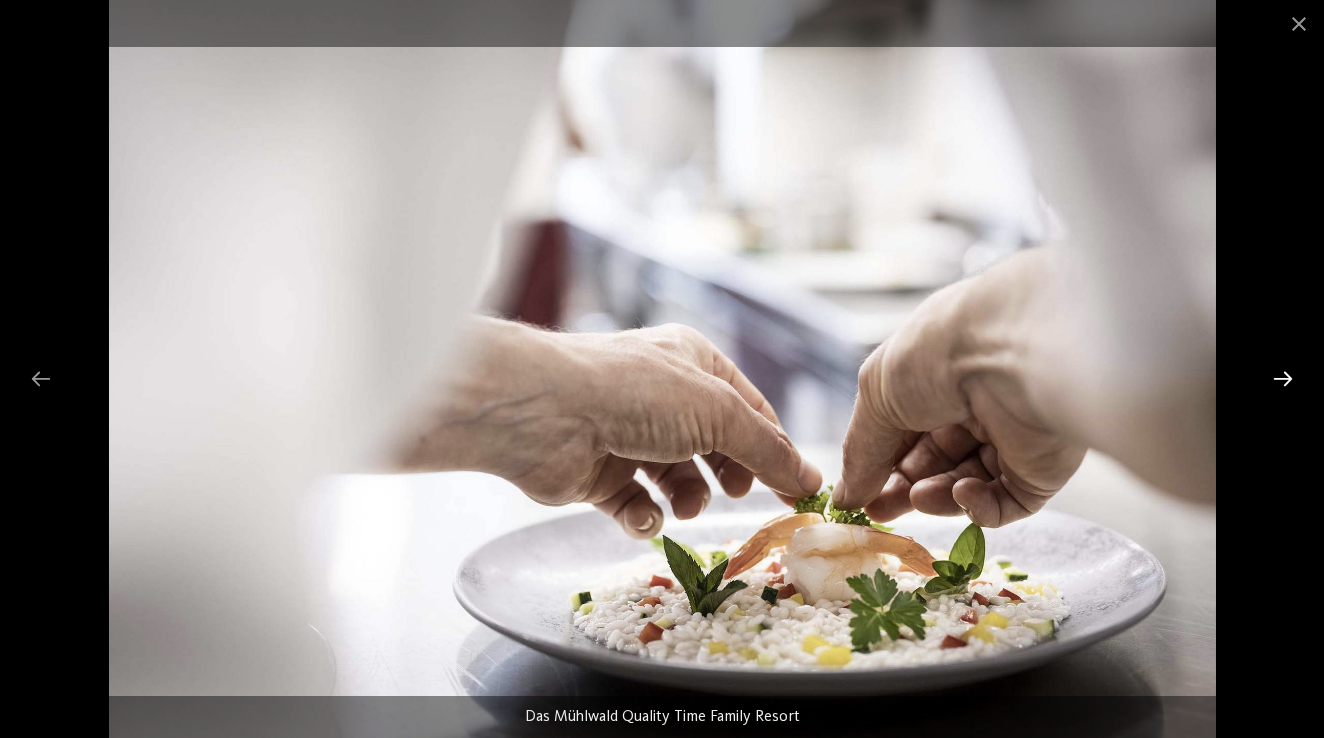 click at bounding box center (1283, 378) 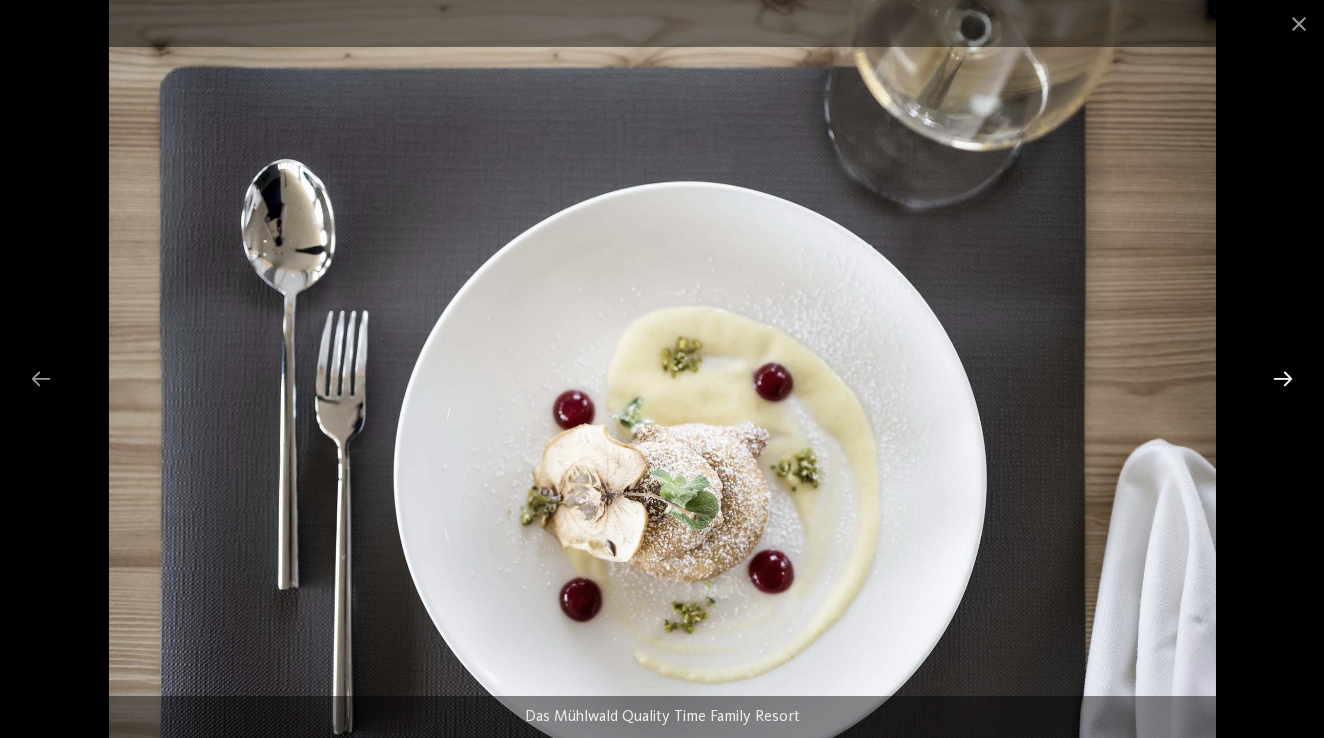 click at bounding box center [1283, 378] 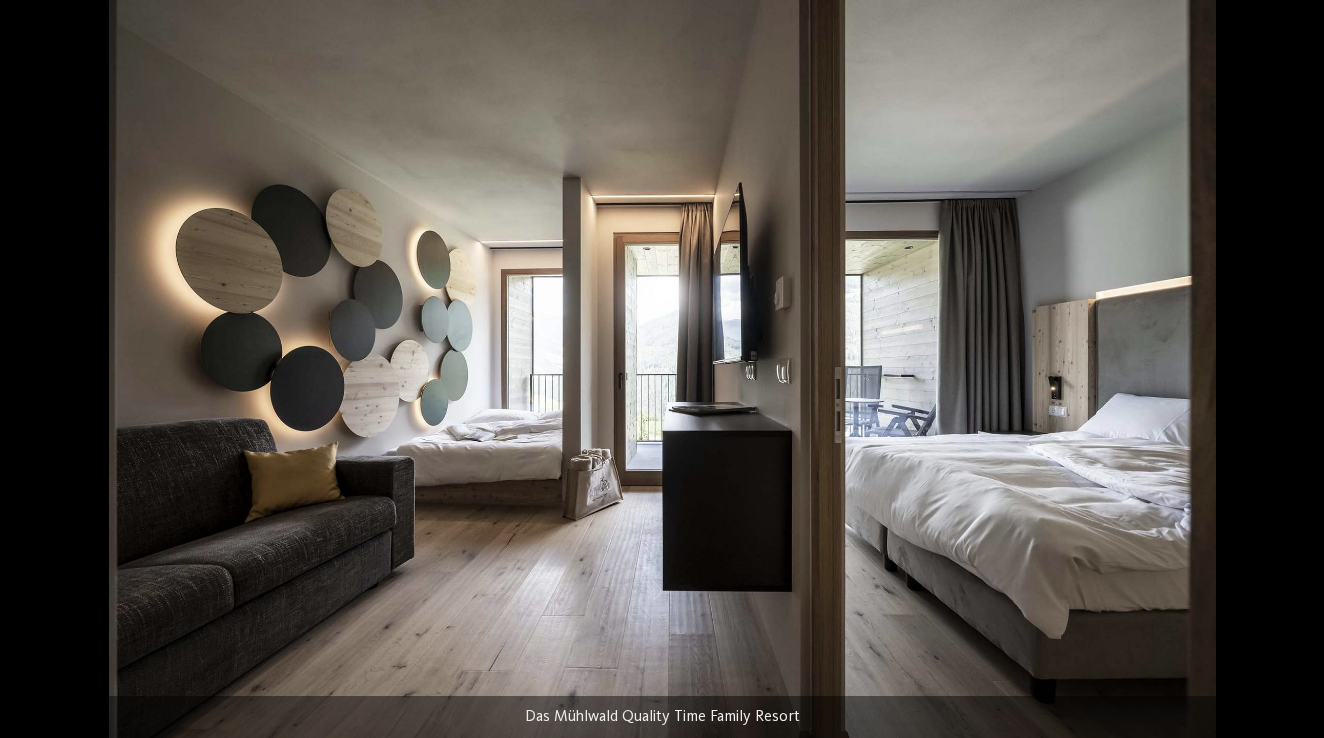 click at bounding box center (1293, 378) 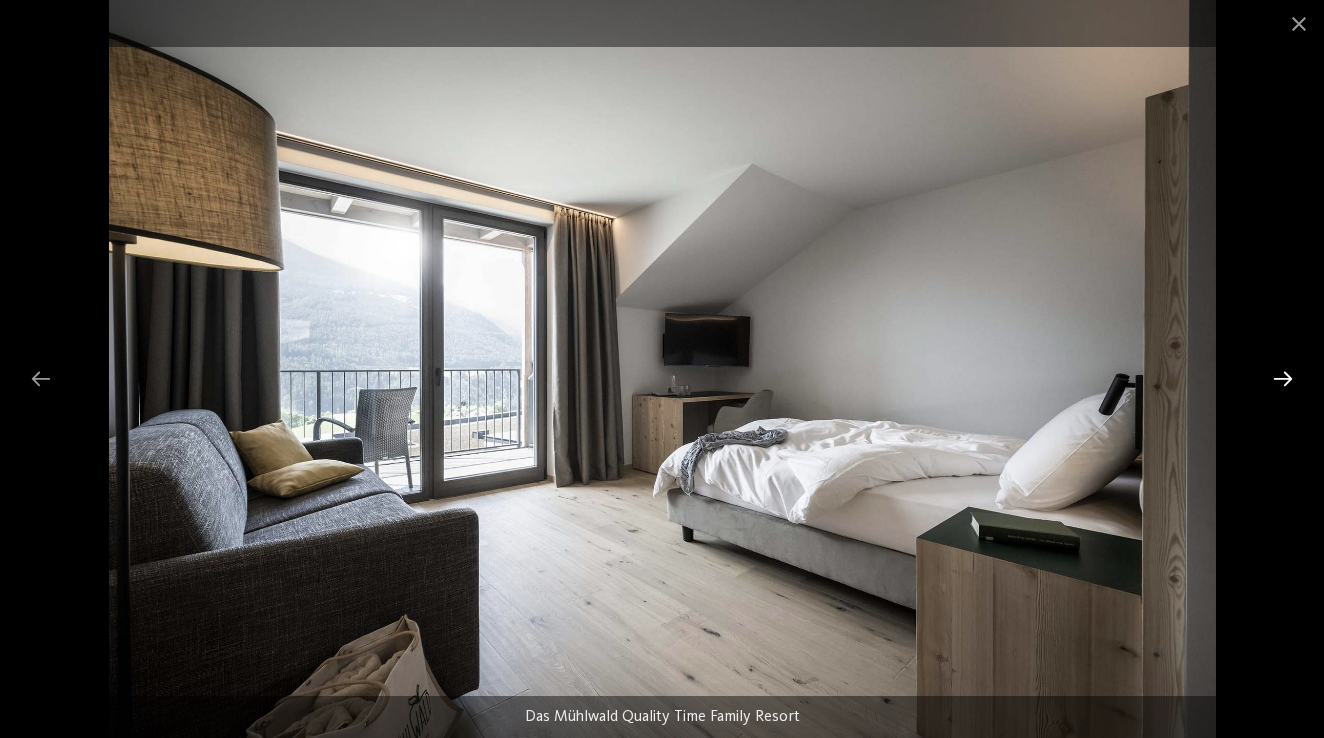 click at bounding box center [1283, 378] 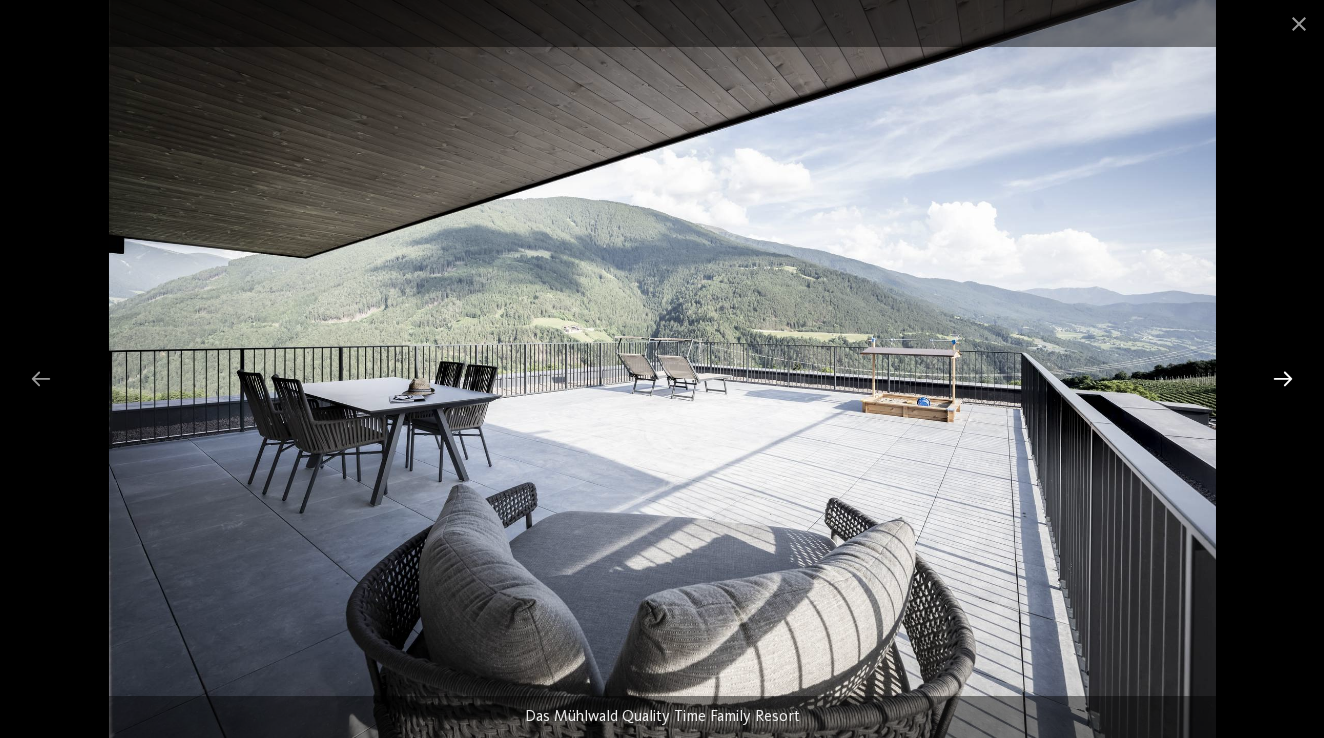 click at bounding box center (1283, 378) 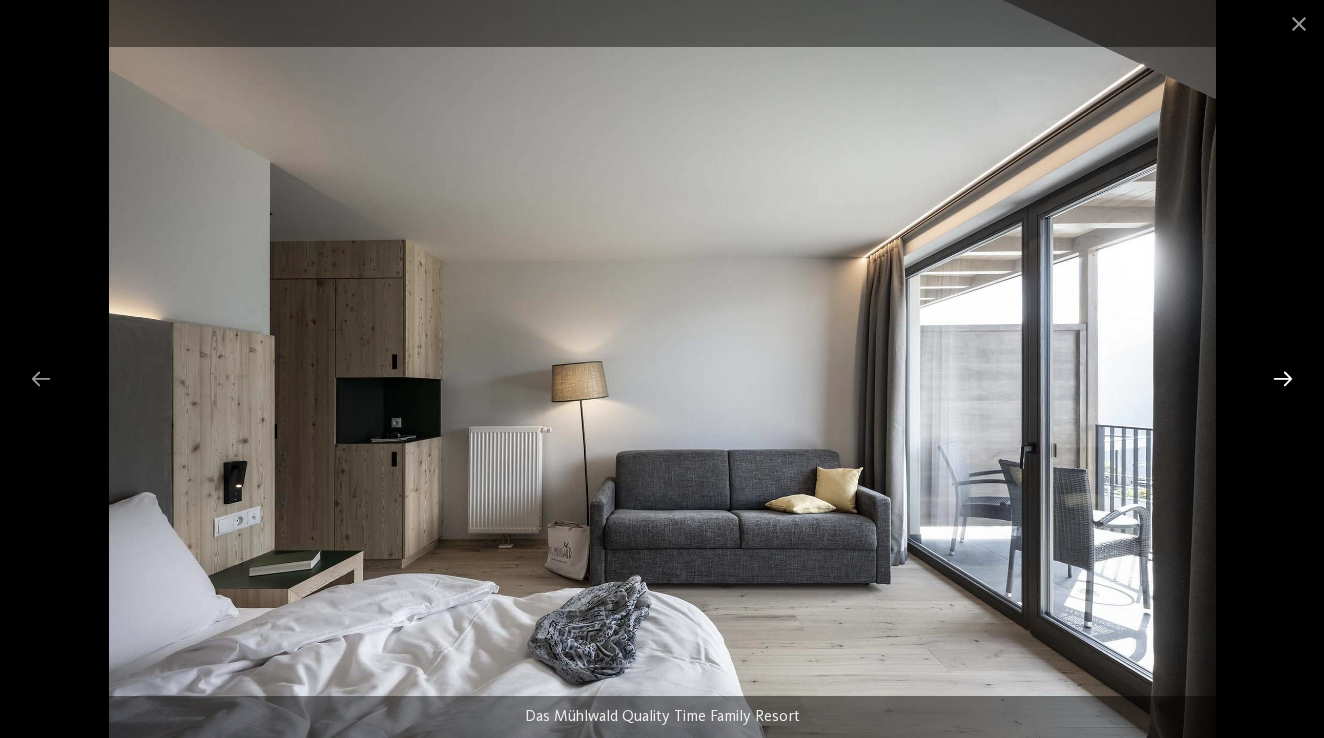 click at bounding box center (1283, 378) 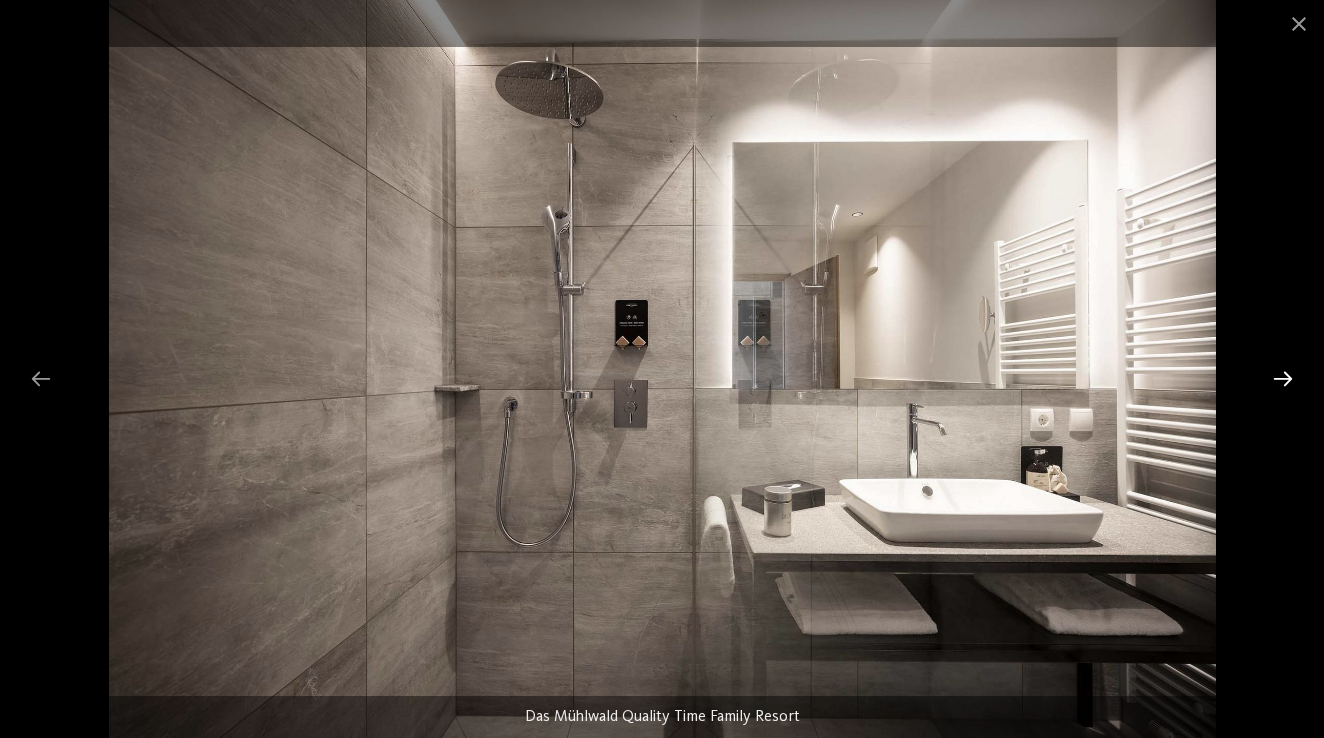 click at bounding box center (1283, 378) 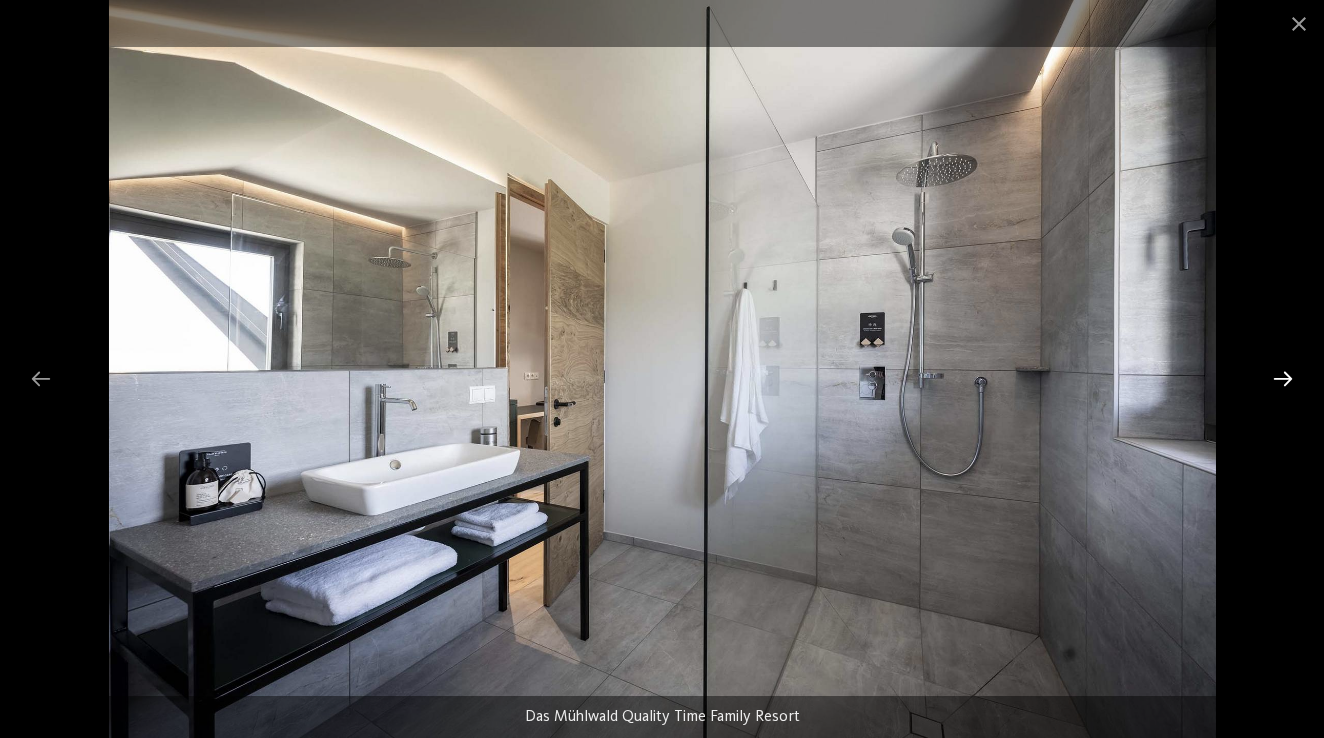 click at bounding box center [1283, 378] 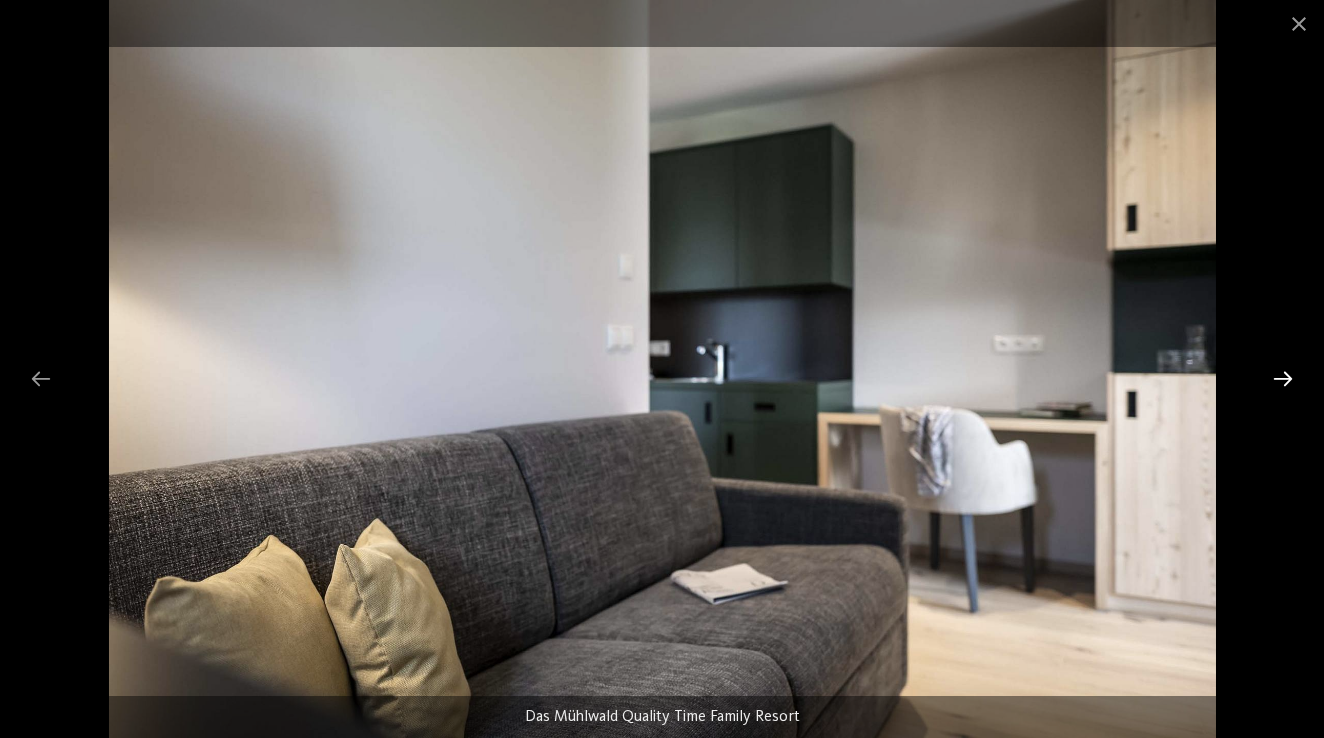 click at bounding box center (1283, 378) 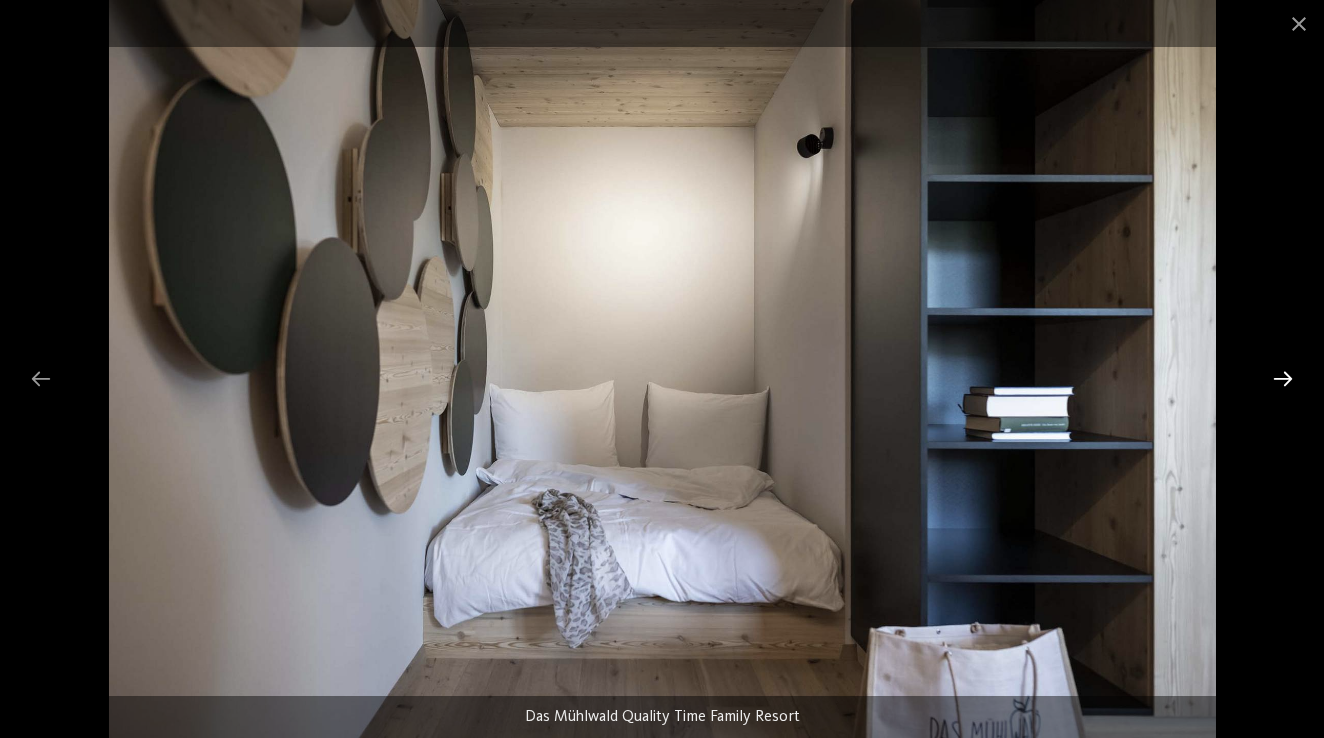 click at bounding box center [1283, 378] 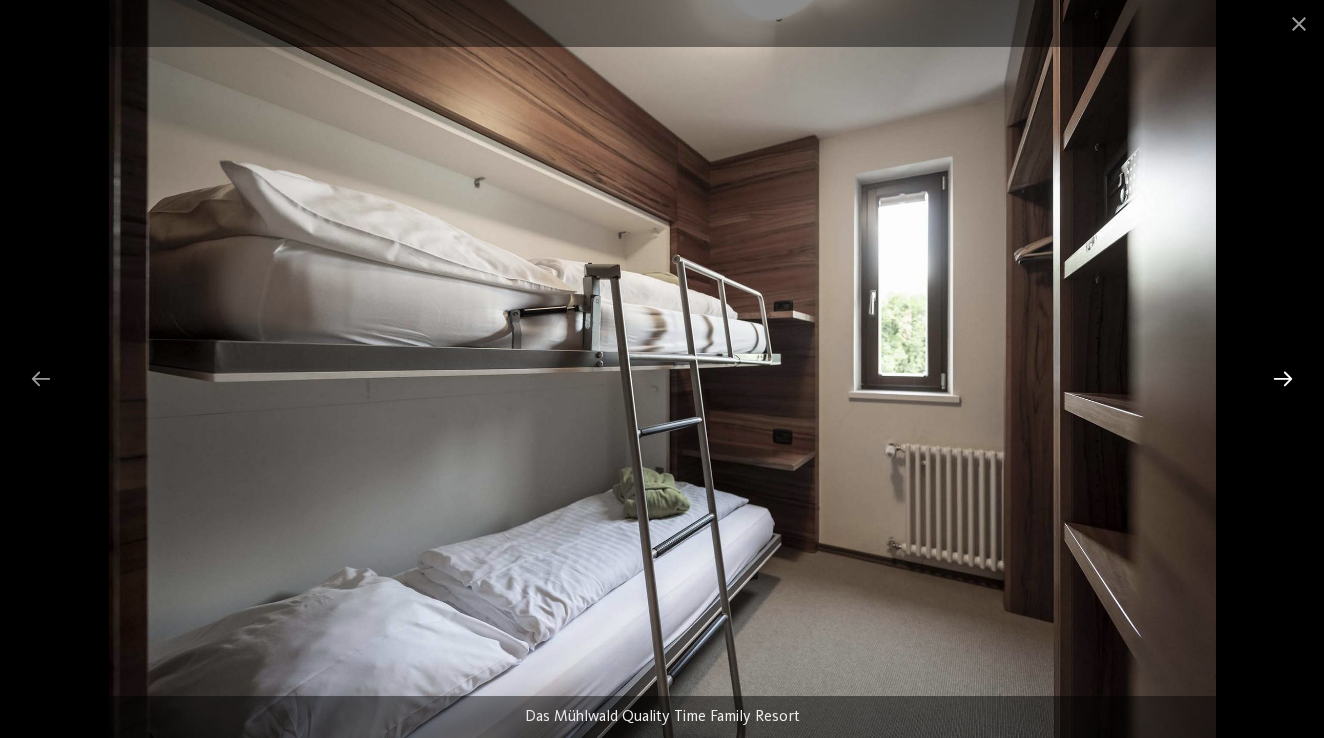 click at bounding box center [1283, 378] 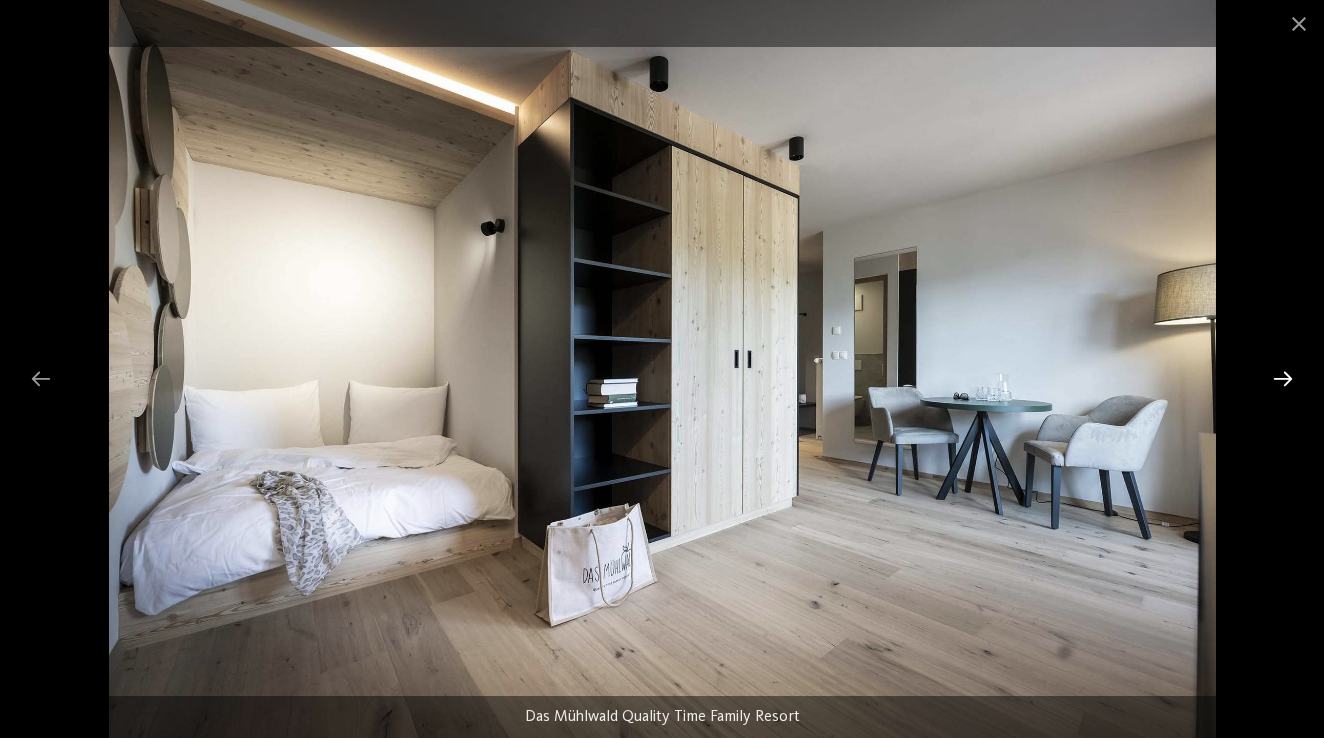 click at bounding box center [1283, 378] 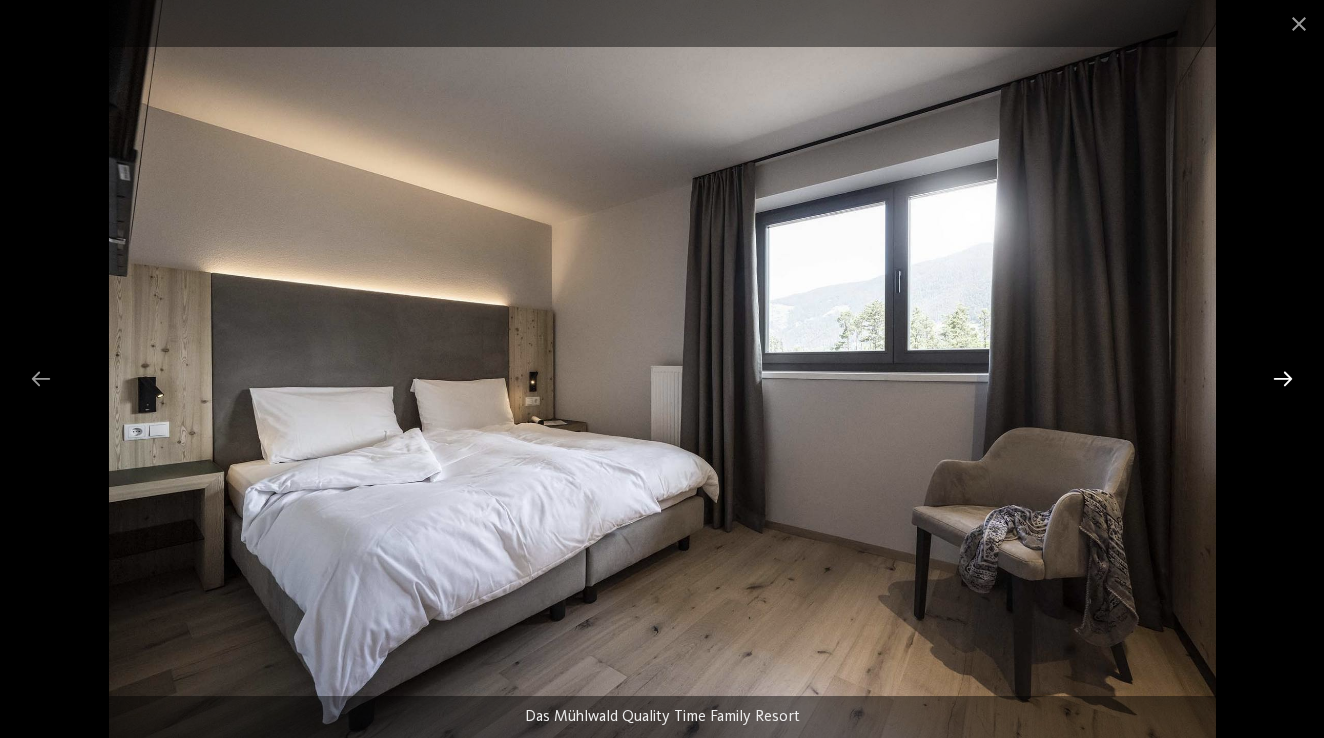 click at bounding box center (1283, 378) 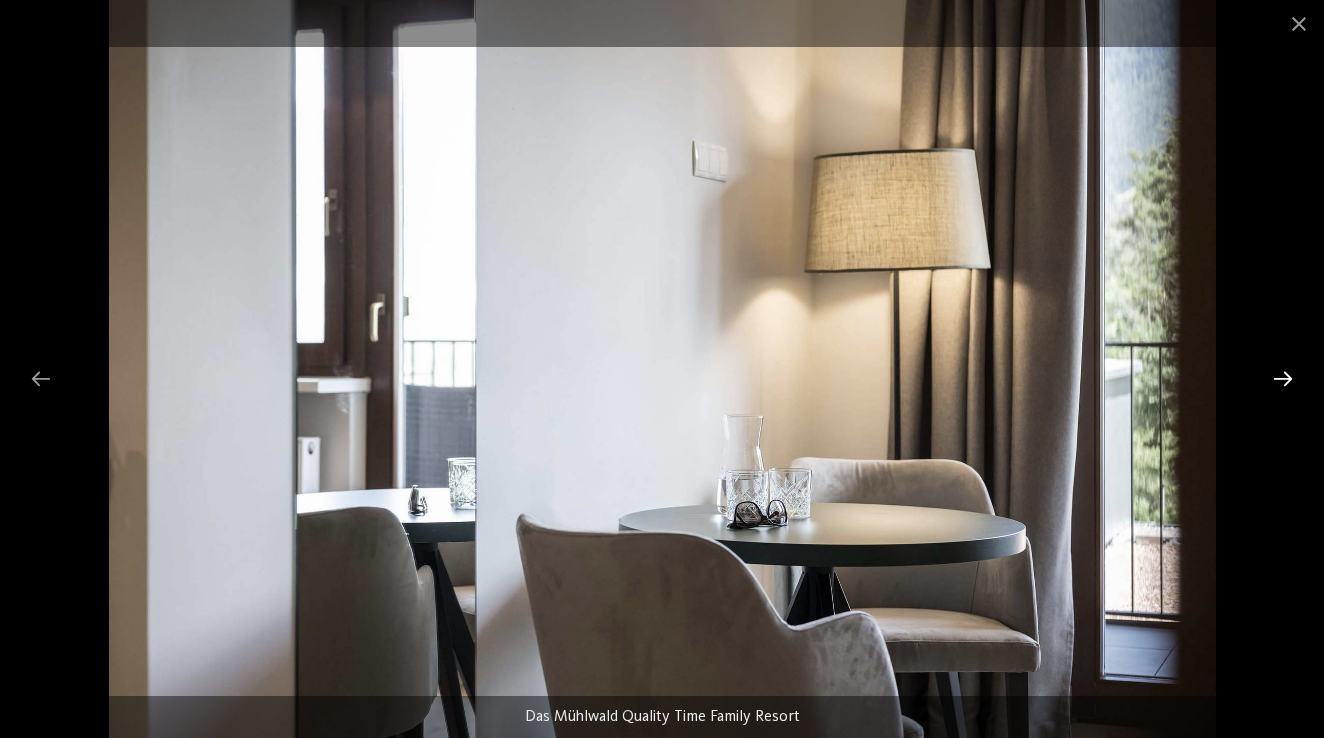 click at bounding box center (1283, 378) 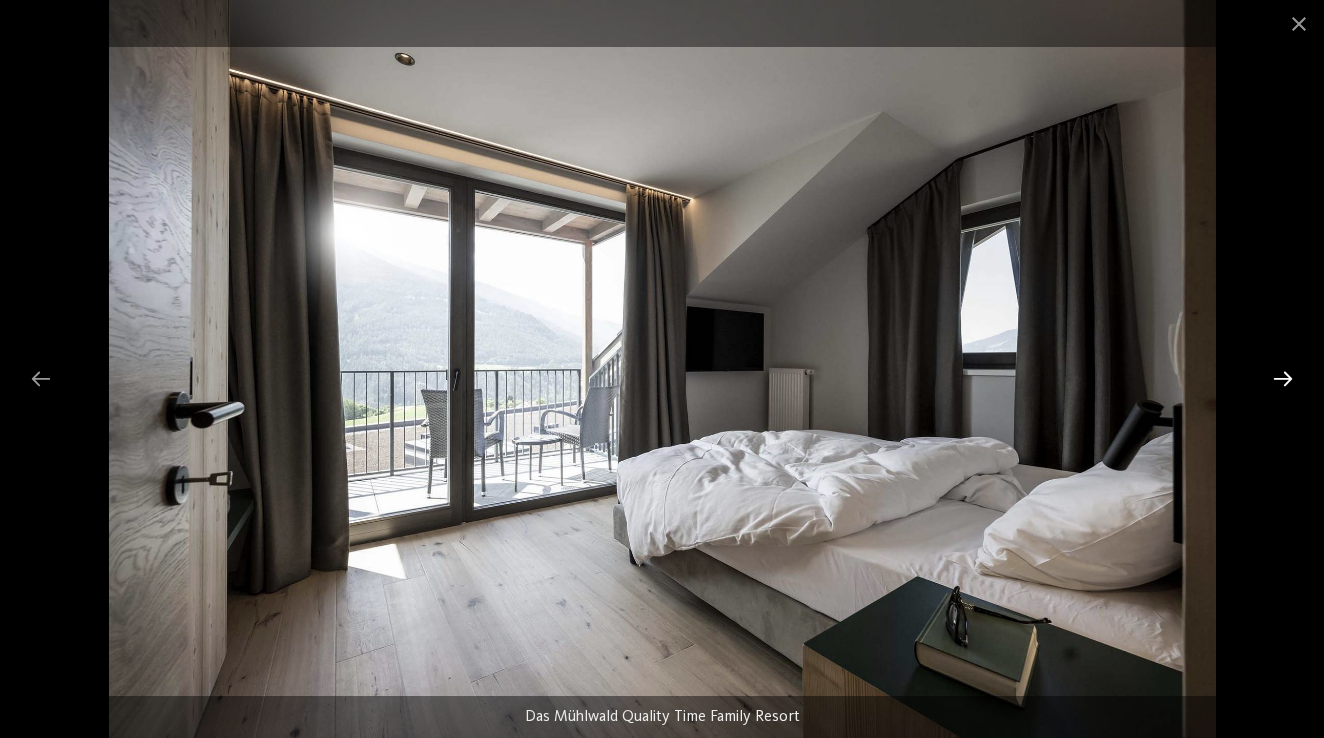 click at bounding box center [1283, 378] 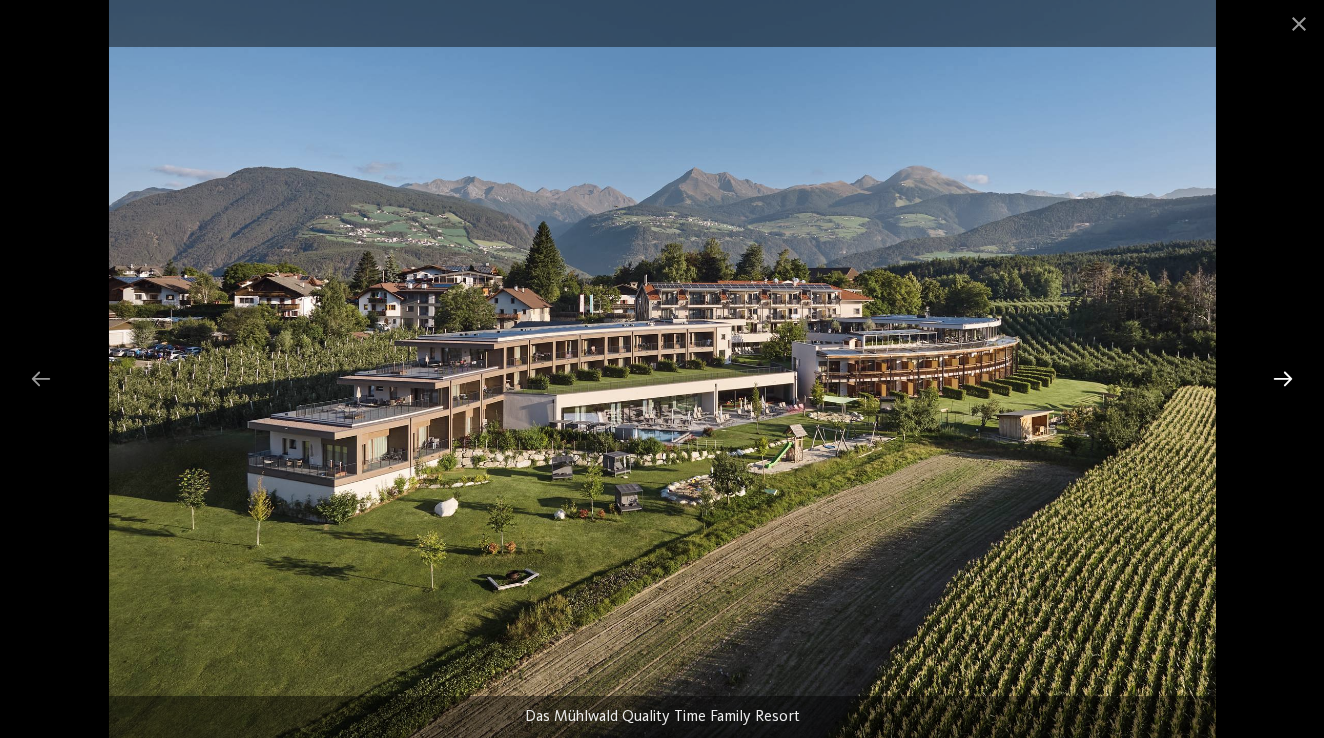 click at bounding box center [1283, 378] 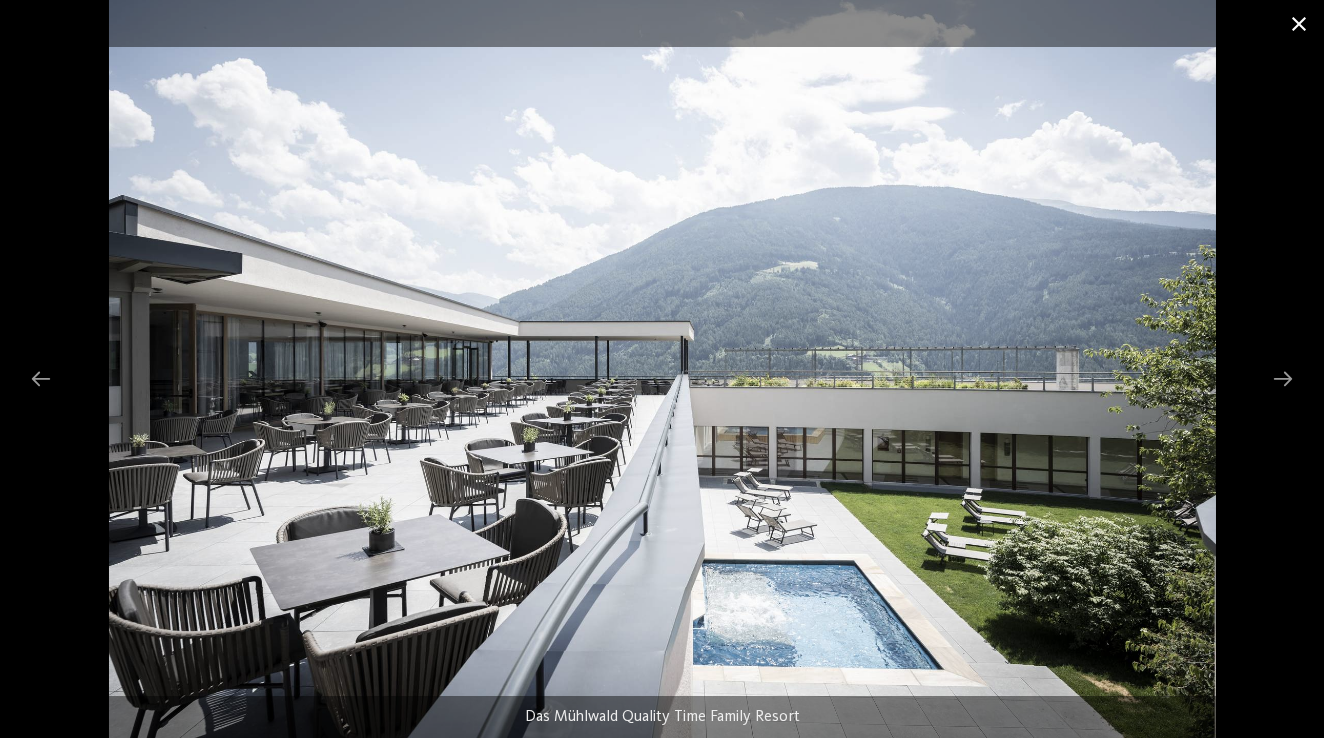 click at bounding box center [1299, 23] 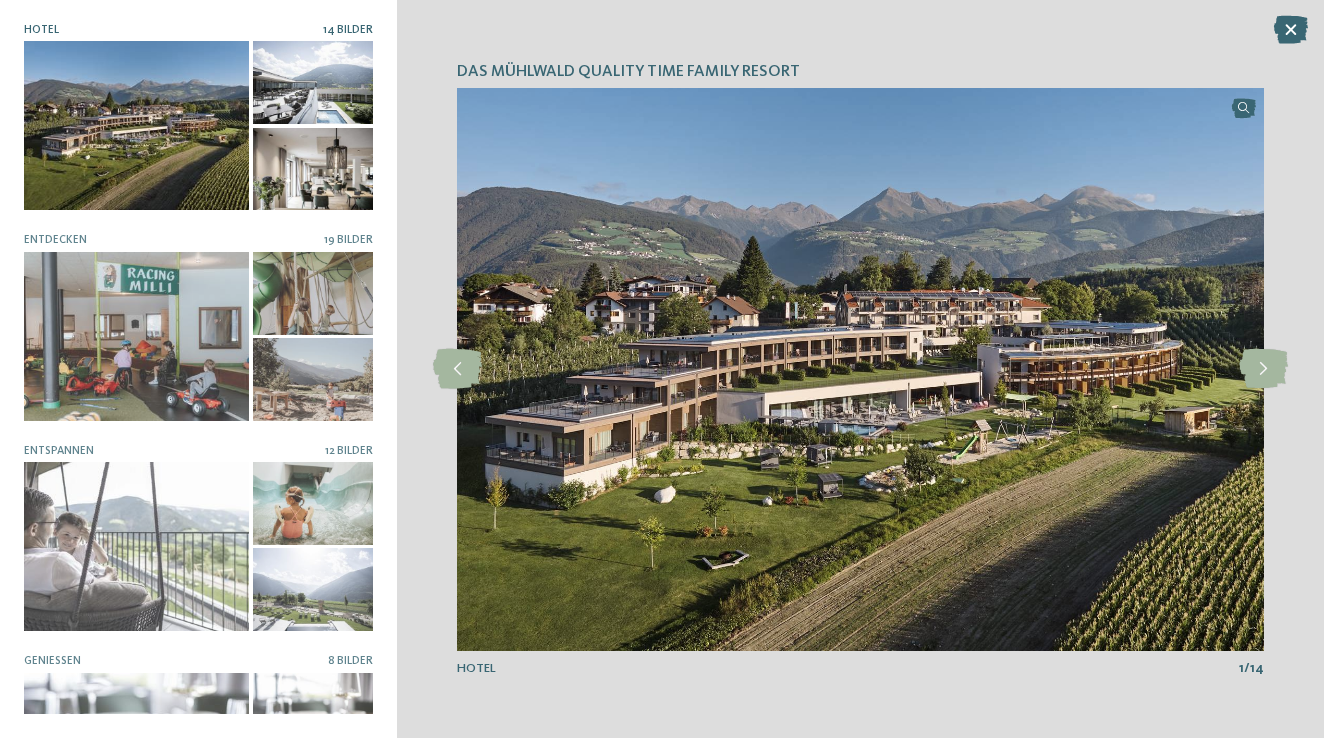 click at bounding box center (1291, 30) 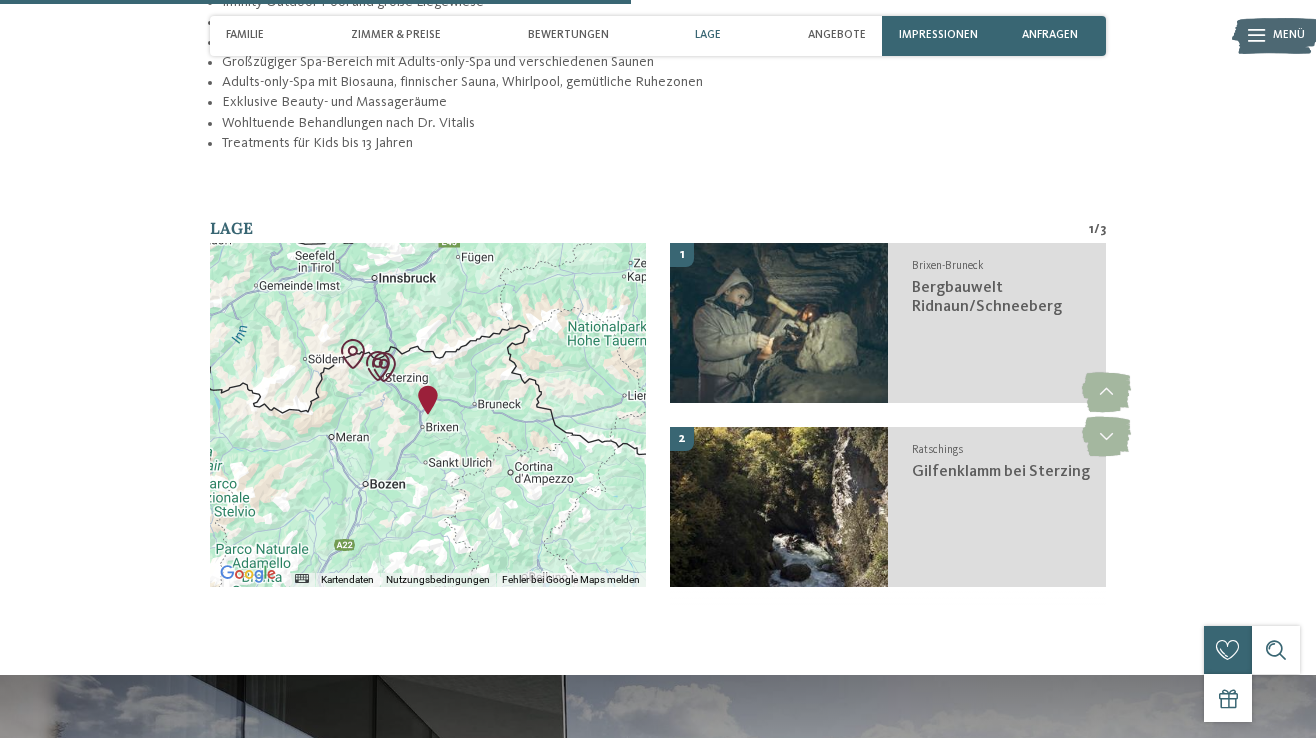scroll, scrollTop: 2694, scrollLeft: 0, axis: vertical 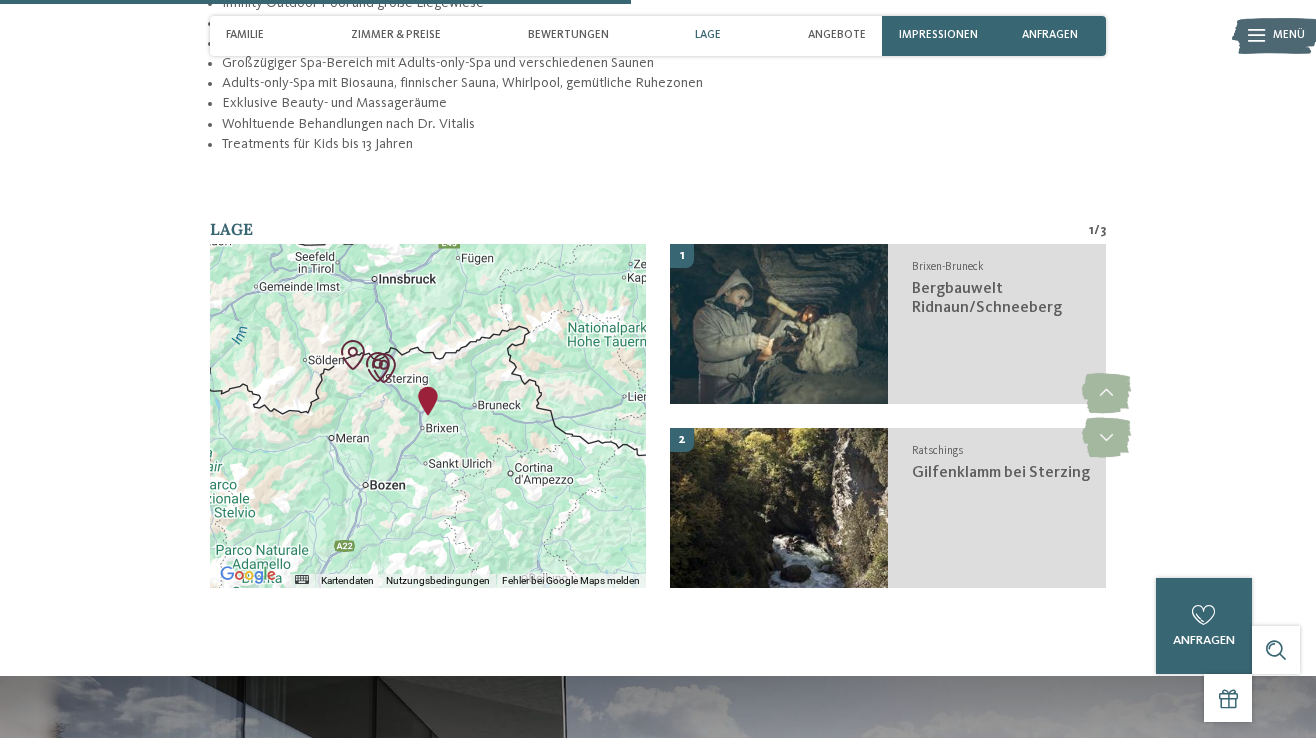 click at bounding box center [428, 401] 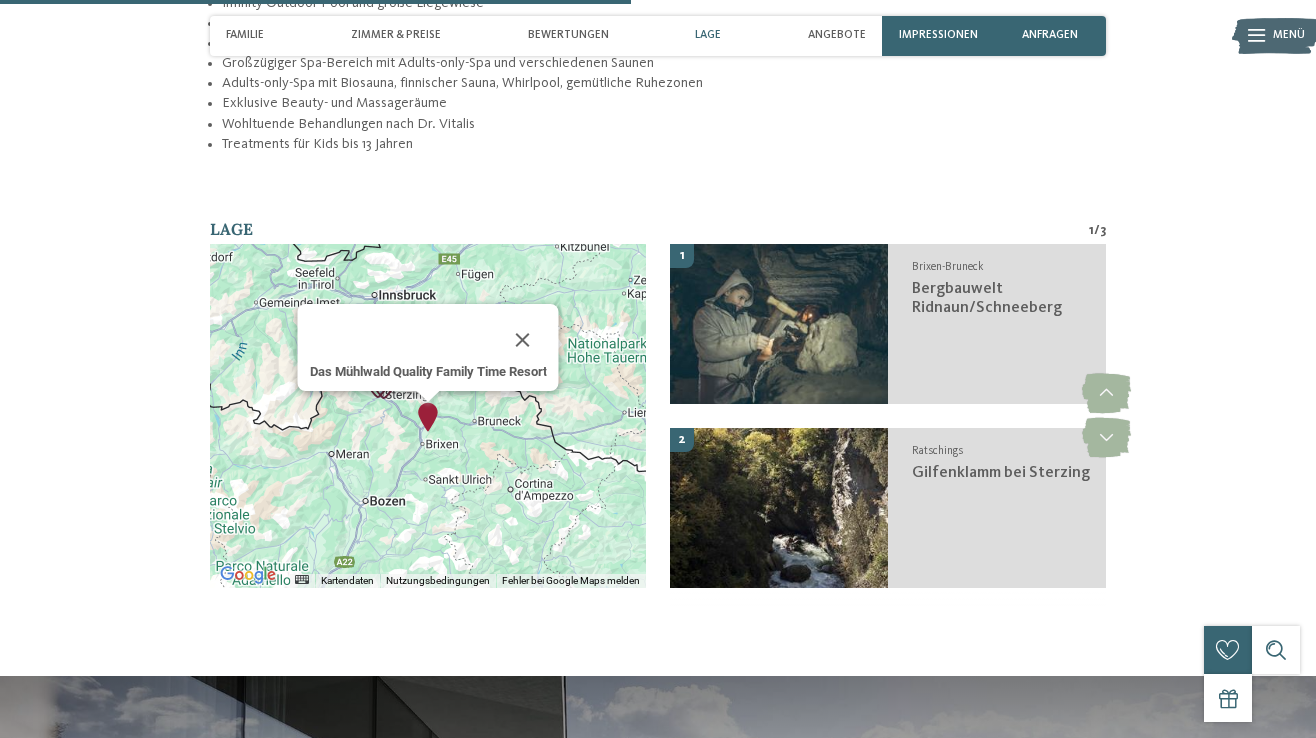 type 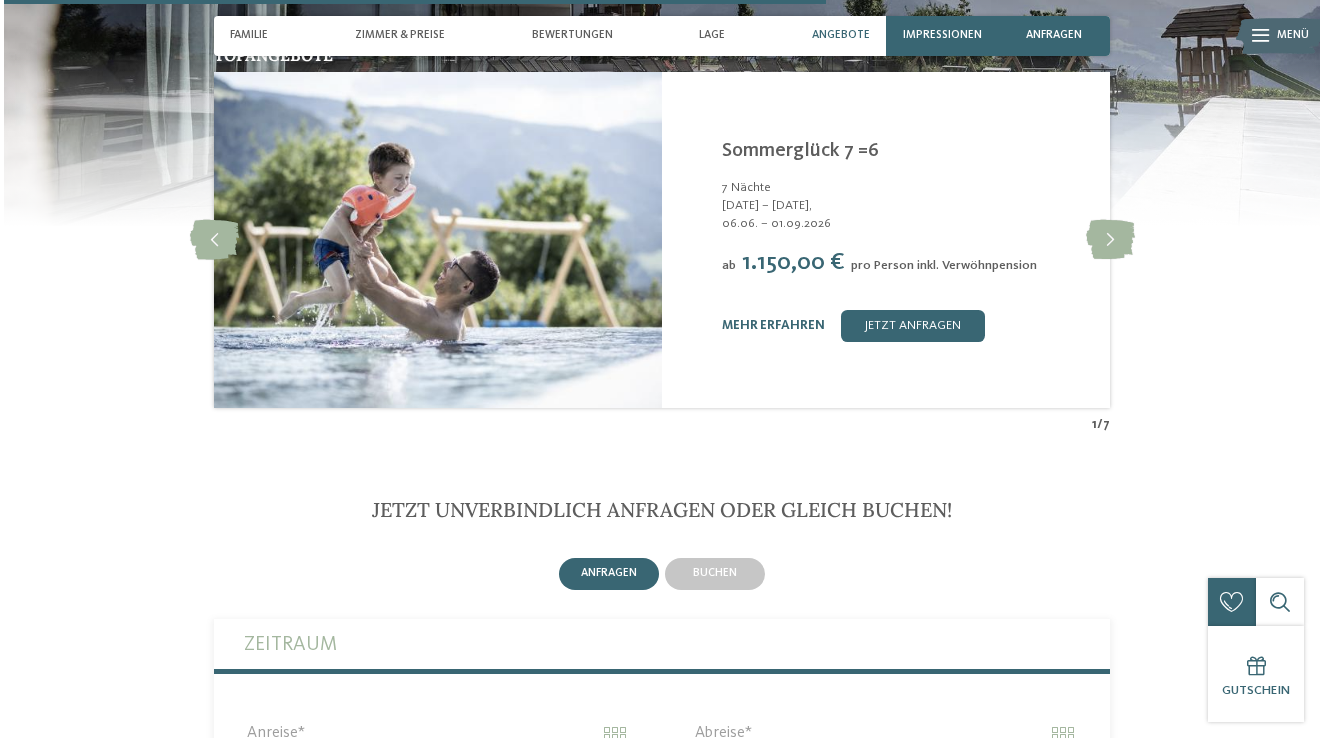 scroll, scrollTop: 3515, scrollLeft: 0, axis: vertical 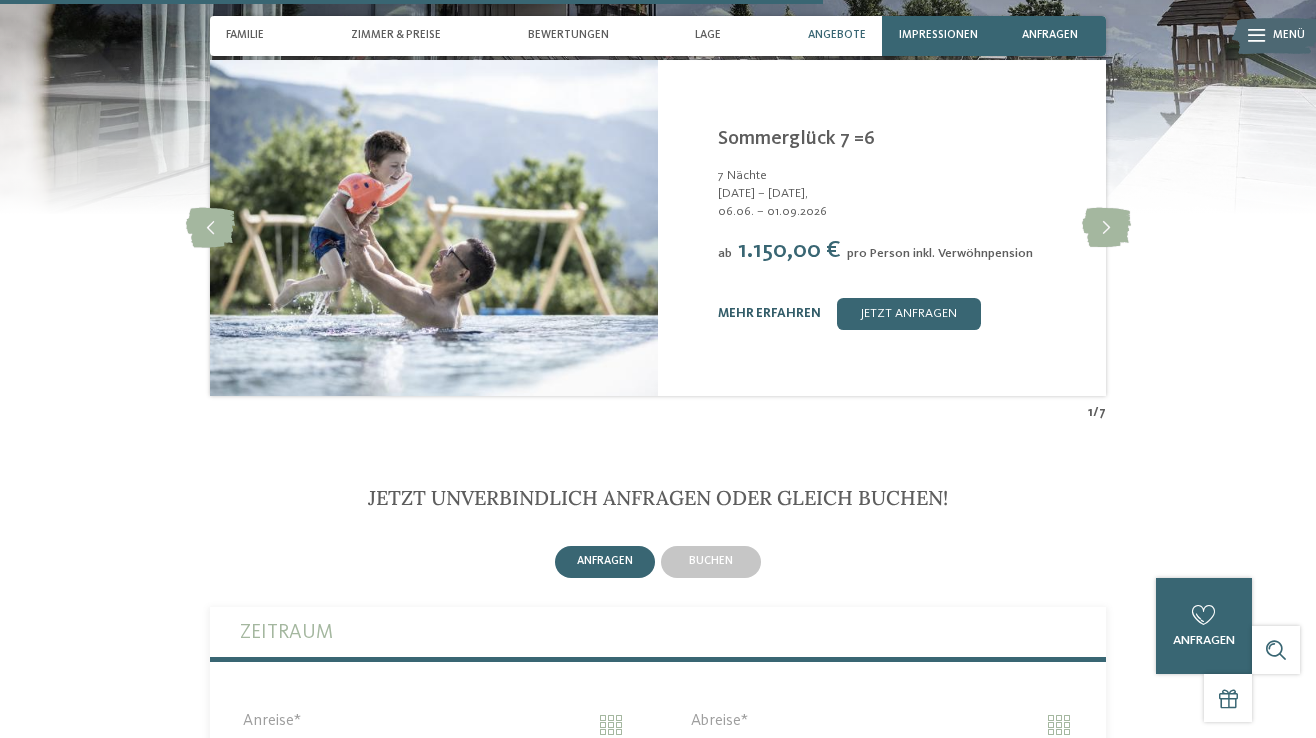 click on "mehr erfahren" at bounding box center (769, 313) 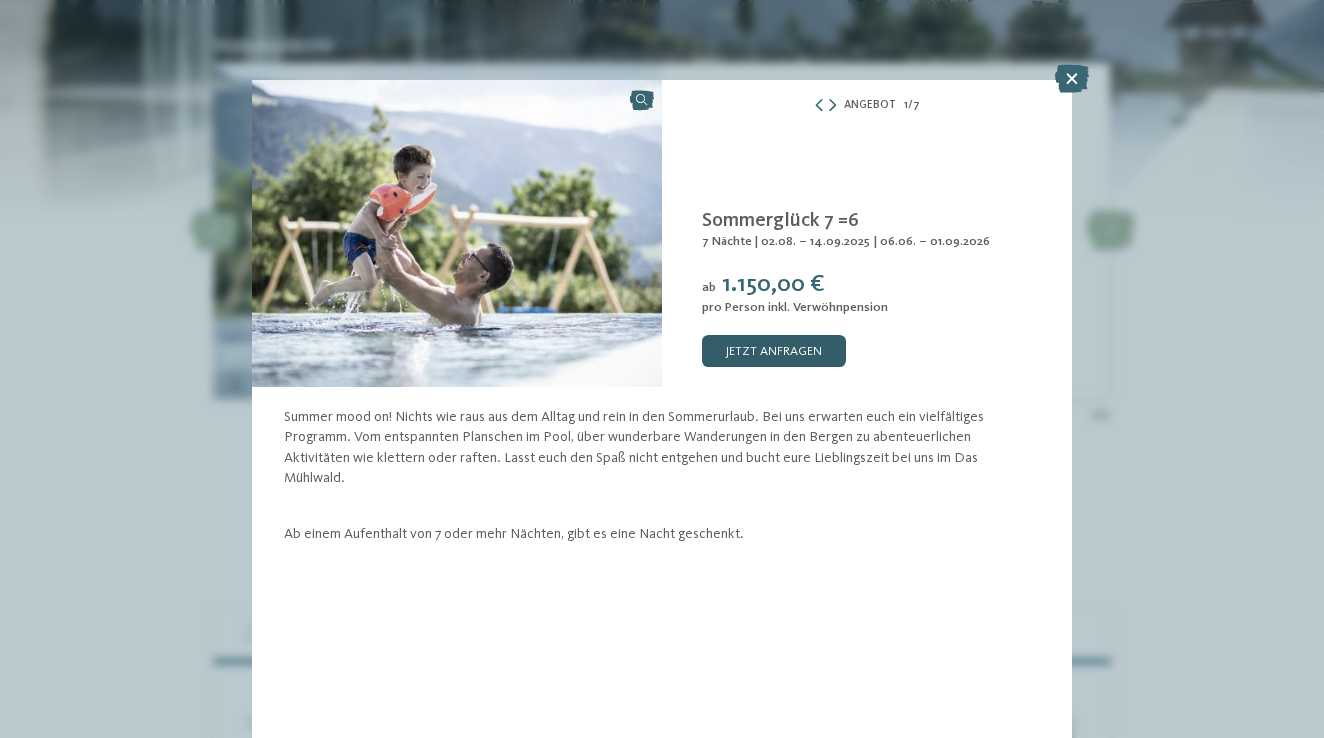 click on "jetzt anfragen" at bounding box center [774, 351] 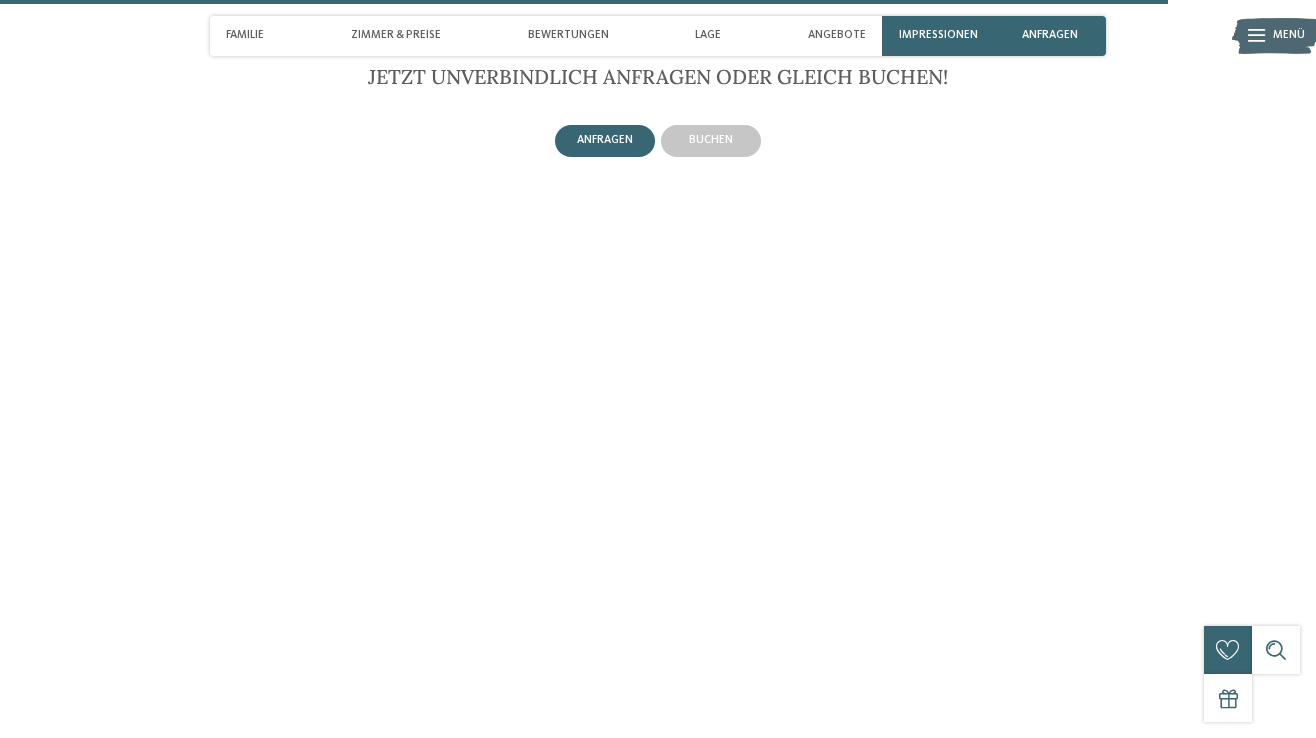scroll, scrollTop: 3935, scrollLeft: 0, axis: vertical 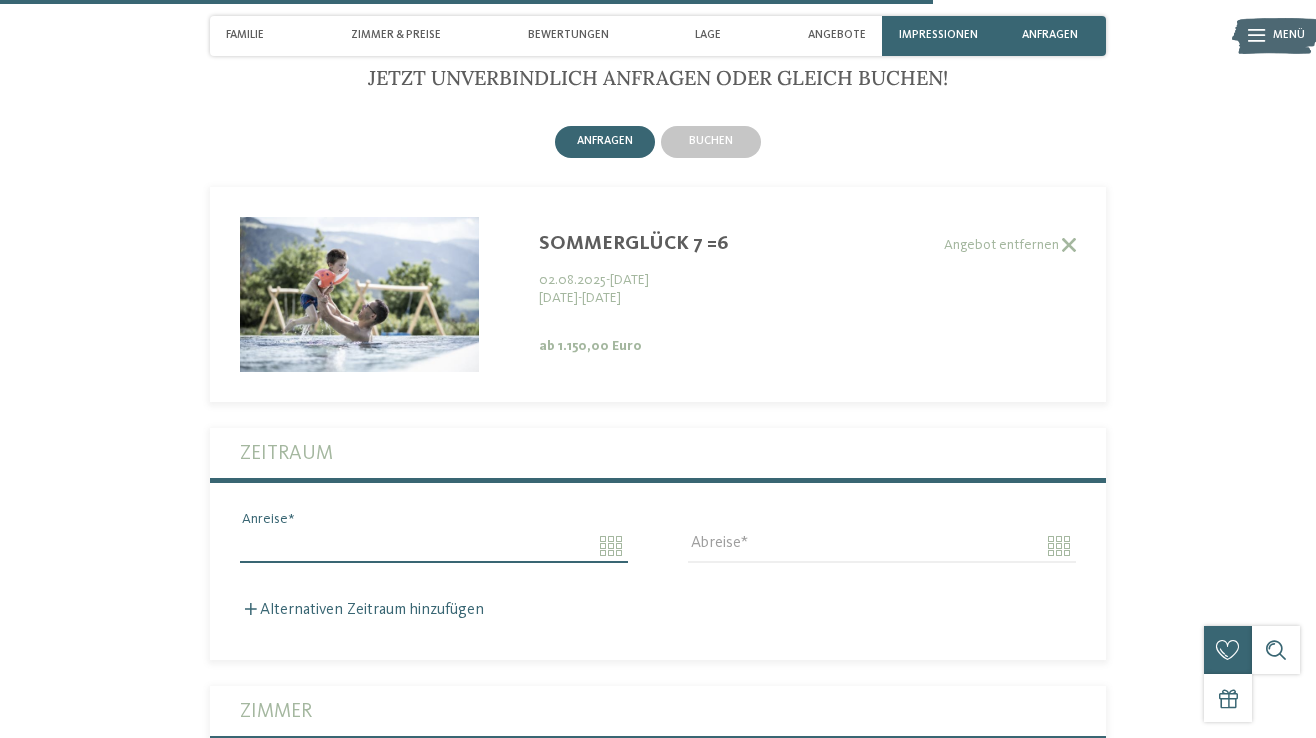 click on "Anreise" at bounding box center (434, 546) 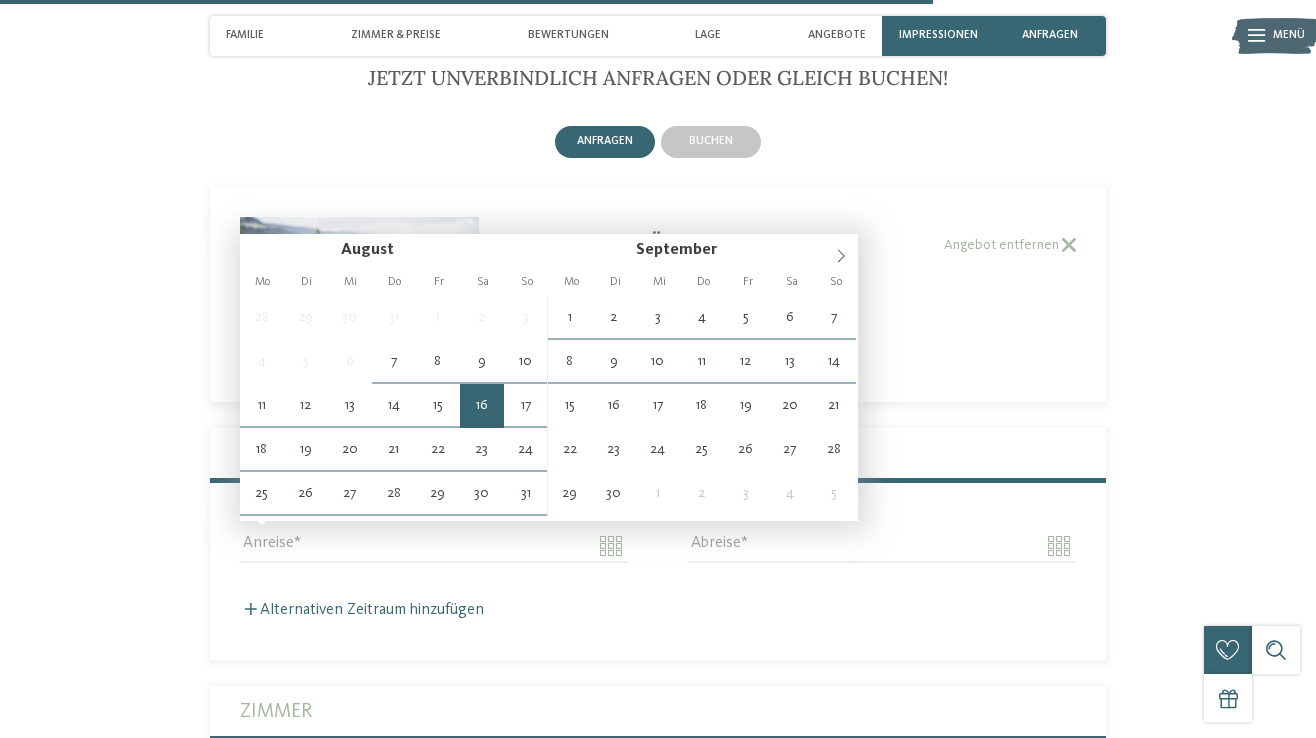 type on "**********" 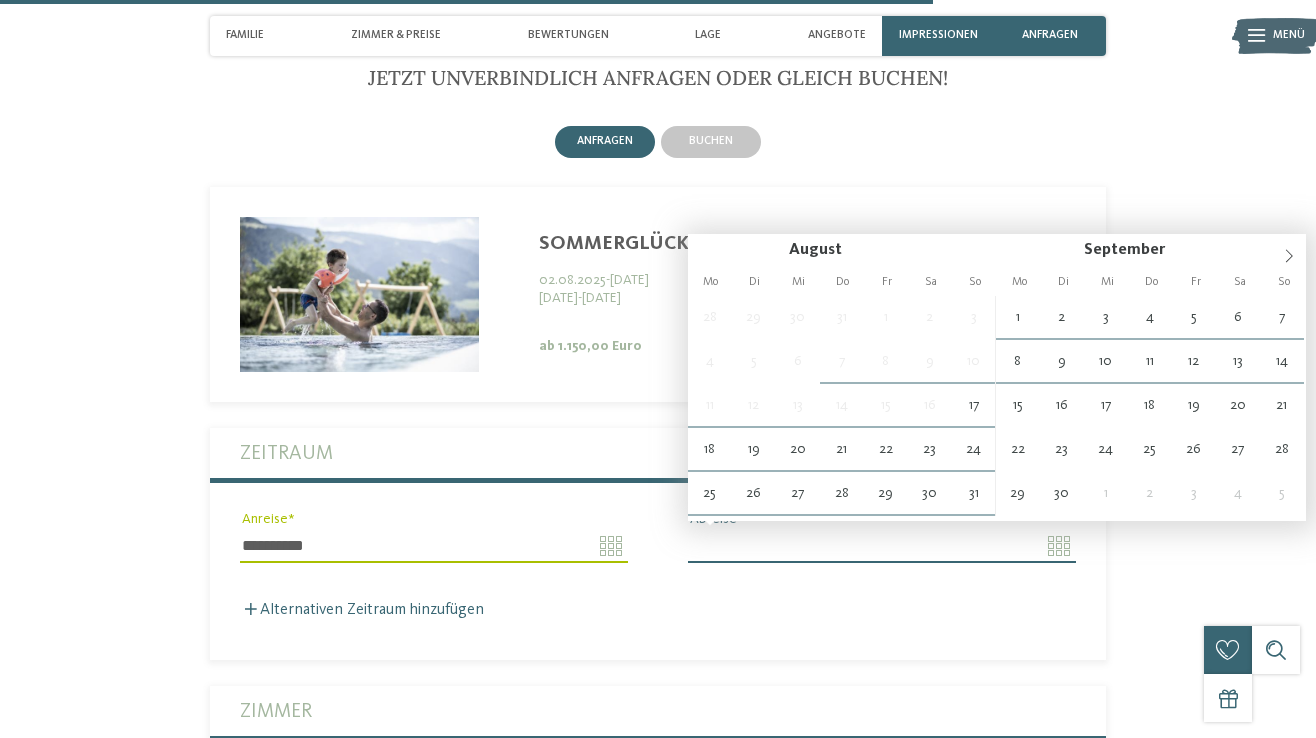 type on "**********" 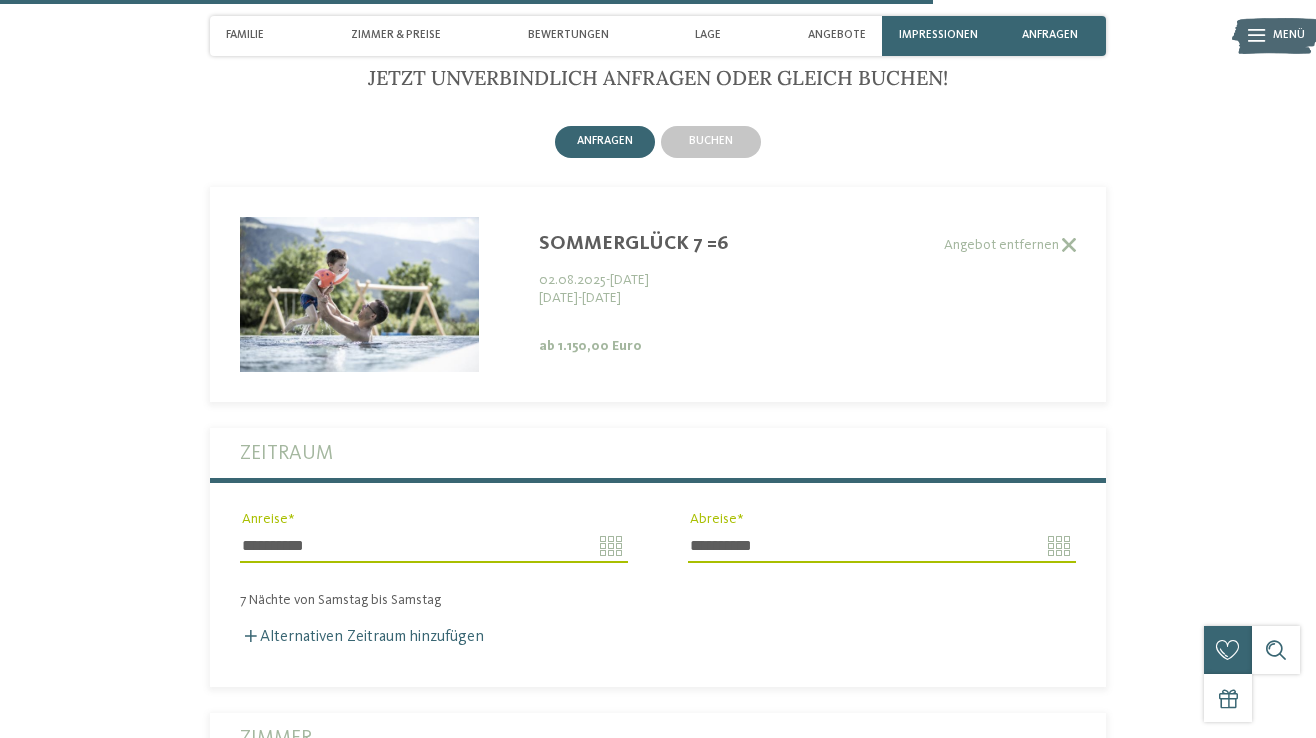 click on "**********" at bounding box center [658, 557] 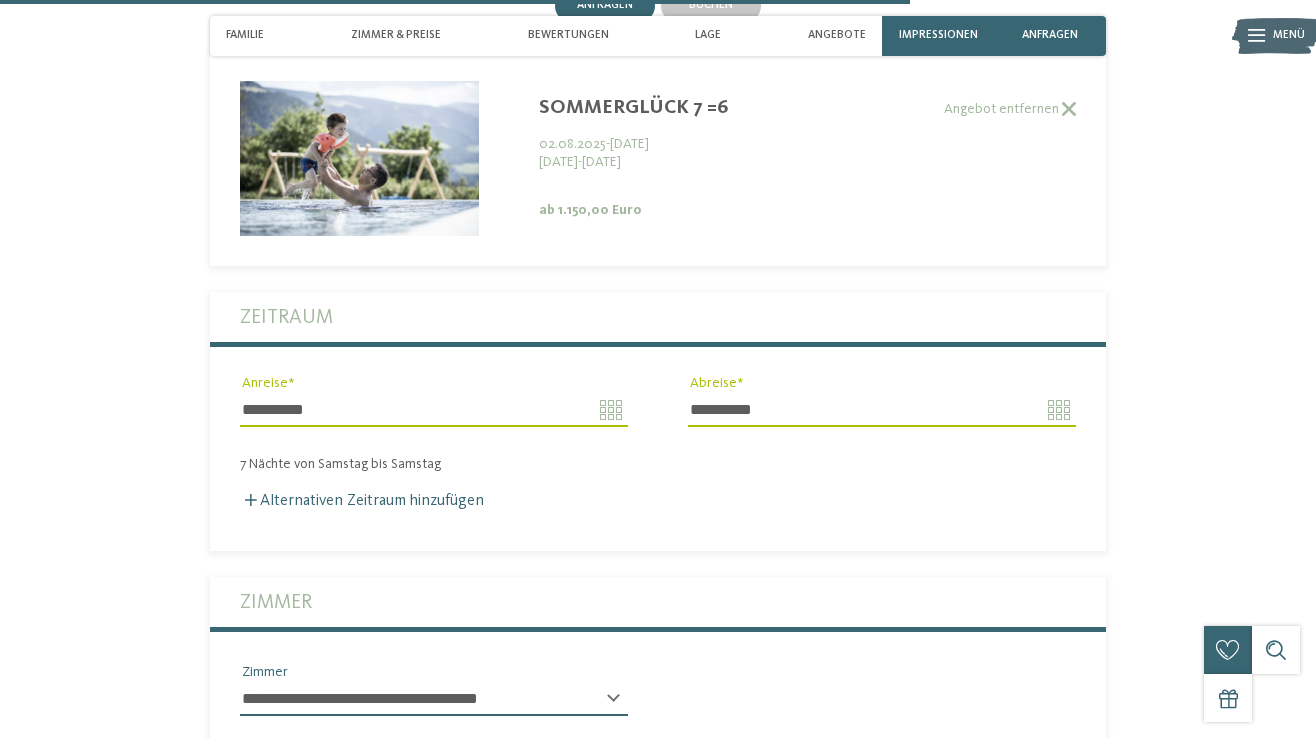 scroll, scrollTop: 4073, scrollLeft: 0, axis: vertical 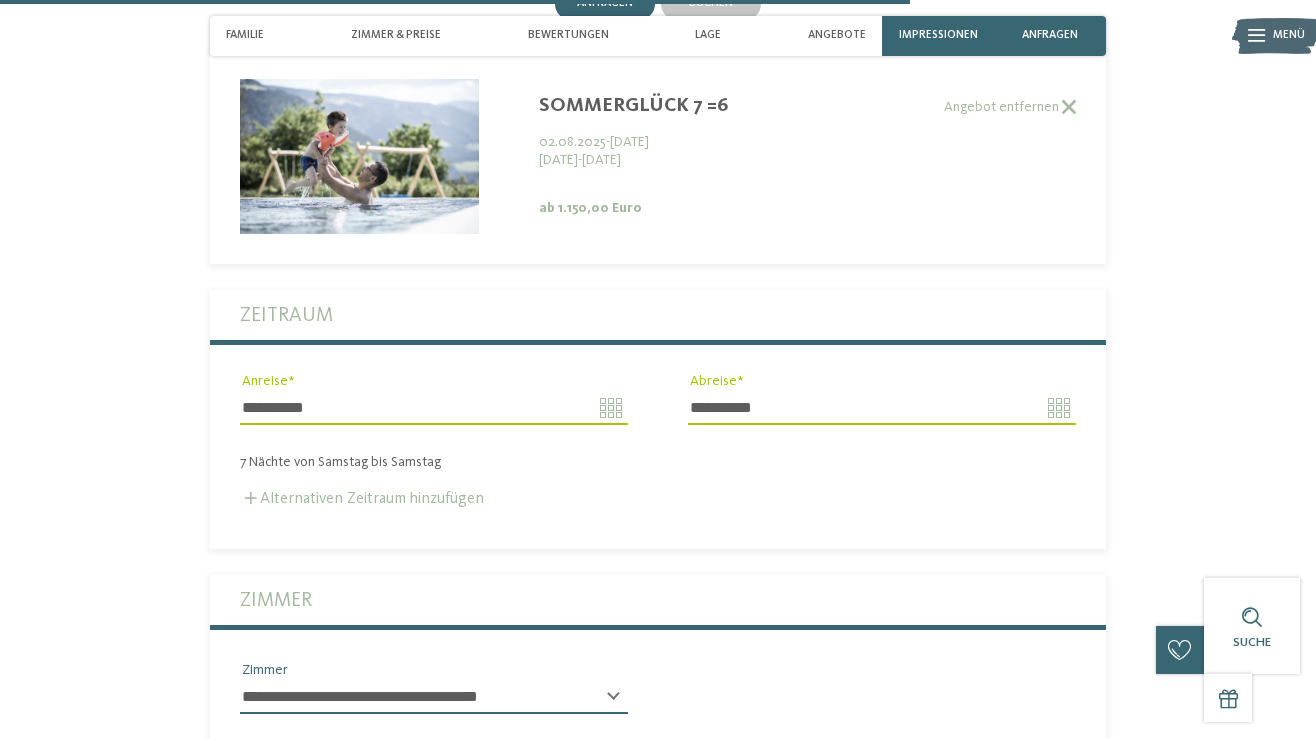 click on "Alternativen Zeitraum hinzufügen" at bounding box center [362, 499] 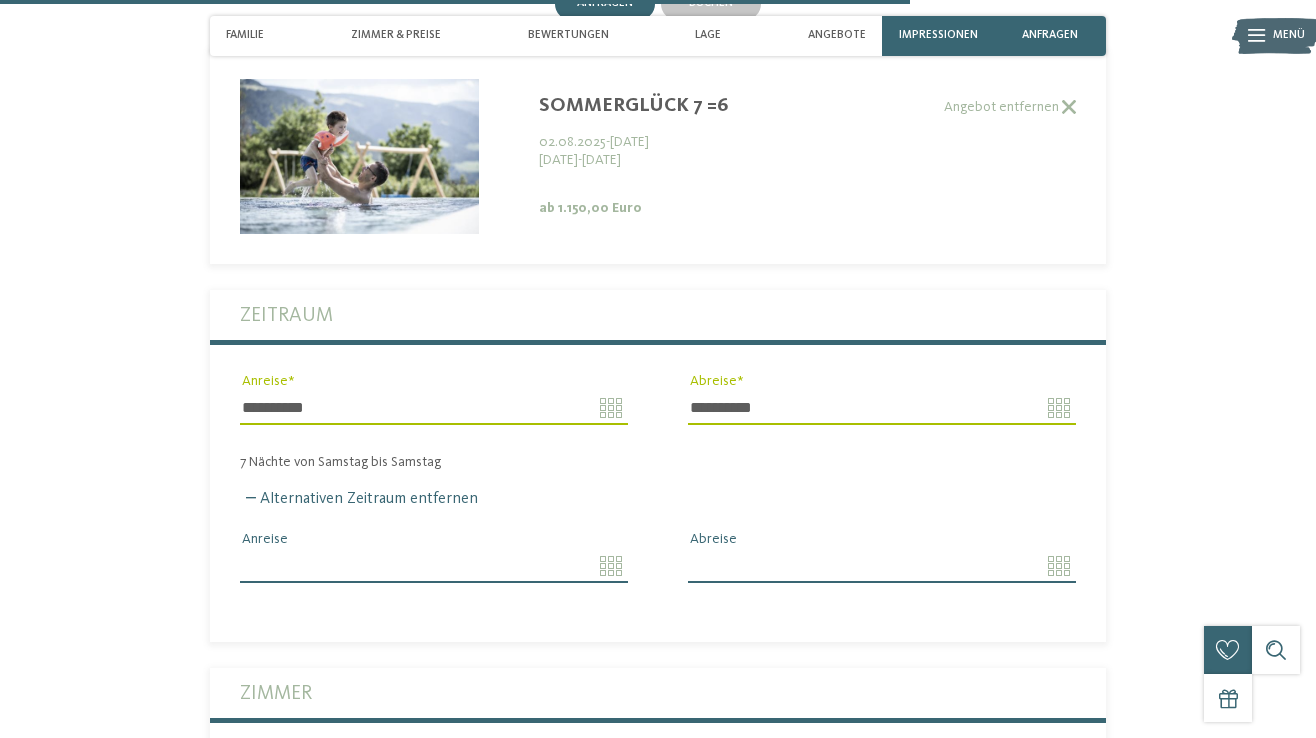 click on "Anreise" at bounding box center [434, 566] 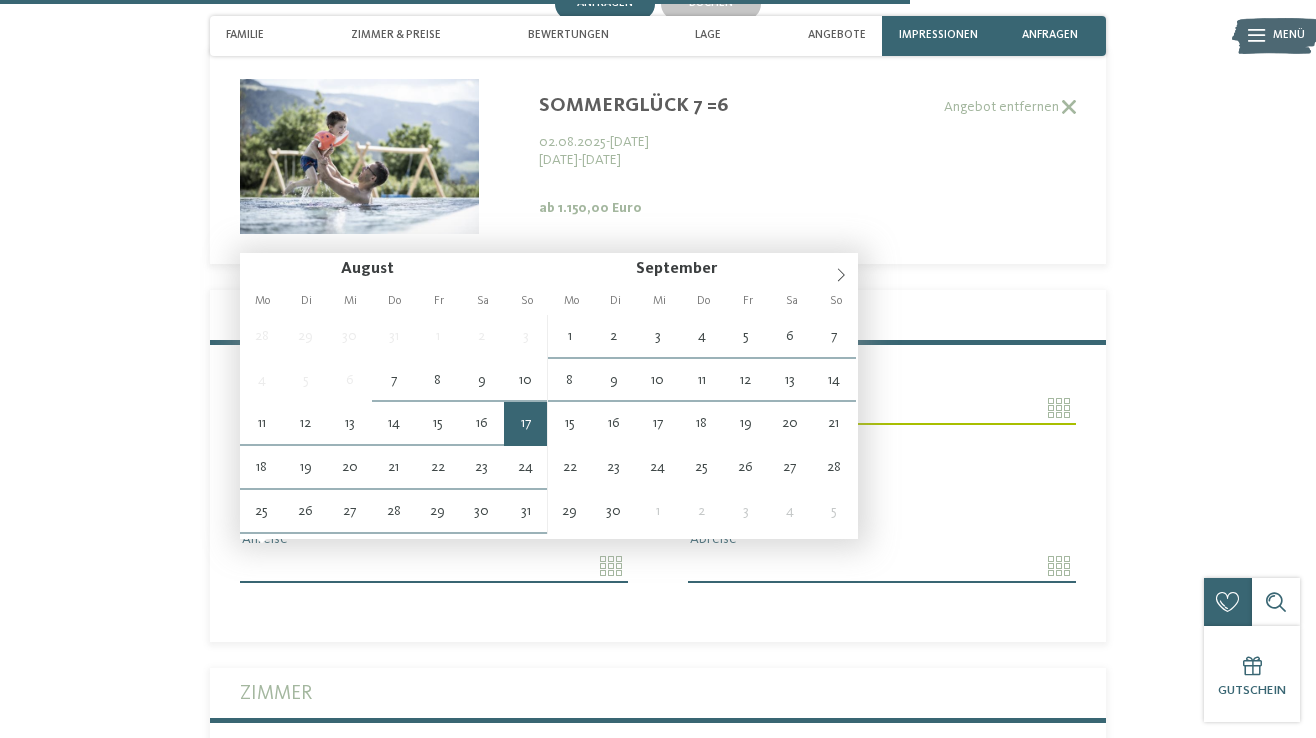 type on "**********" 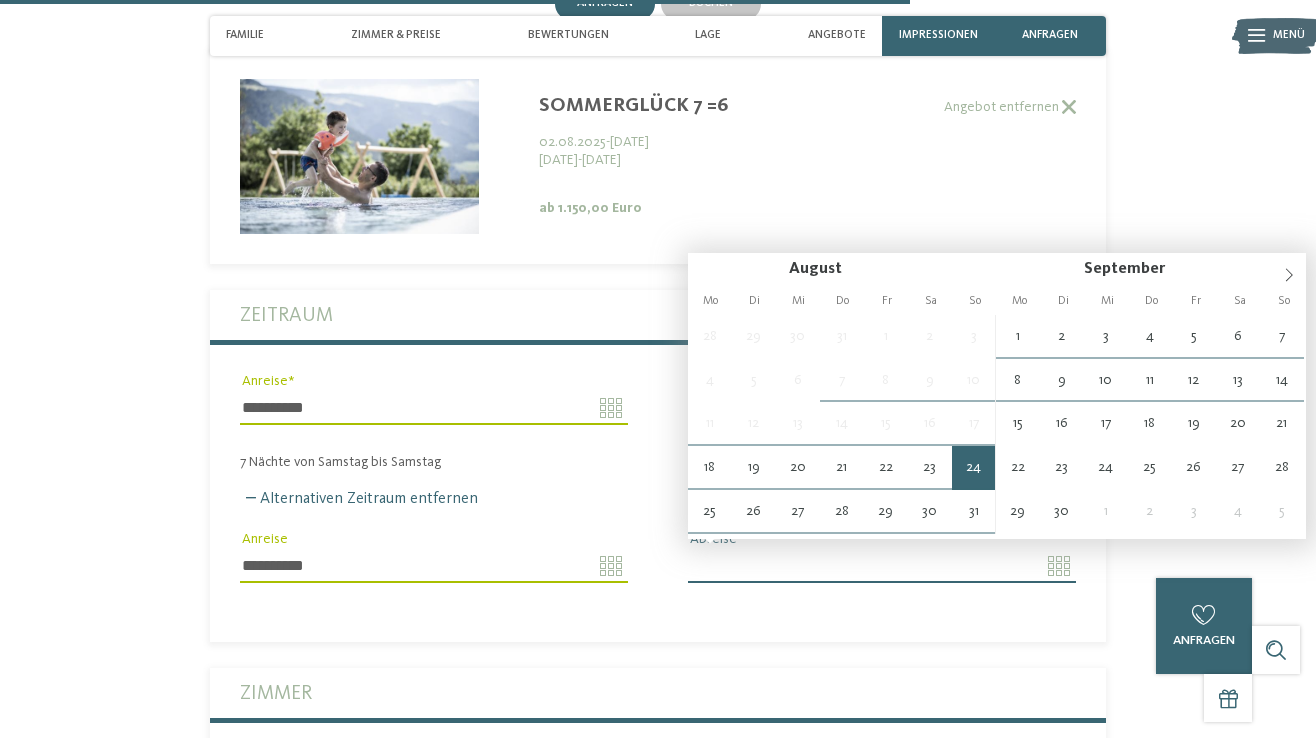 type on "**********" 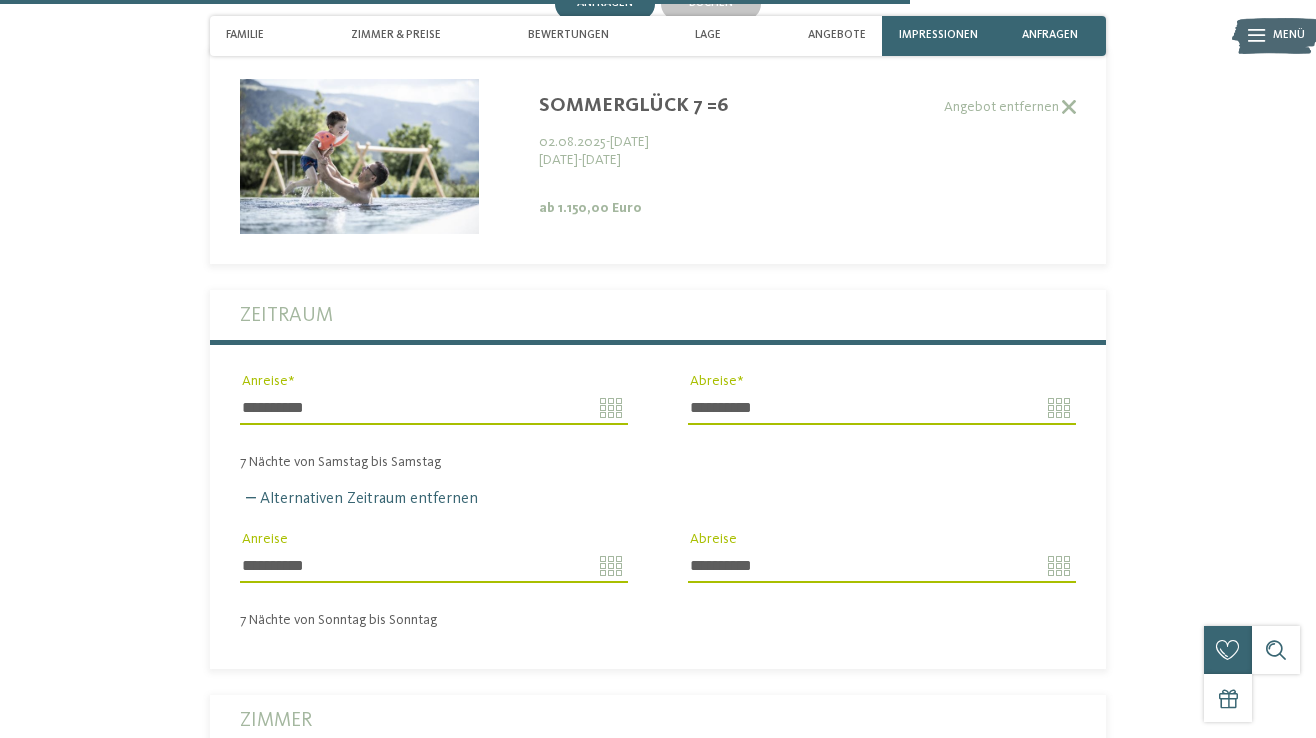 click on "7   Nächte   von   Sonntag   bis   Sonntag" at bounding box center [658, 615] 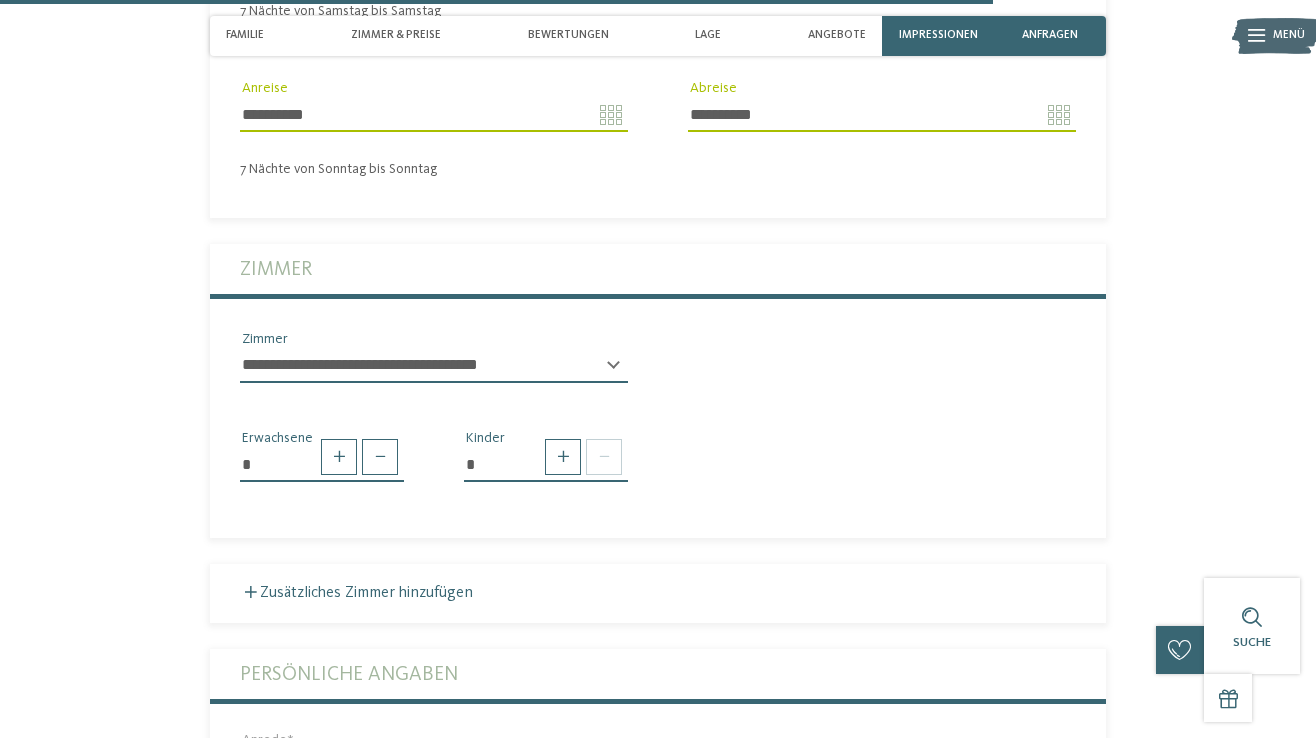 scroll, scrollTop: 4534, scrollLeft: 0, axis: vertical 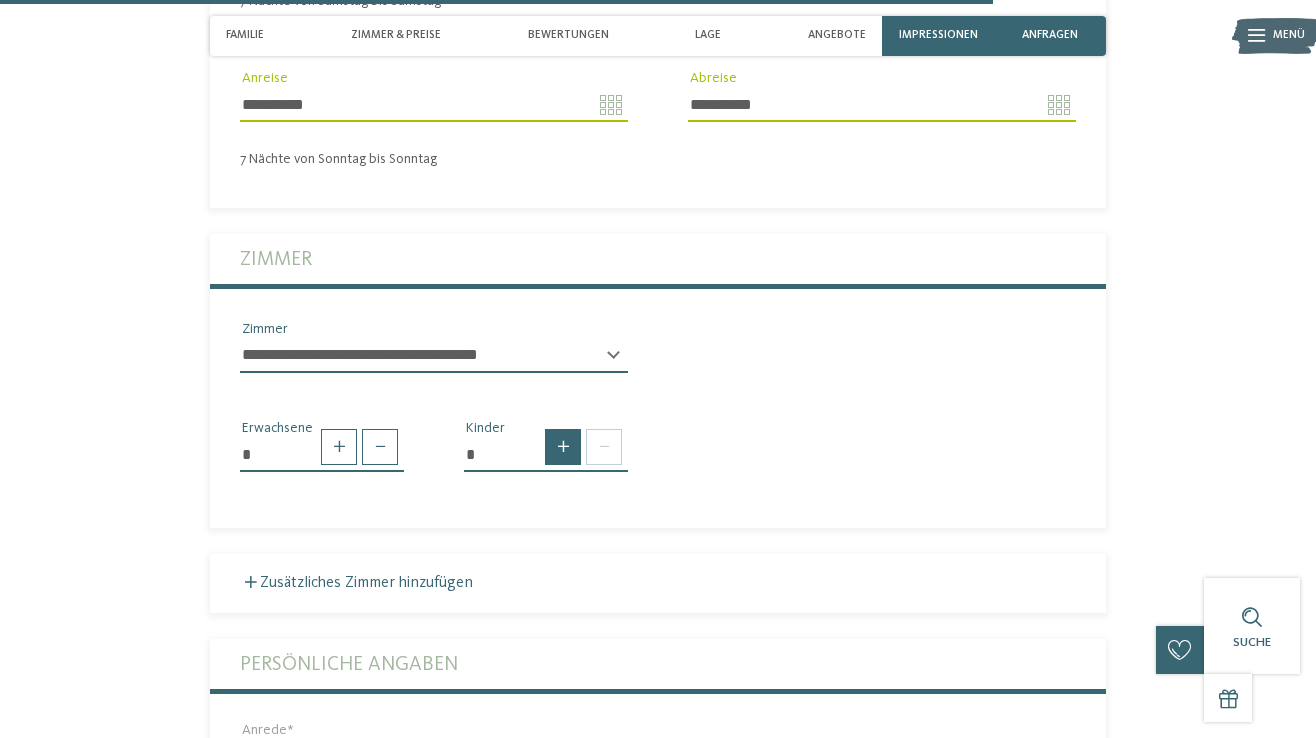 click at bounding box center [563, 447] 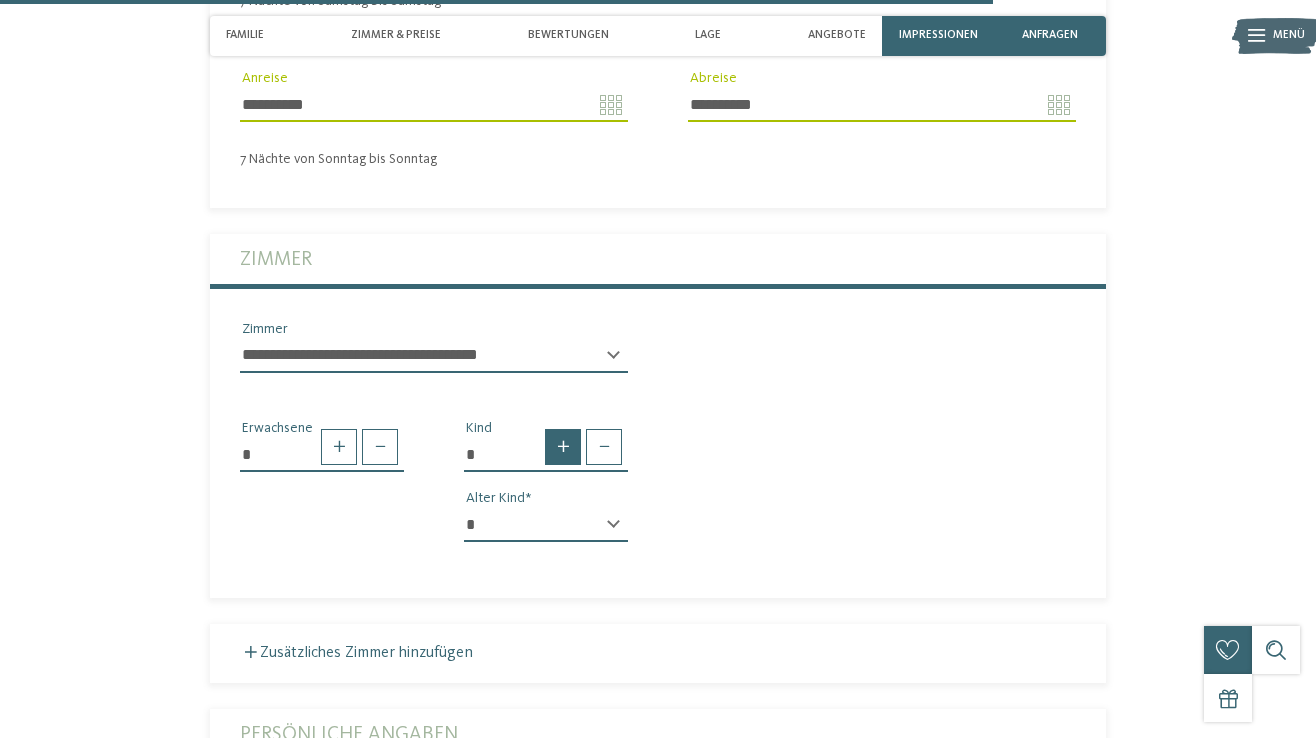 click at bounding box center [563, 447] 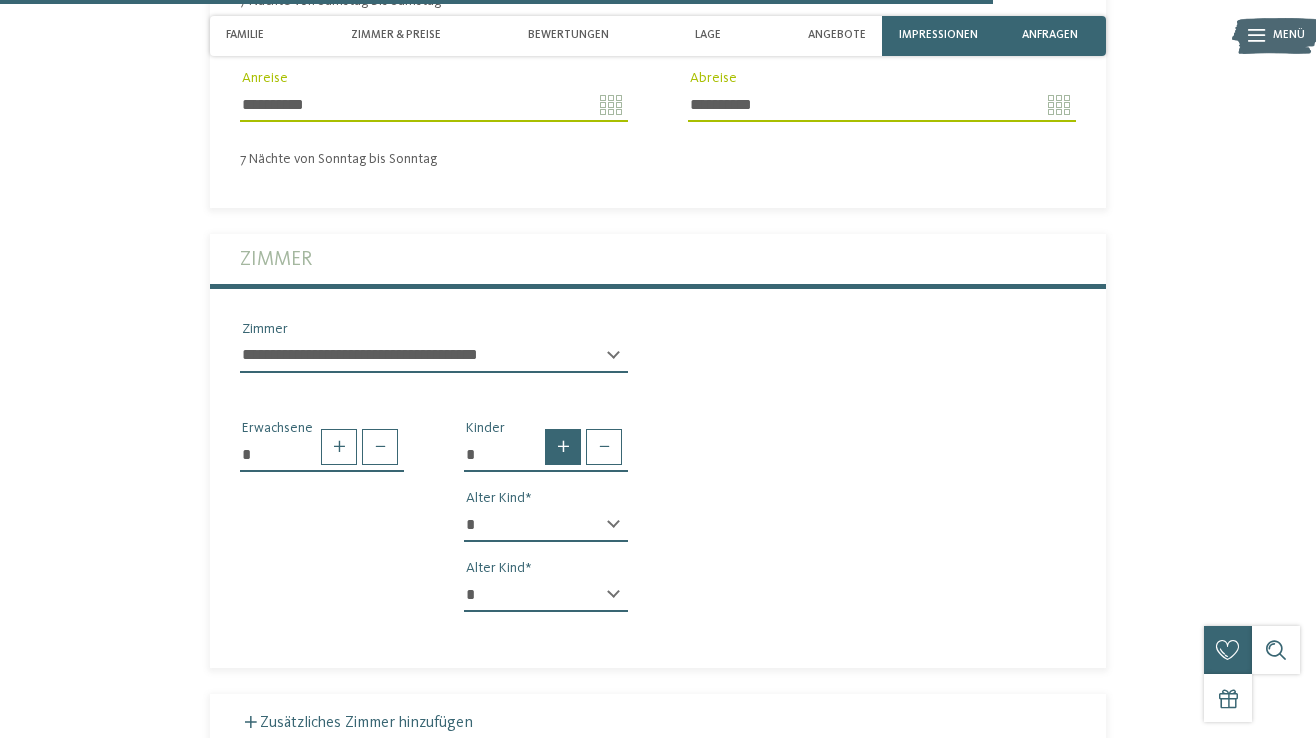 click at bounding box center (563, 447) 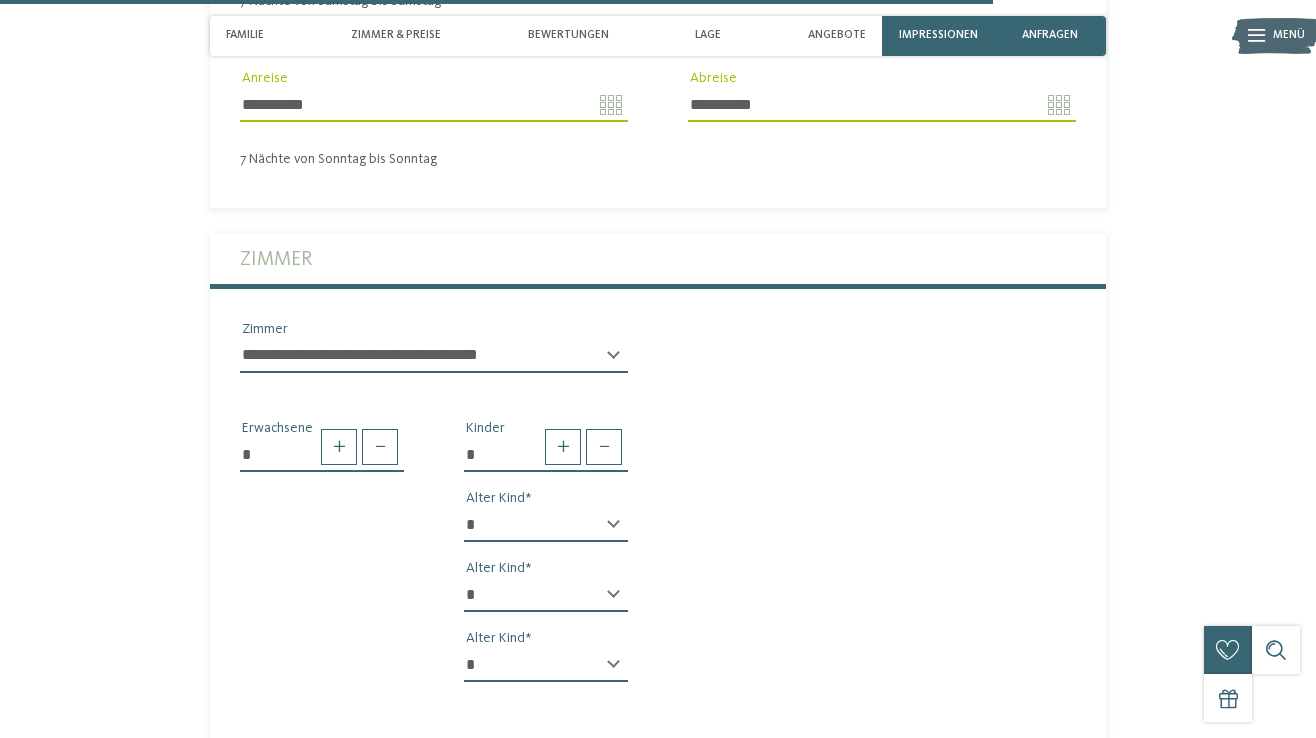 click on "* * * * * * * * * * * ** ** ** ** ** ** ** **     Alter Kind" at bounding box center (546, 533) 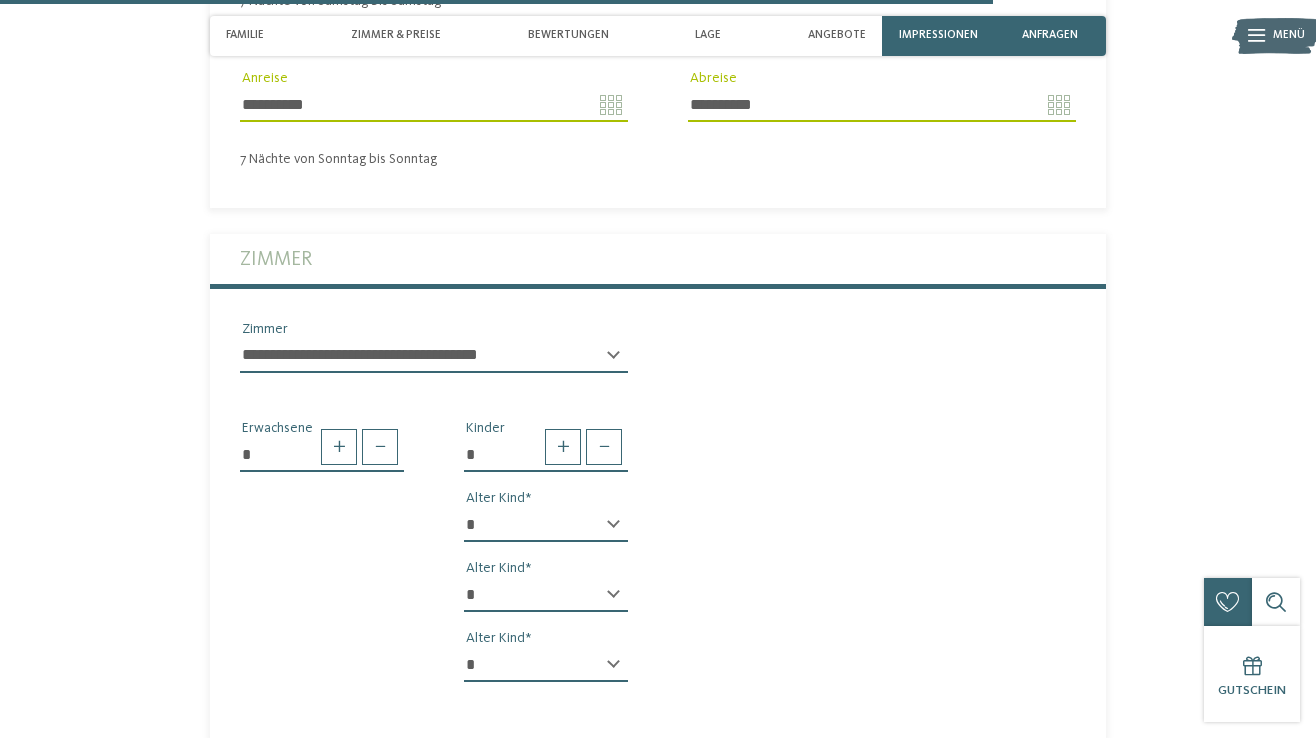 click on "* * * * * * * * * * * ** ** ** ** ** ** ** **     Alter Kind" at bounding box center [546, 533] 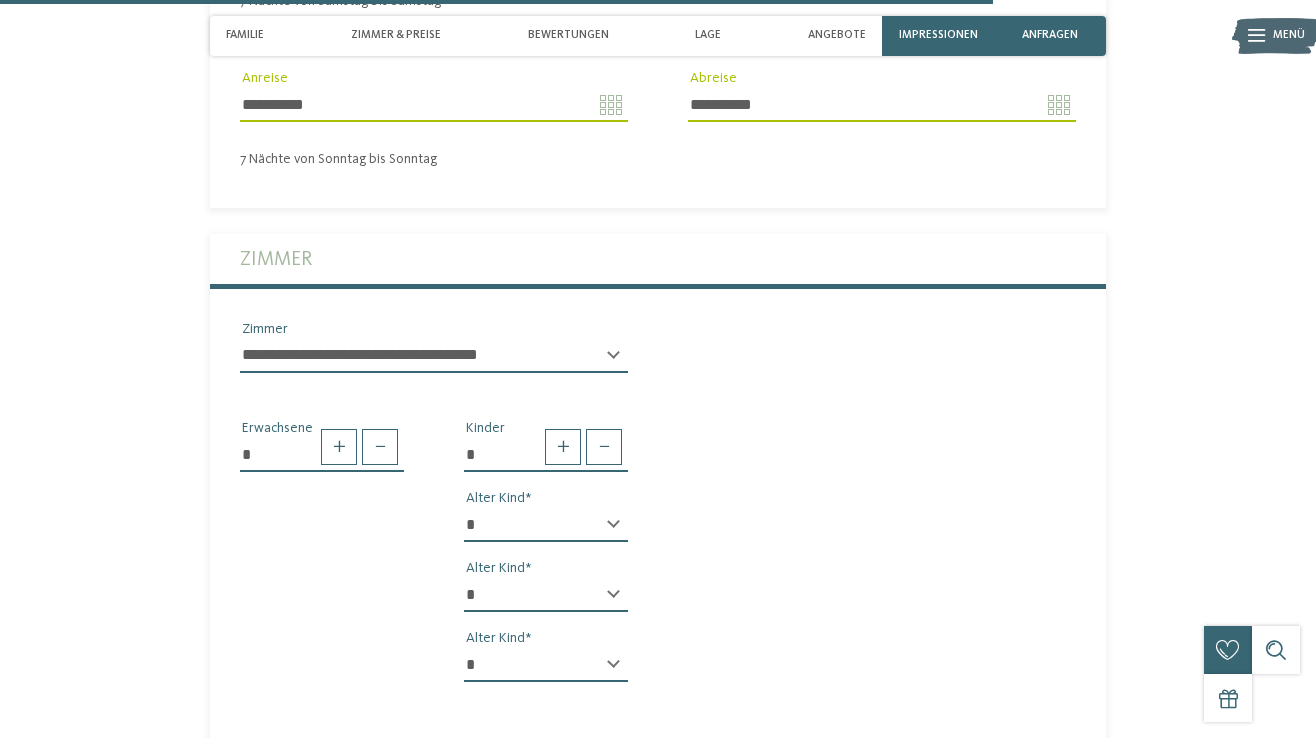 select on "*" 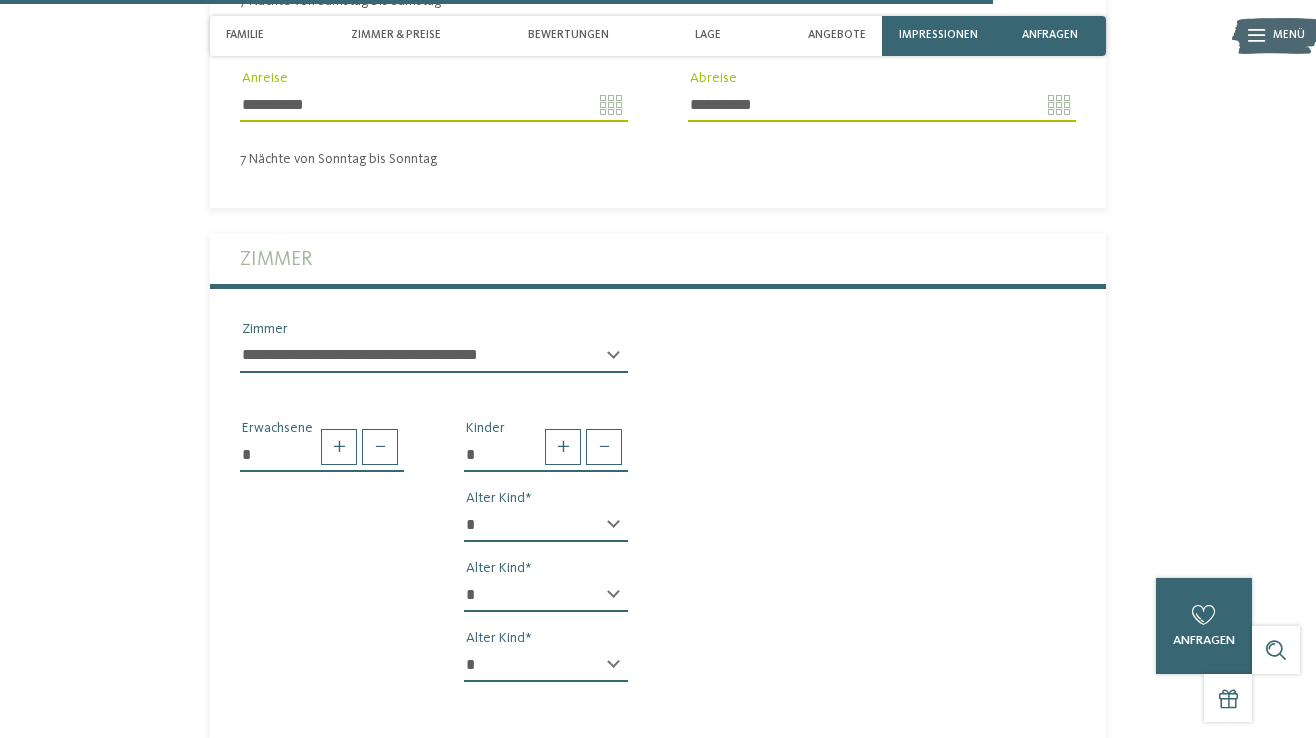 select on "*" 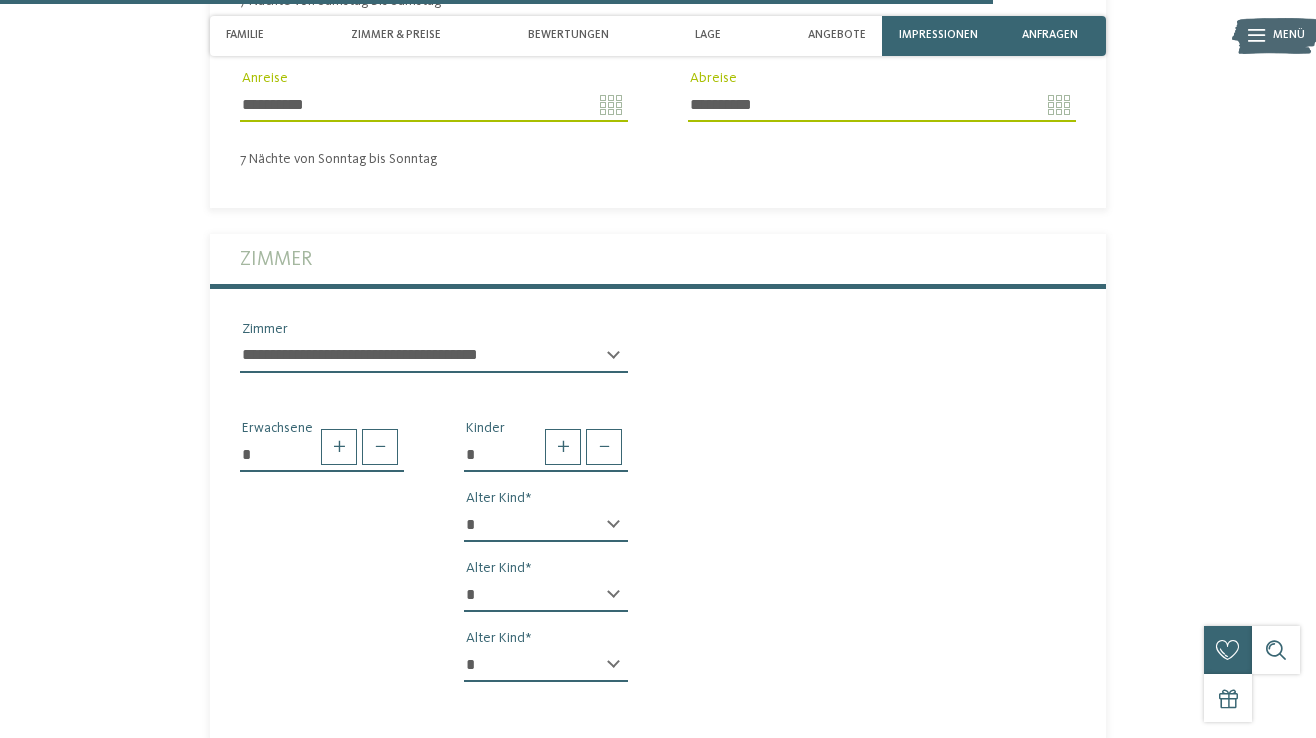 select on "**" 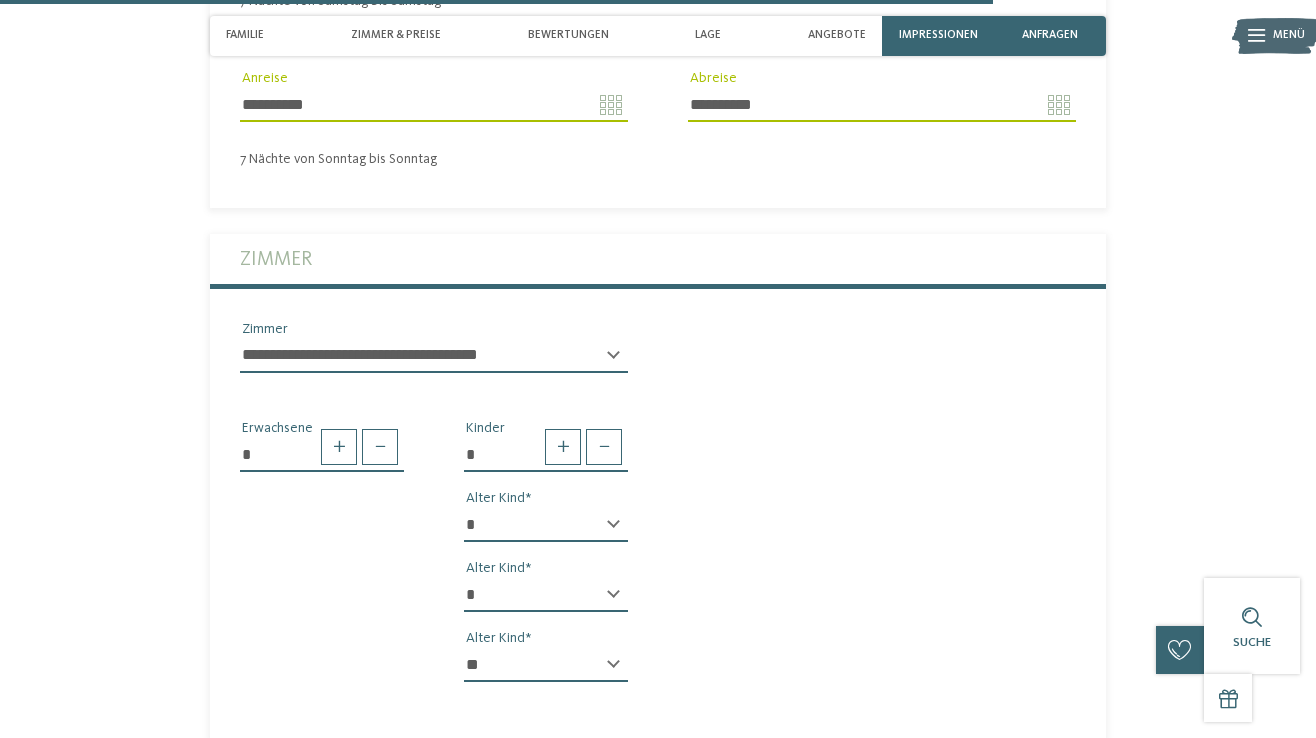 click on "*     Erwachsene           *     Kinder       * * * * * * * * * * * ** ** ** ** ** ** ** **     Alter Kind * * * * * * * * * * * ** ** ** ** ** ** ** **     Alter Kind * * * * * * * * * * * ** ** ** ** ** ** ** **     Alter Kind" at bounding box center [658, 543] 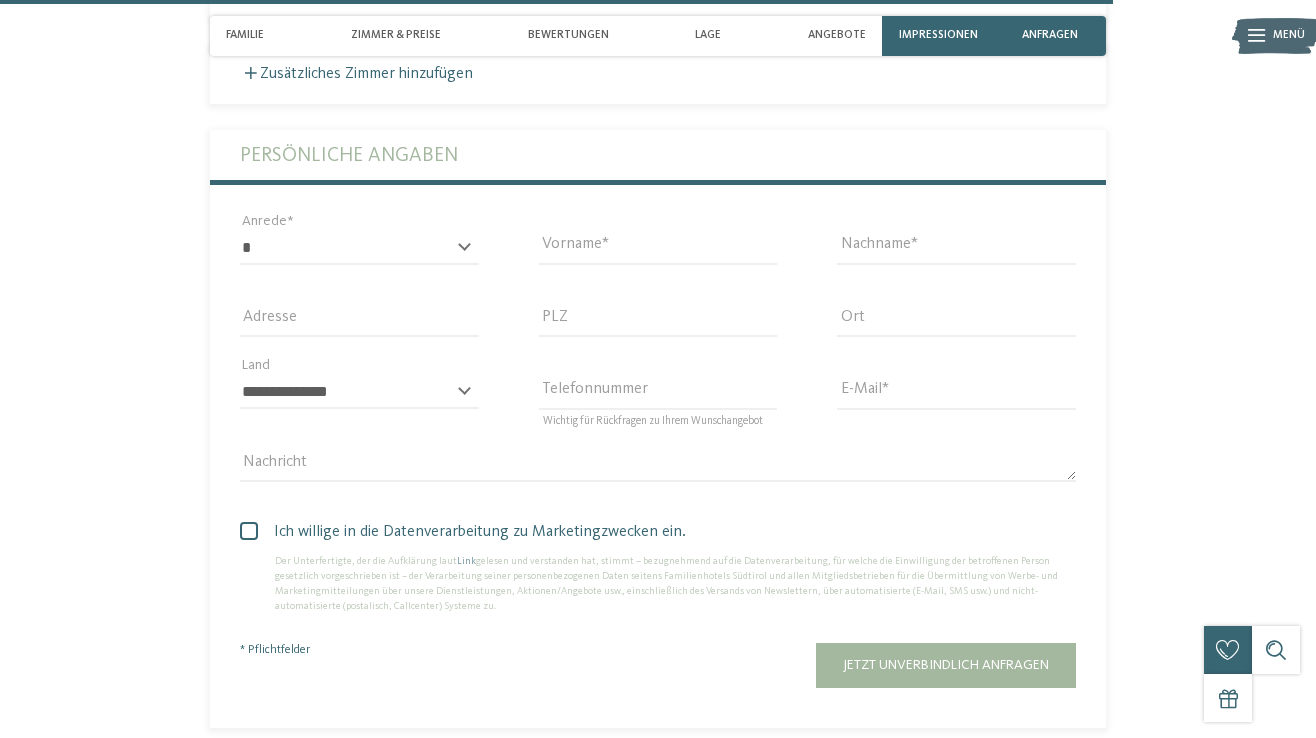 scroll, scrollTop: 5255, scrollLeft: 0, axis: vertical 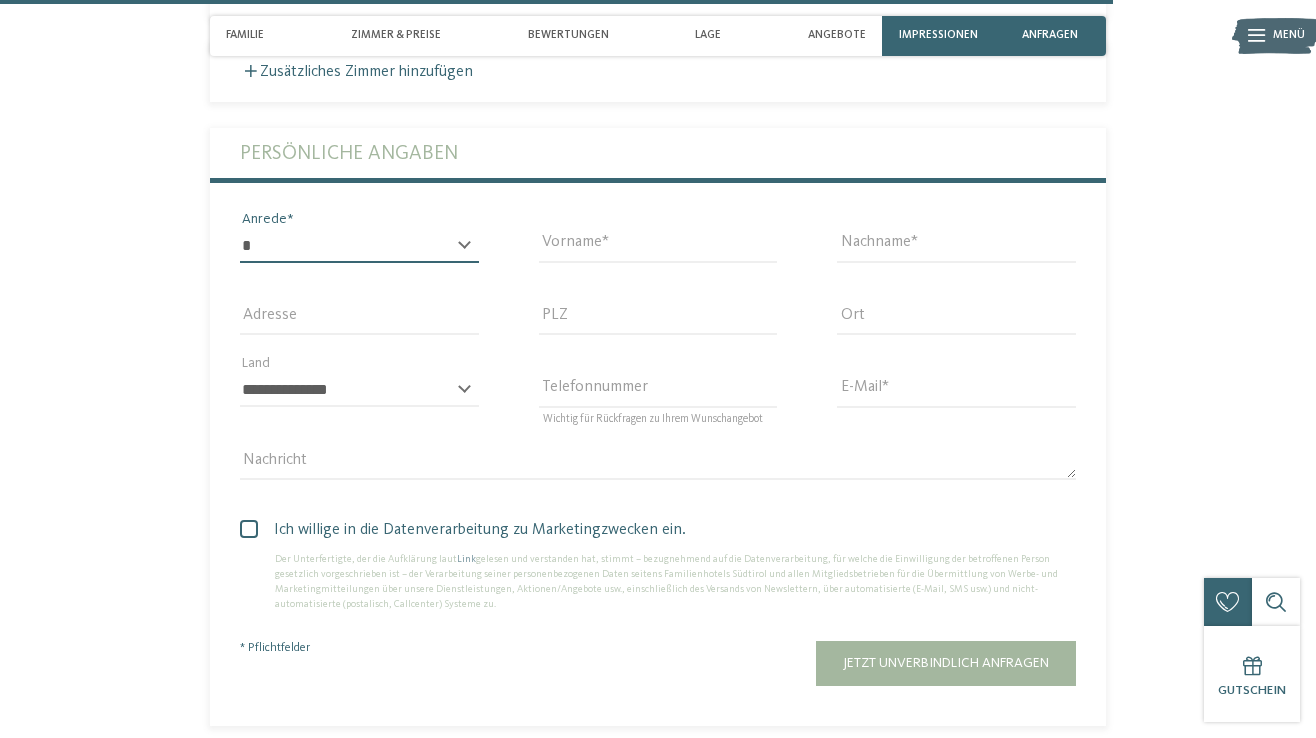select on "*" 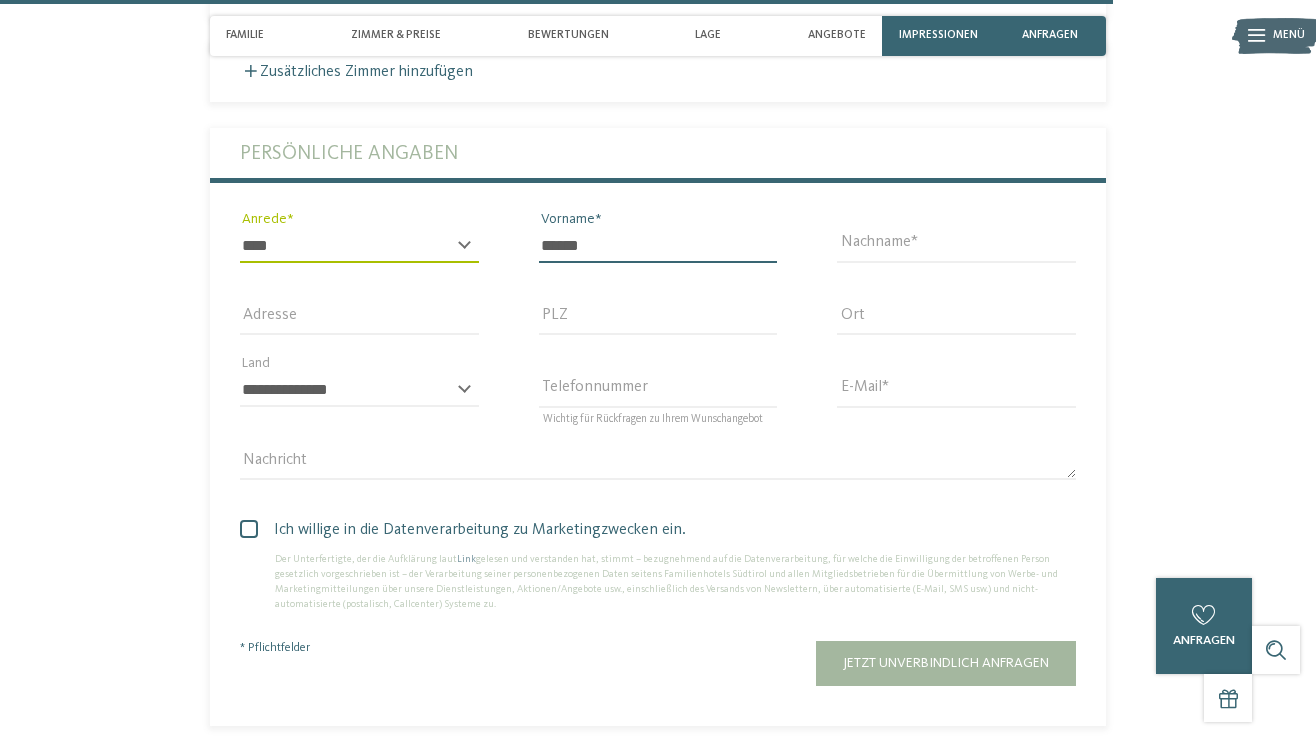 type on "******" 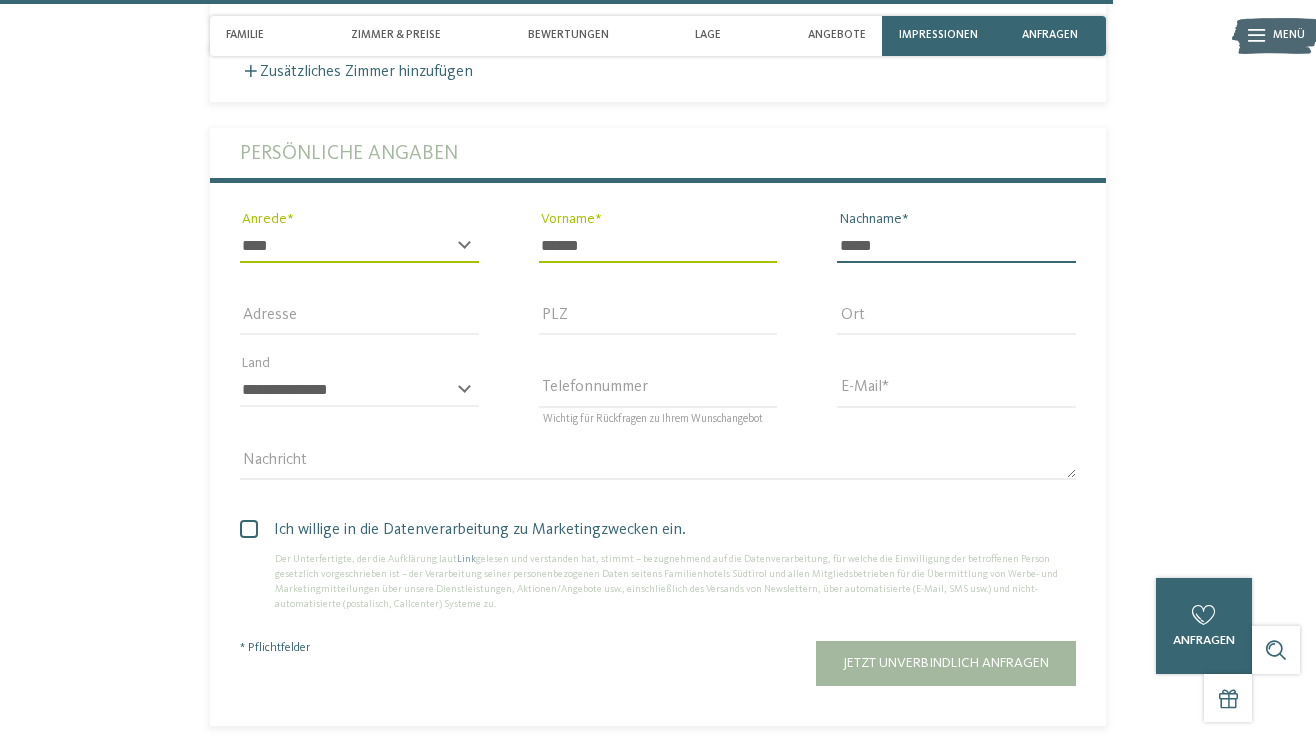 type on "*****" 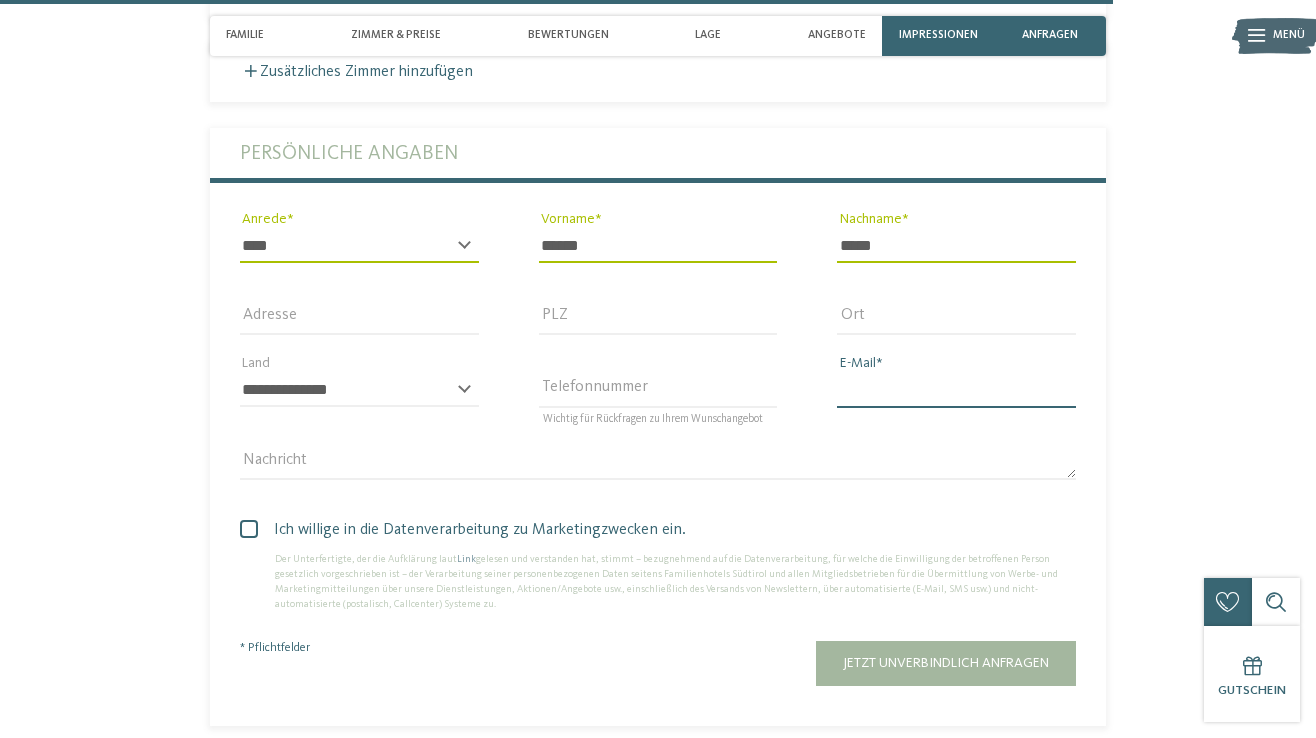 type on "**********" 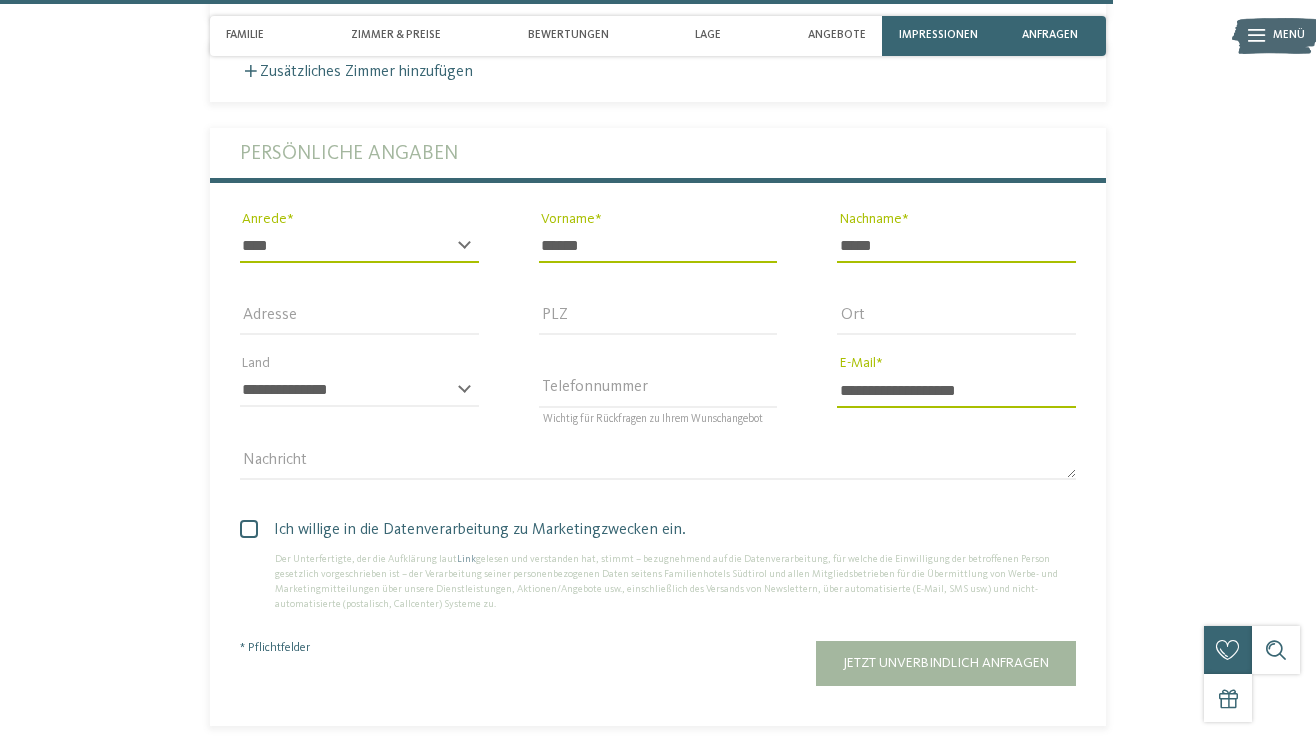 click at bounding box center [249, 529] 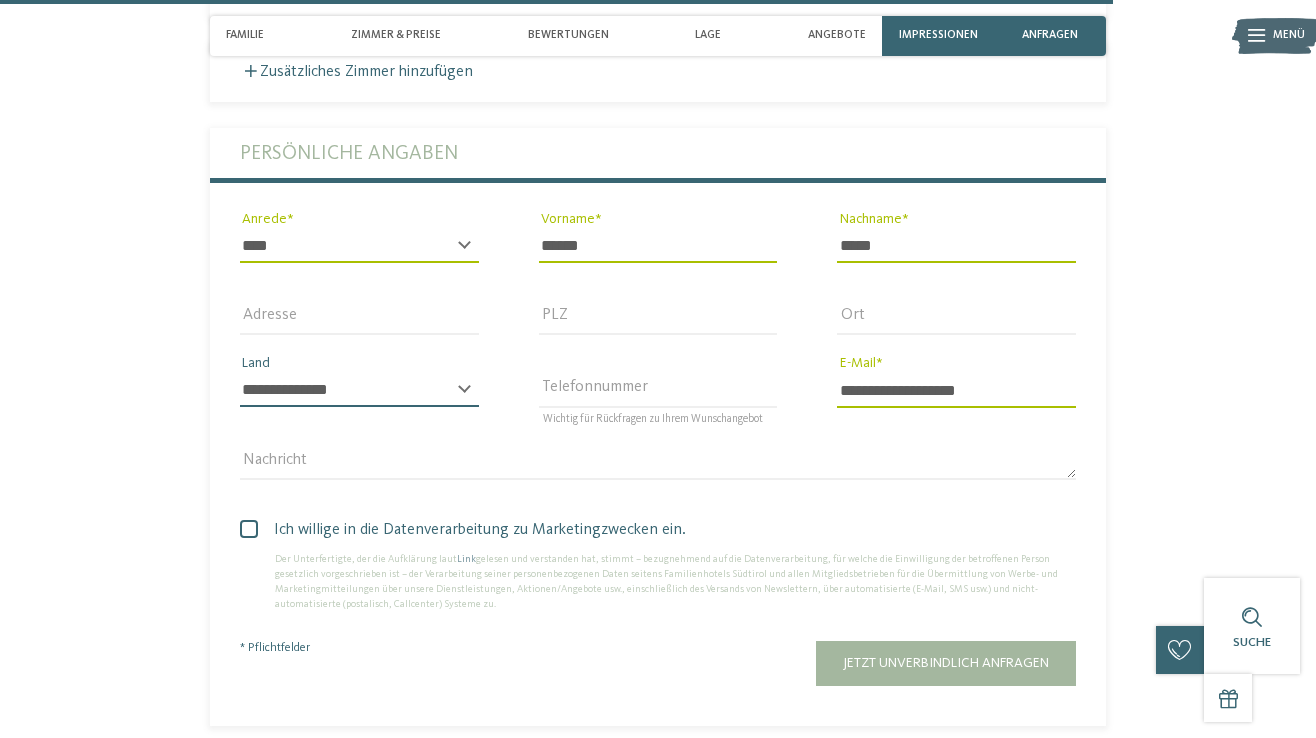 select on "**" 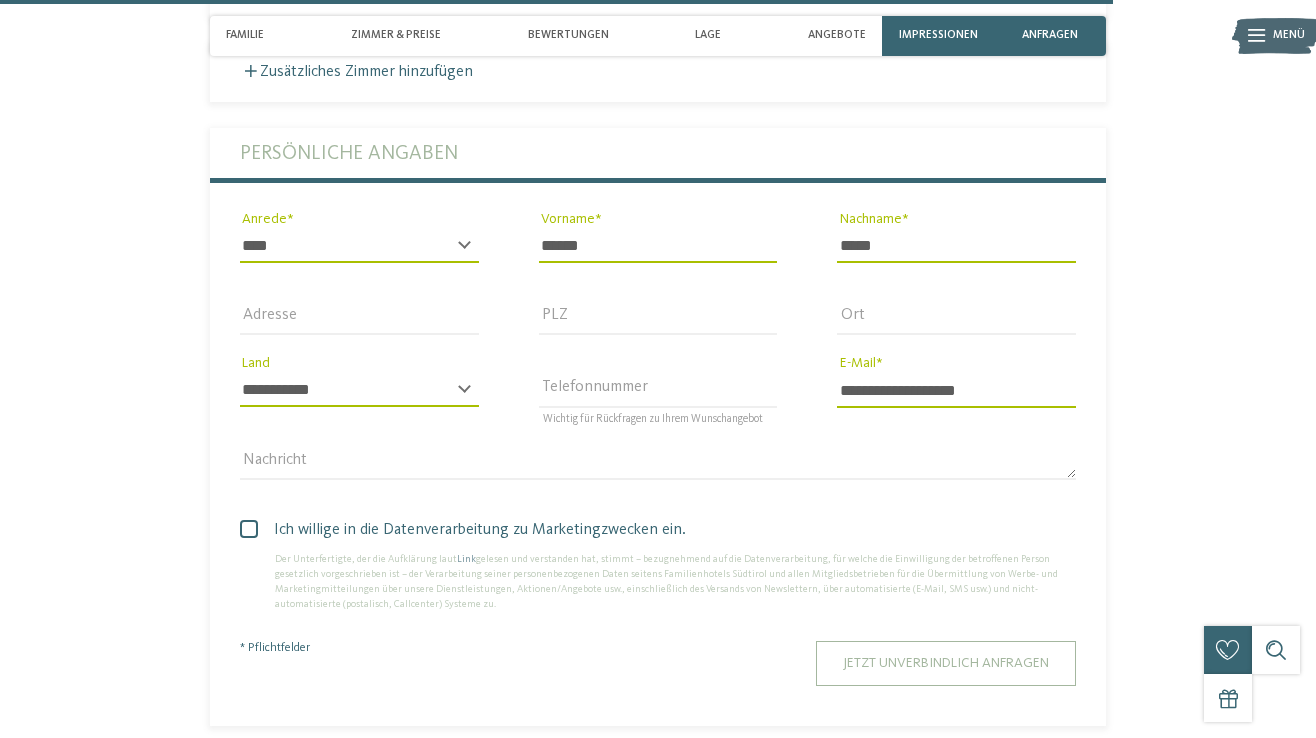 click on "Jetzt unverbindlich anfragen" at bounding box center [946, 663] 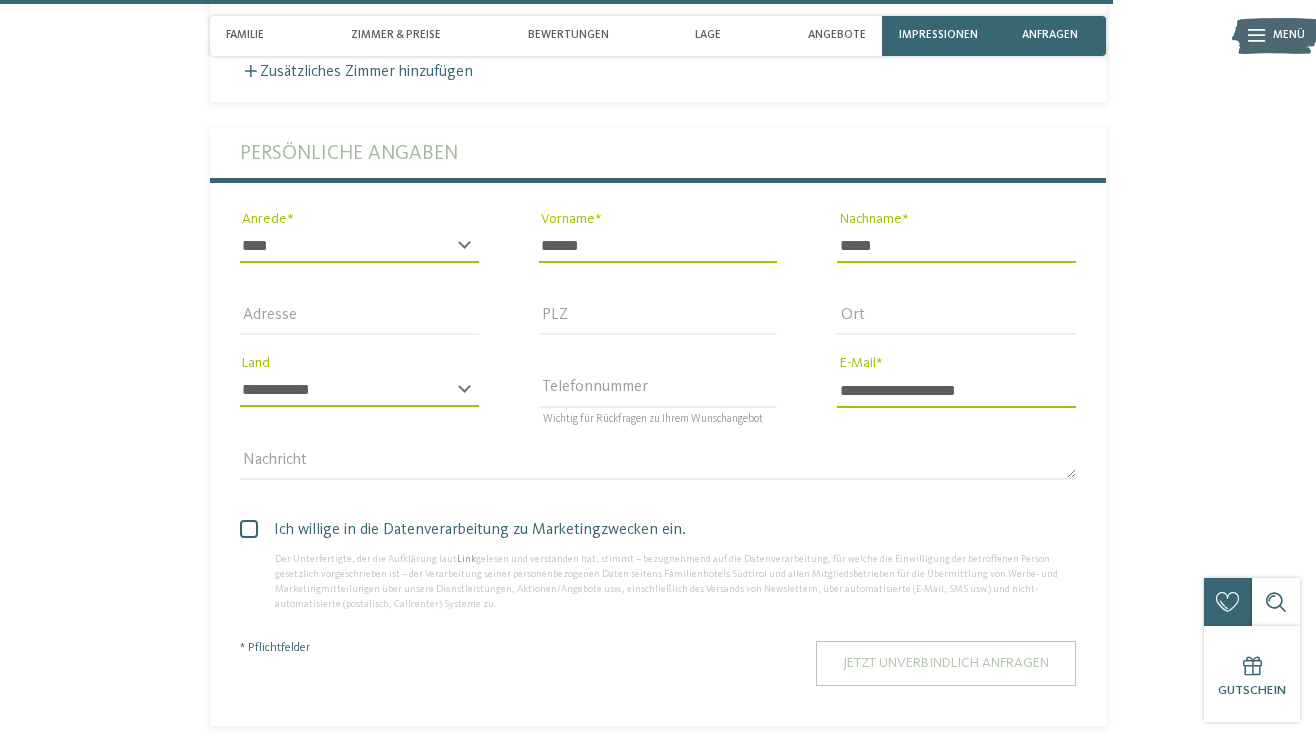 scroll, scrollTop: 0, scrollLeft: 0, axis: both 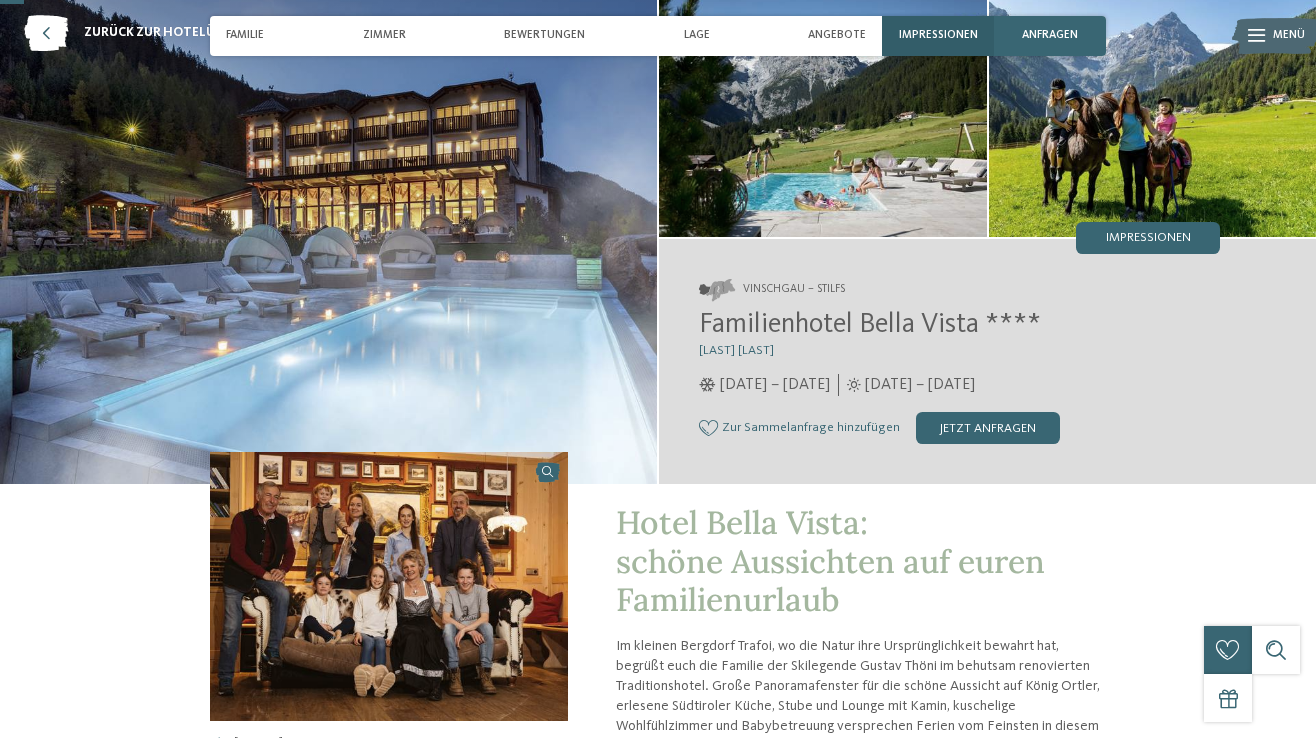 click on "Impressionen" at bounding box center (938, 35) 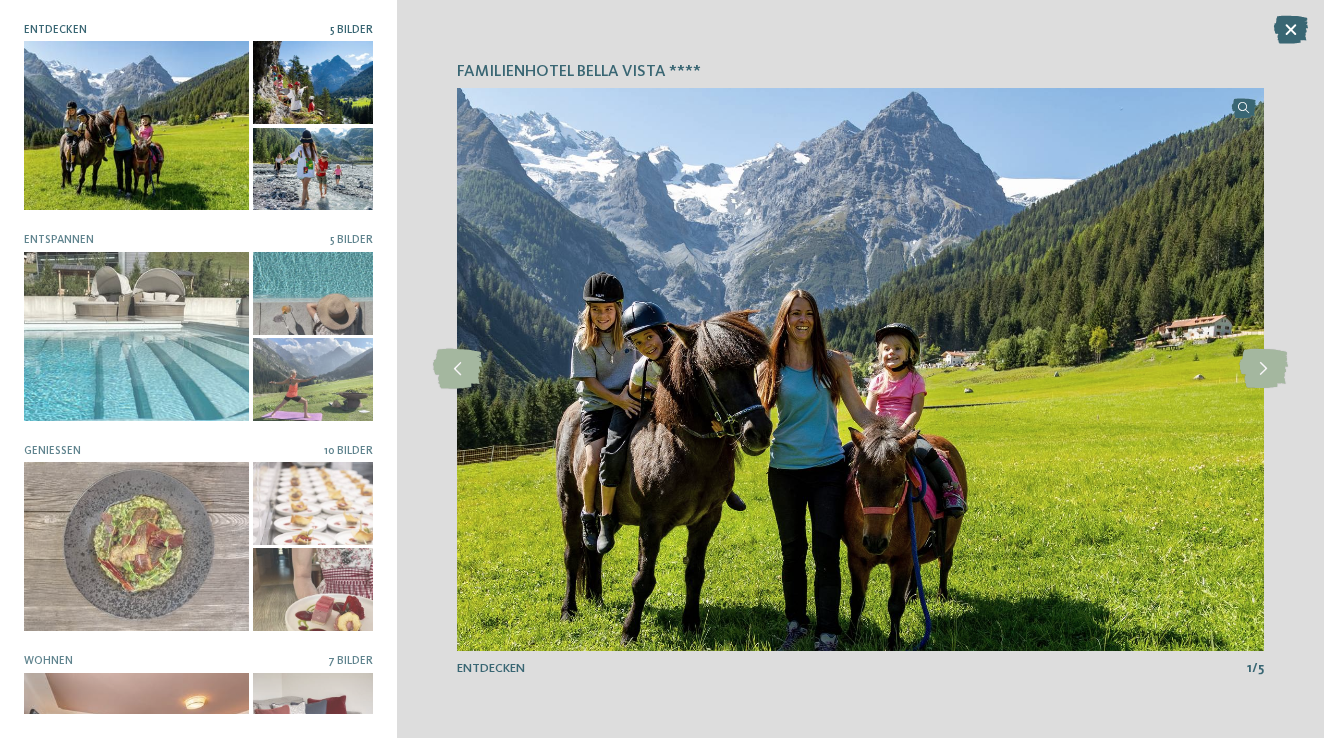 click at bounding box center [860, 369] 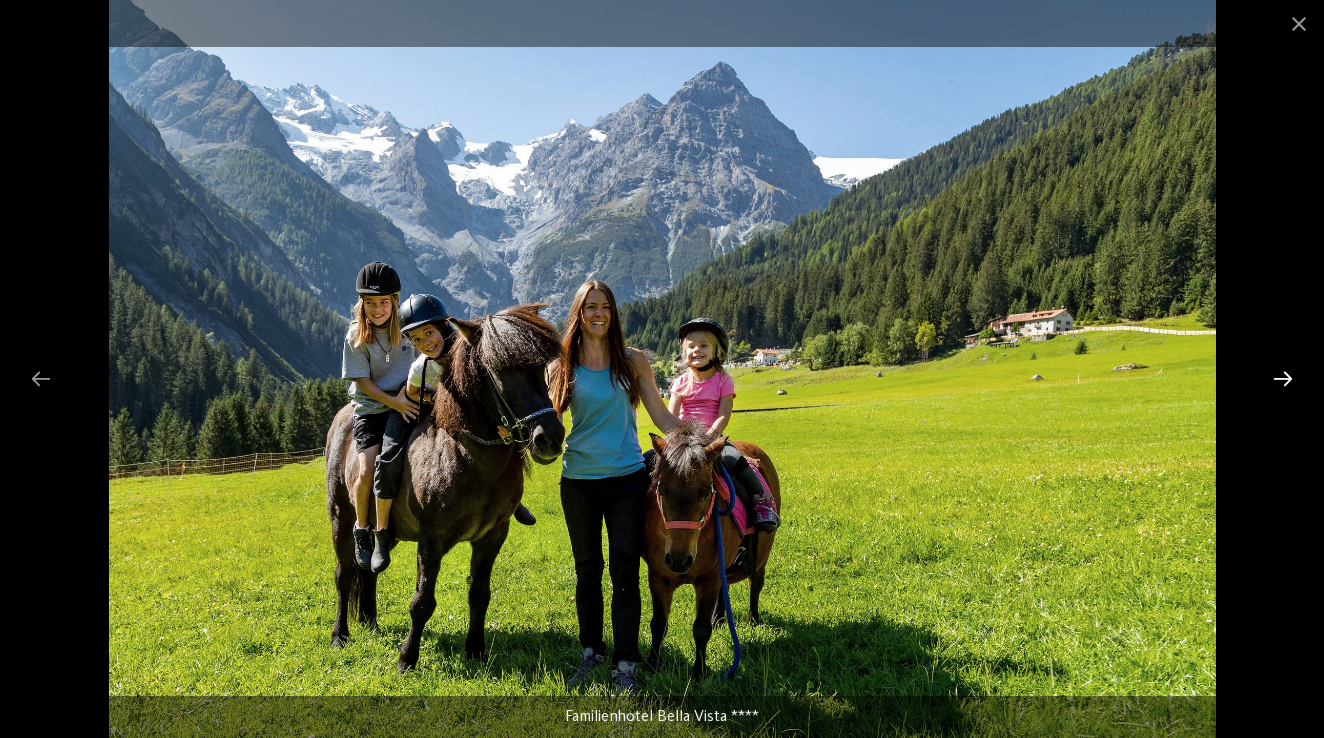 click at bounding box center (1283, 378) 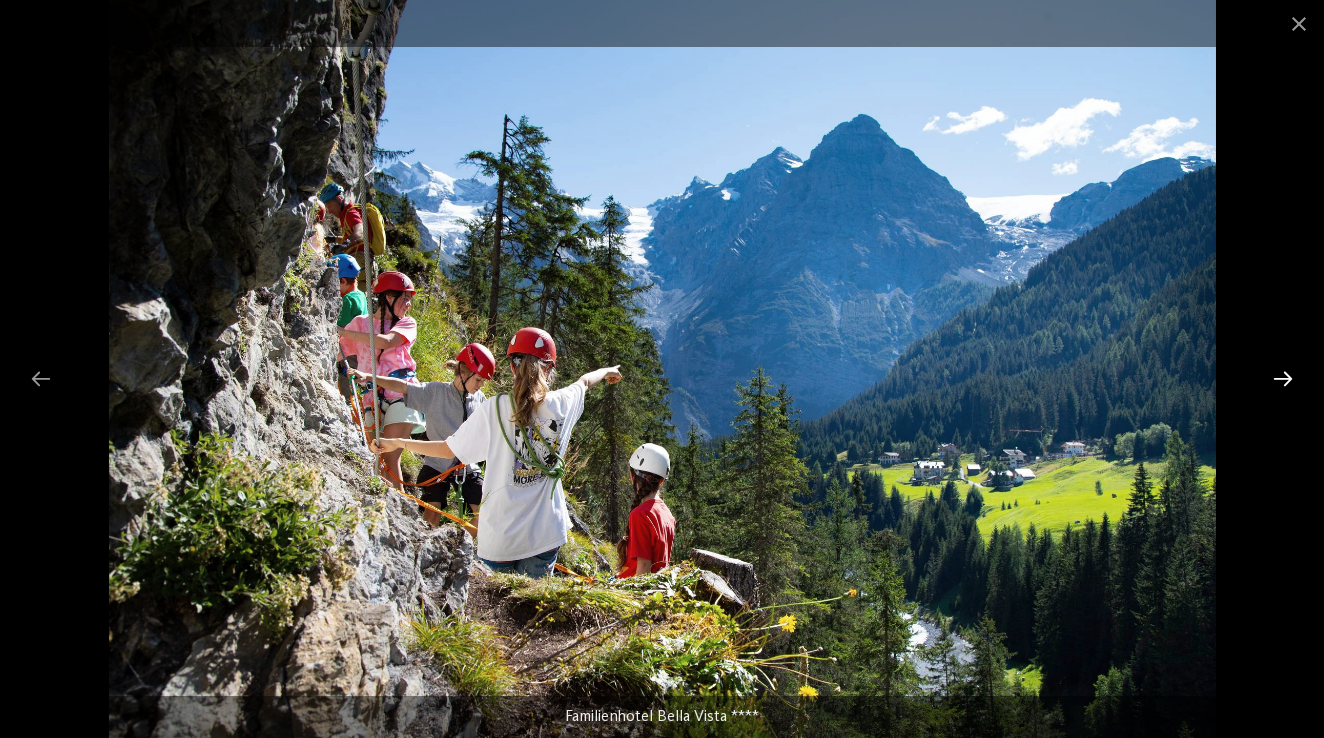 click at bounding box center (1283, 378) 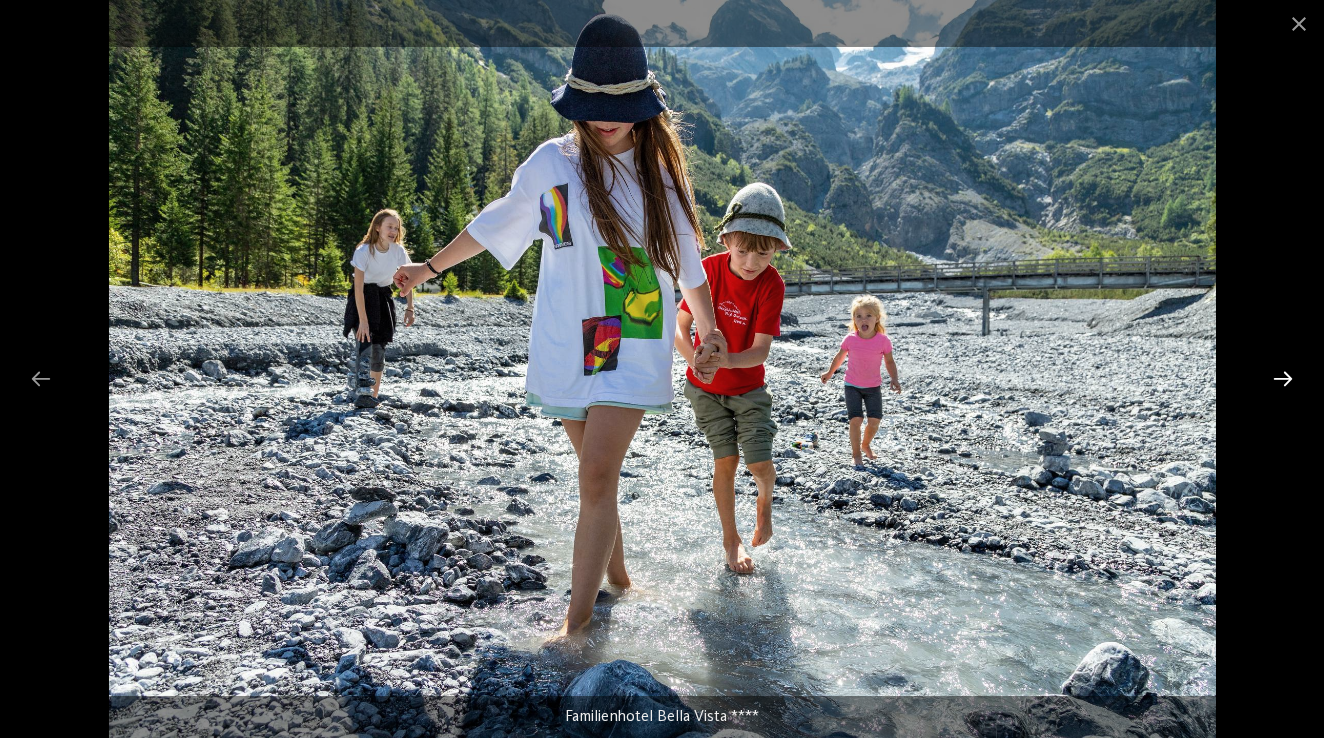 click at bounding box center (1283, 378) 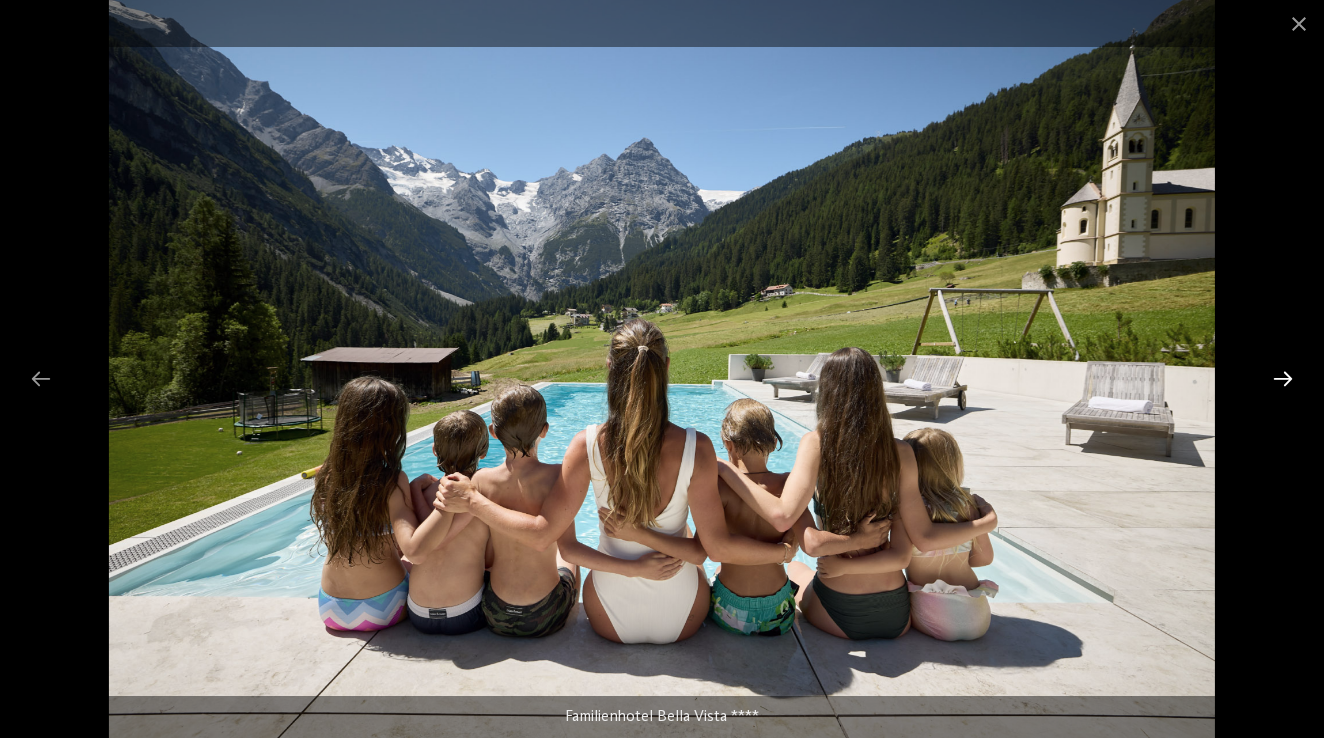 click at bounding box center [1283, 378] 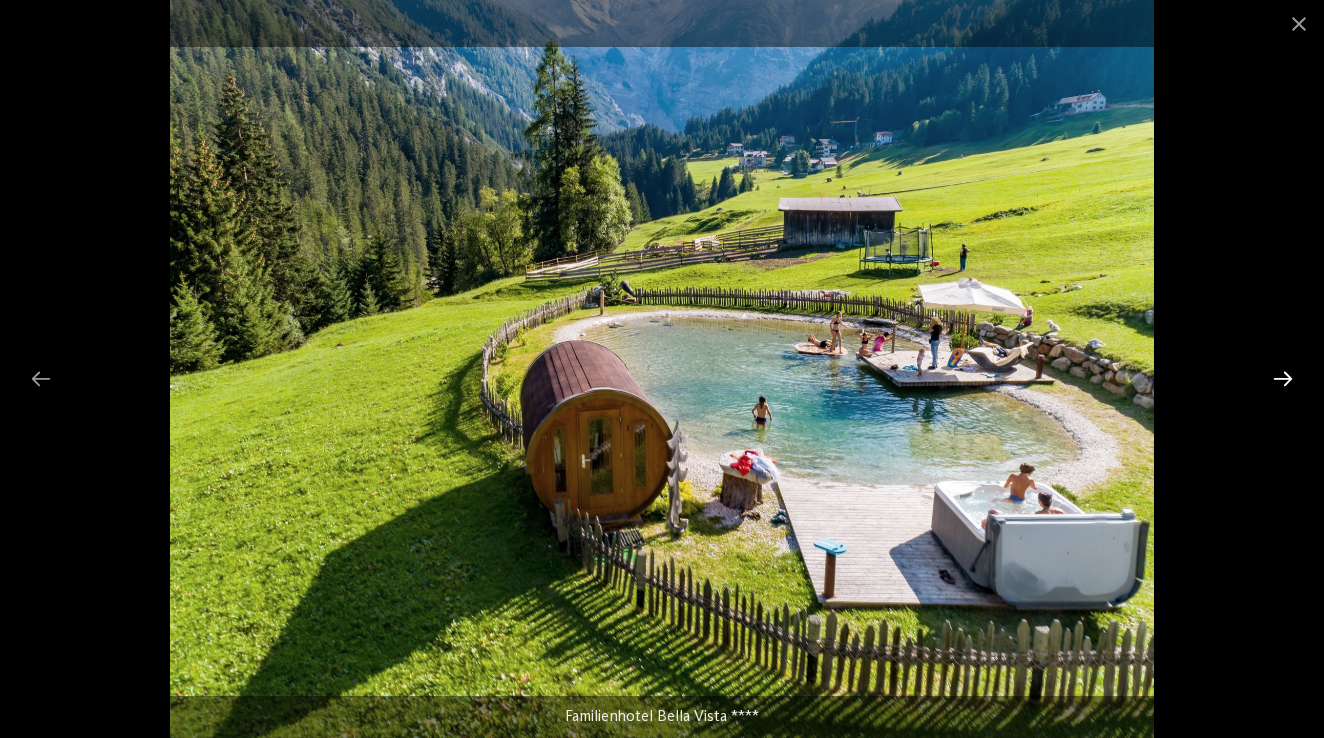 click at bounding box center [1283, 378] 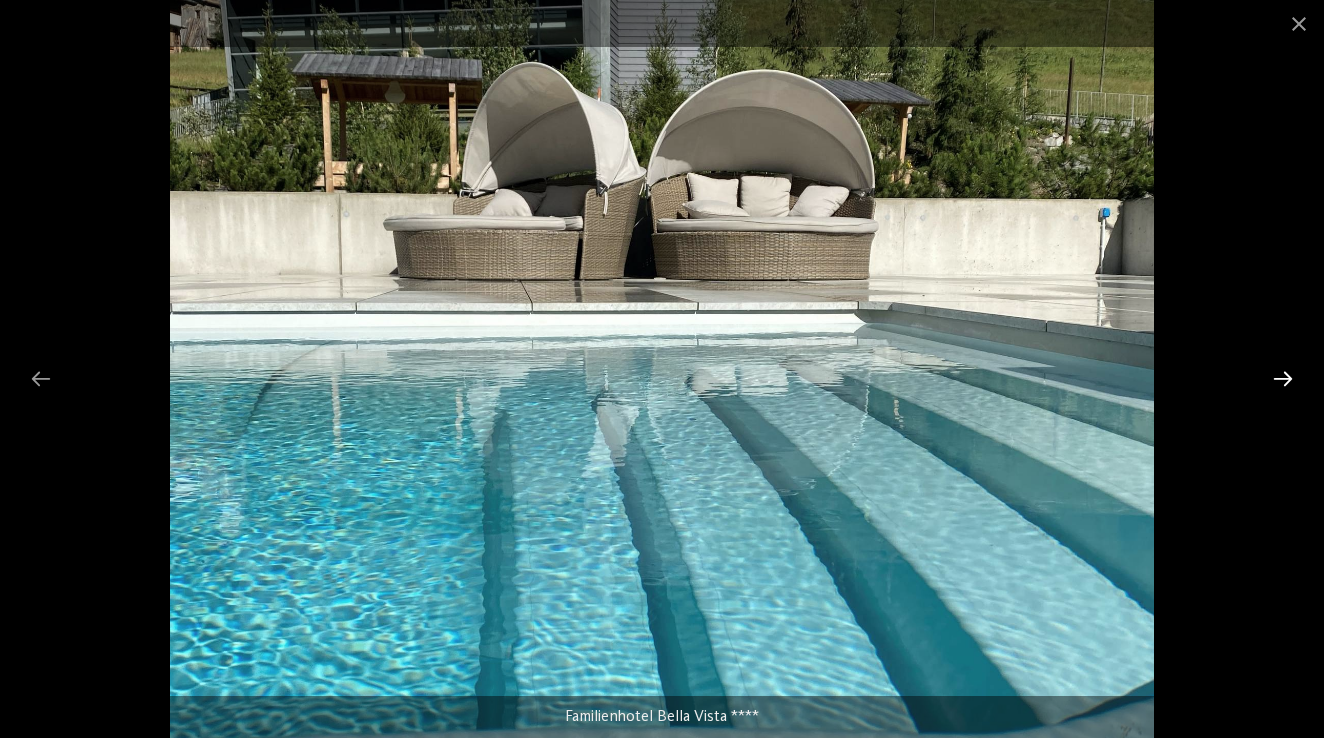 click at bounding box center [1283, 378] 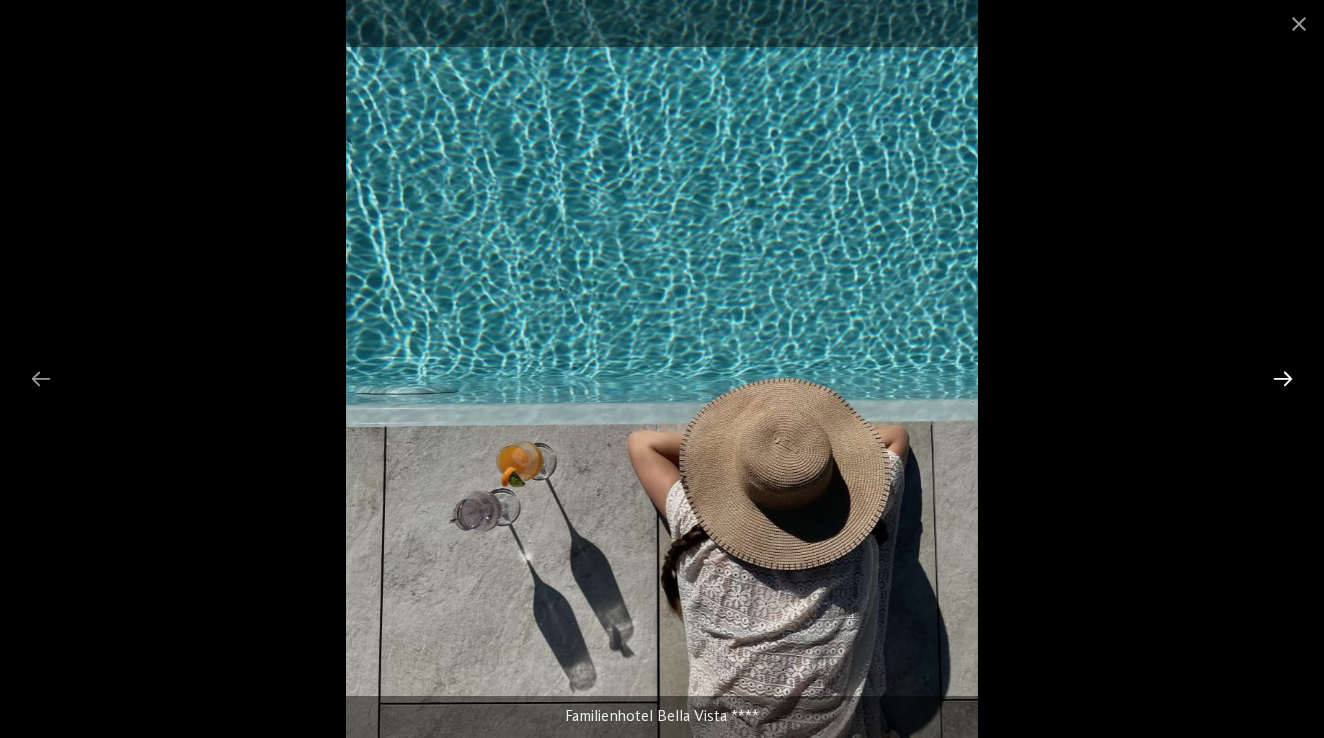 click at bounding box center (1283, 378) 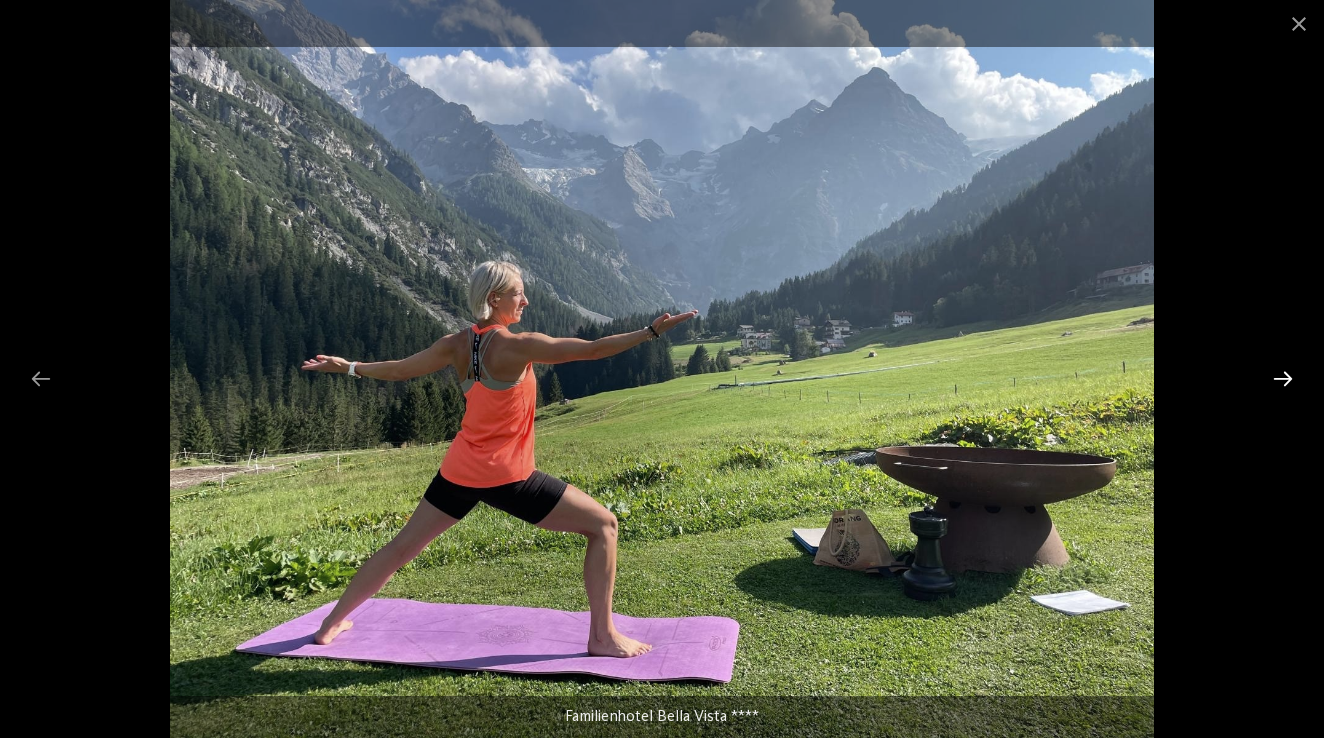 click at bounding box center (1283, 378) 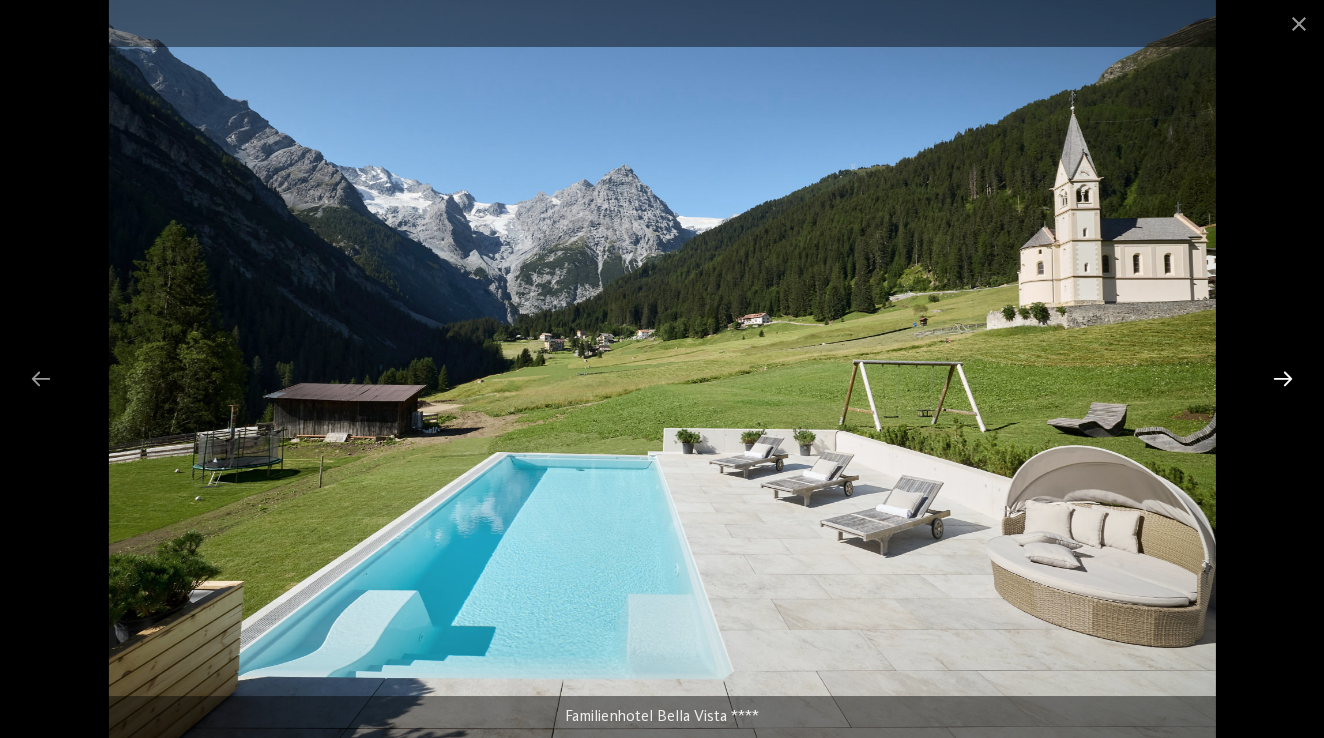click at bounding box center [1283, 378] 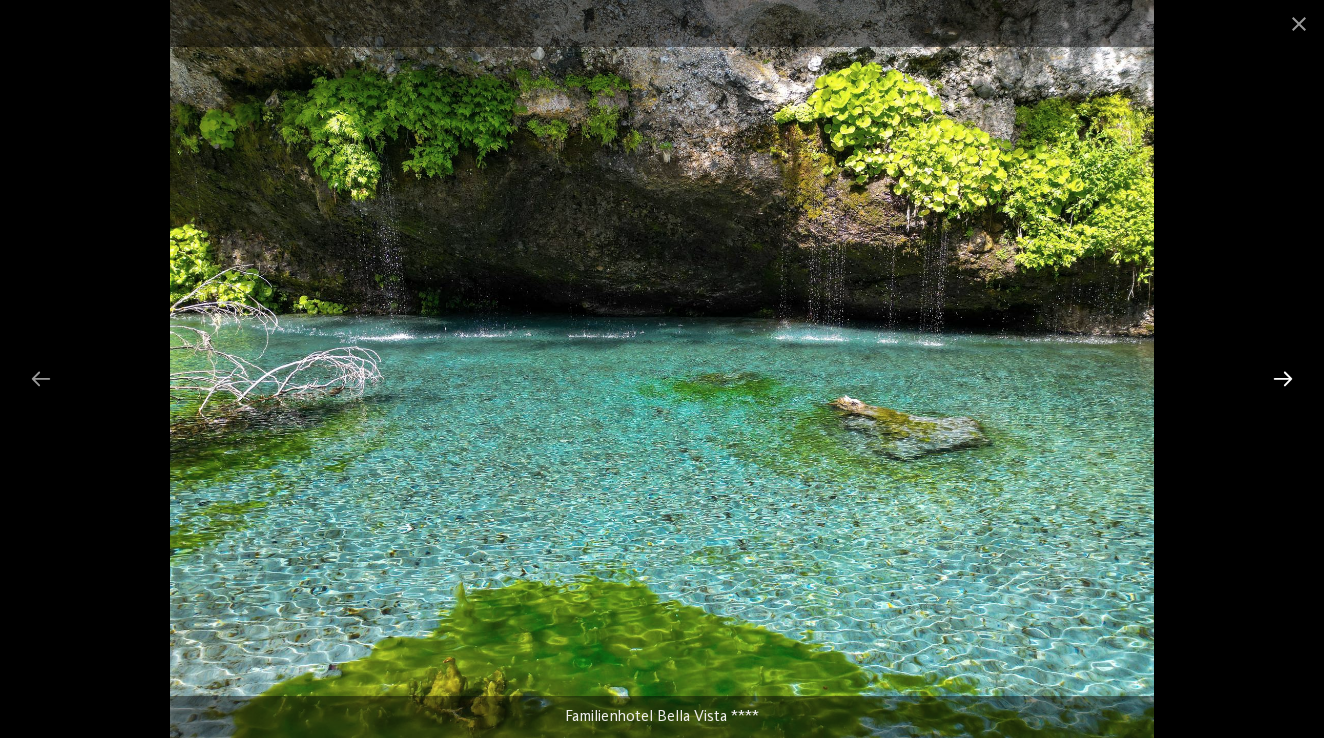 click at bounding box center [1283, 378] 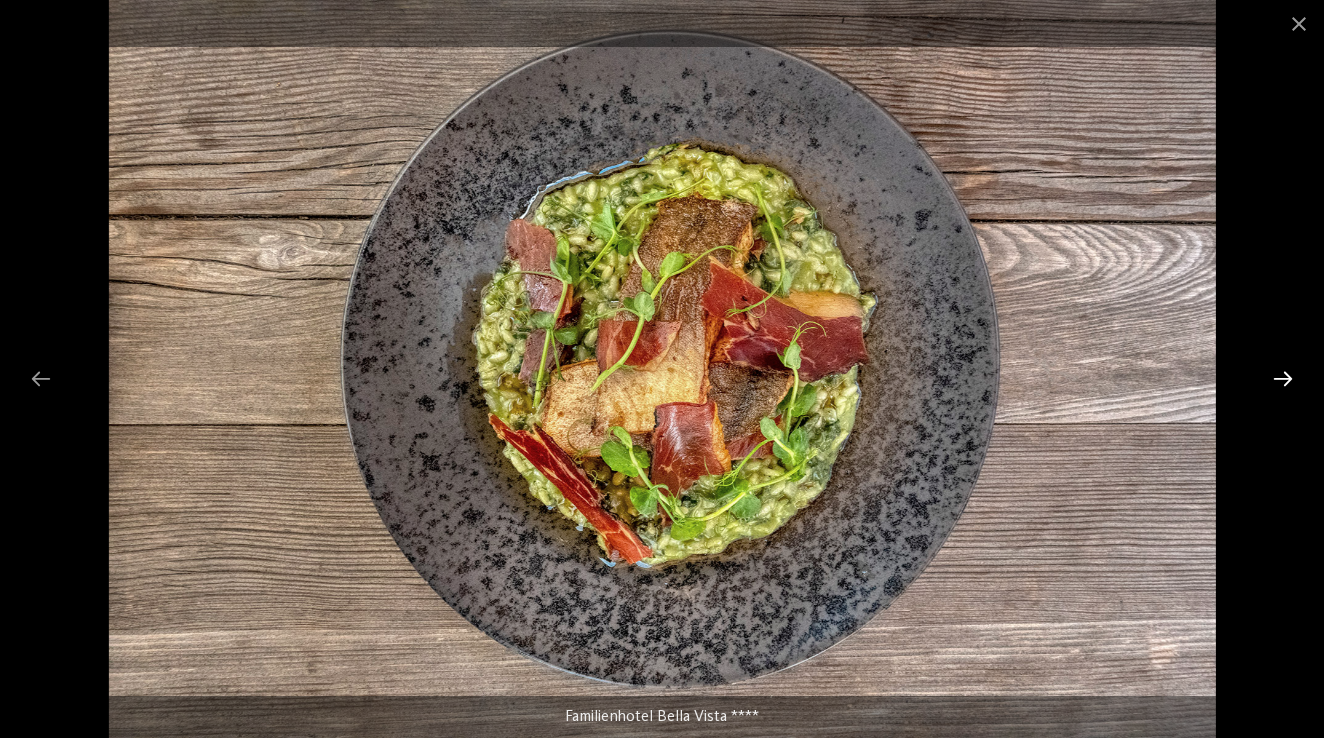click at bounding box center [1283, 378] 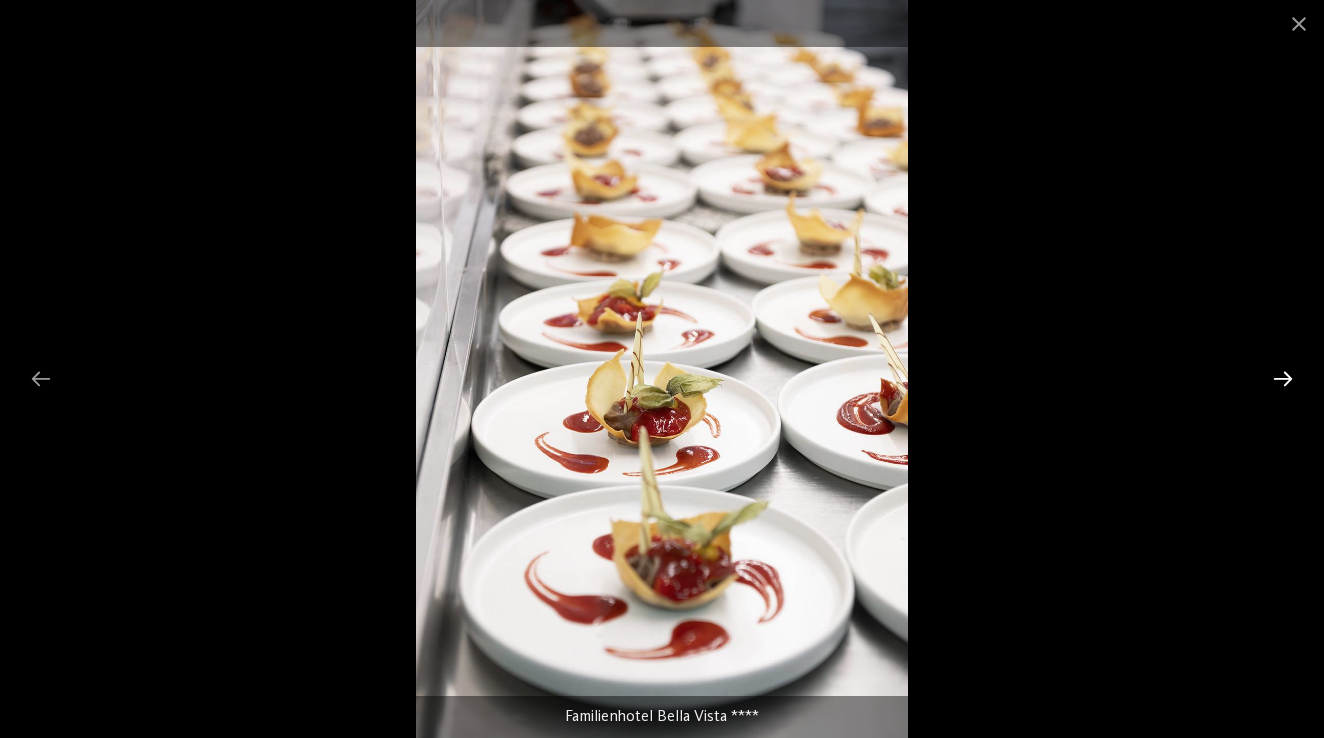 click at bounding box center [1283, 378] 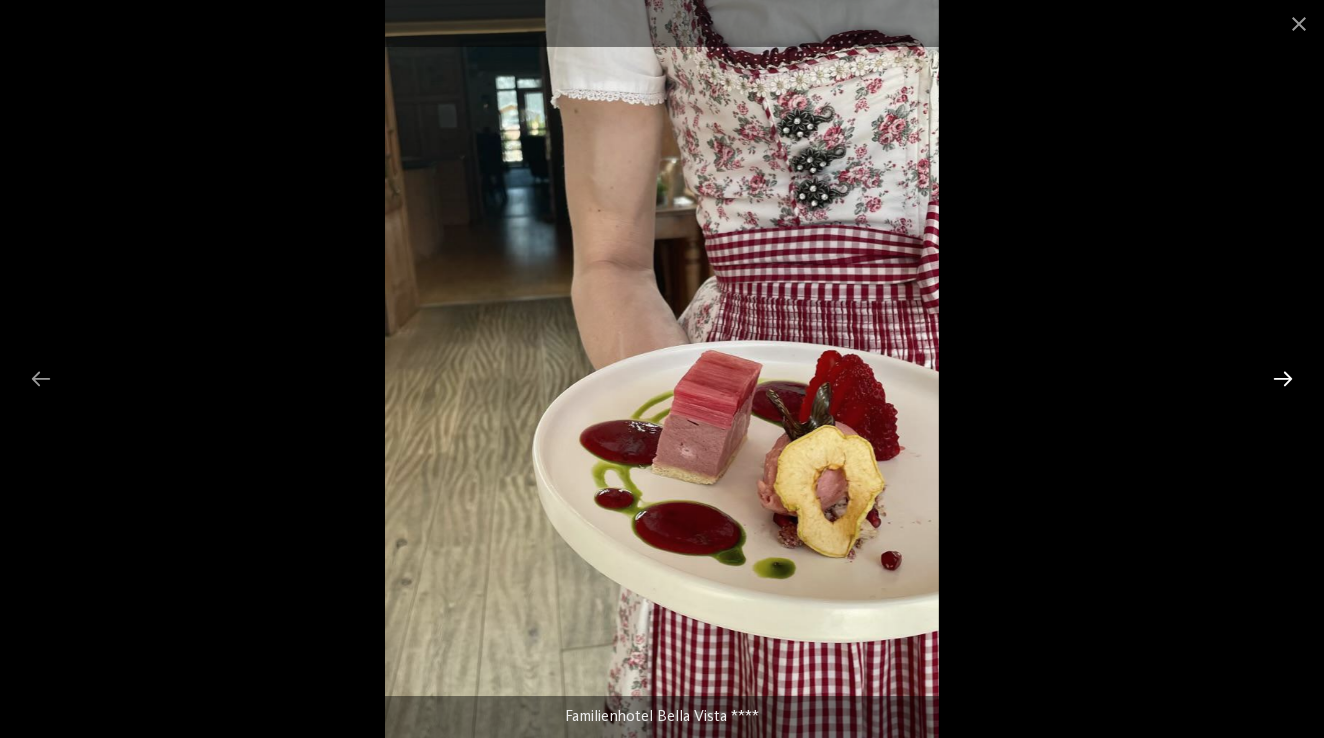 click at bounding box center (1283, 378) 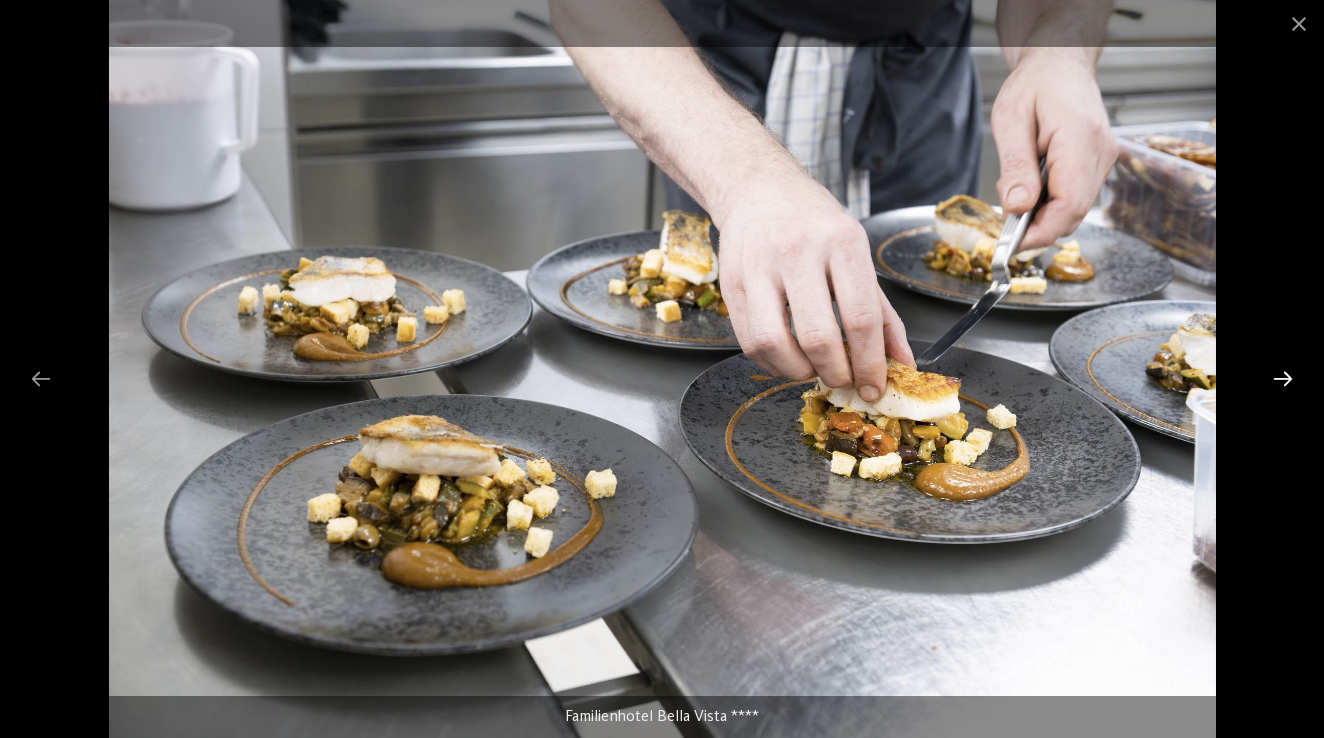 click at bounding box center [1283, 378] 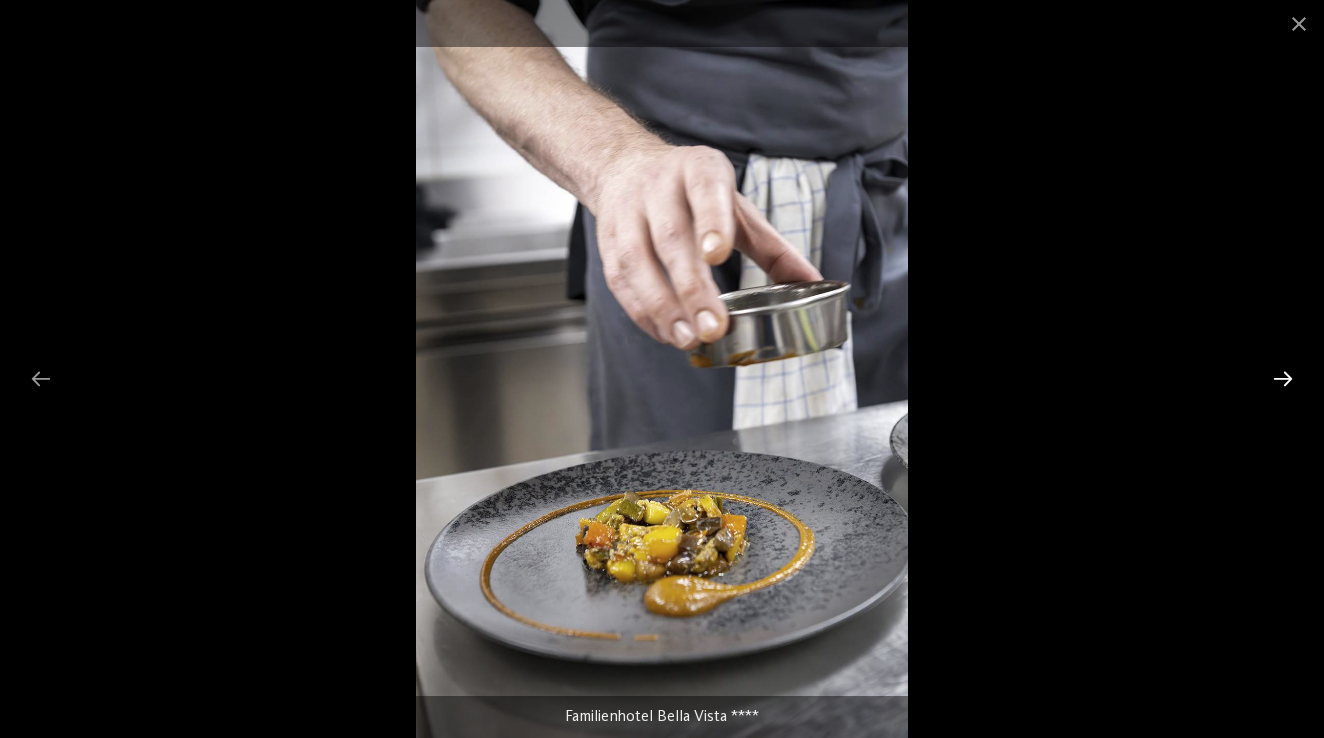 click at bounding box center (1283, 378) 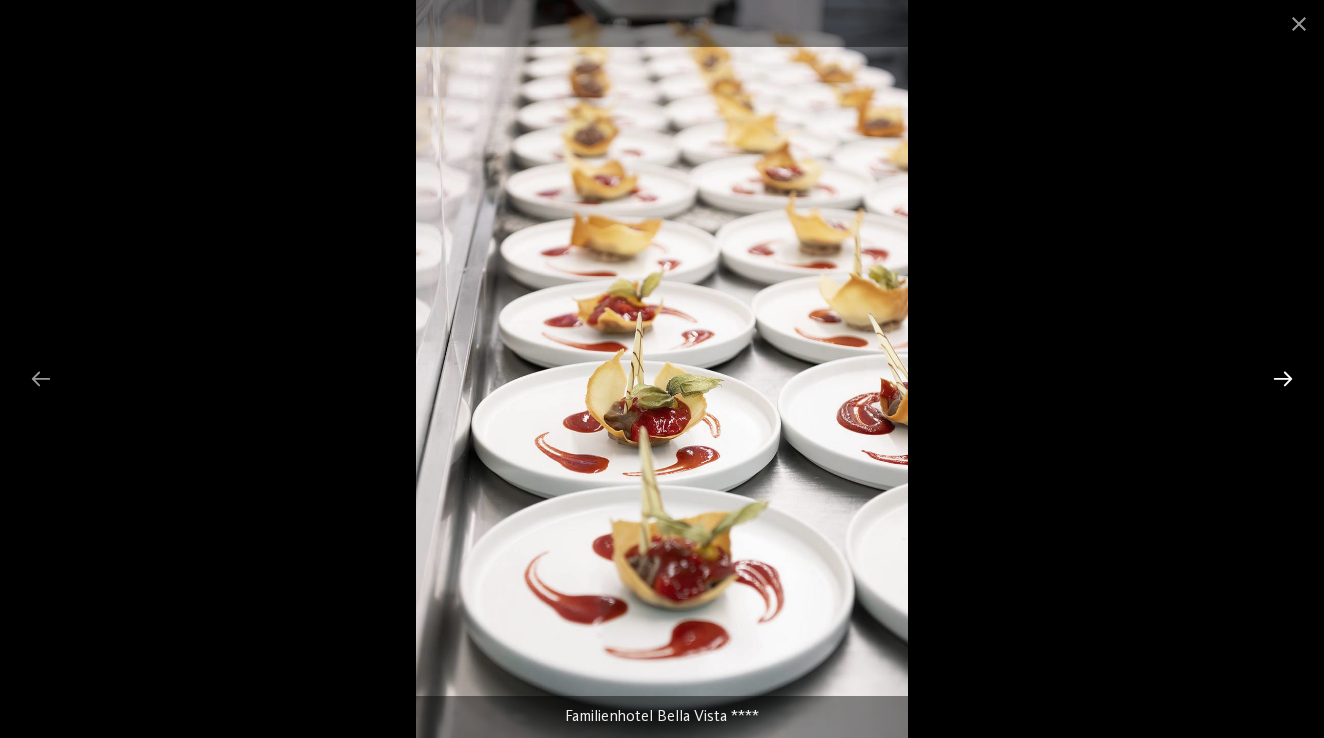 click at bounding box center [1283, 378] 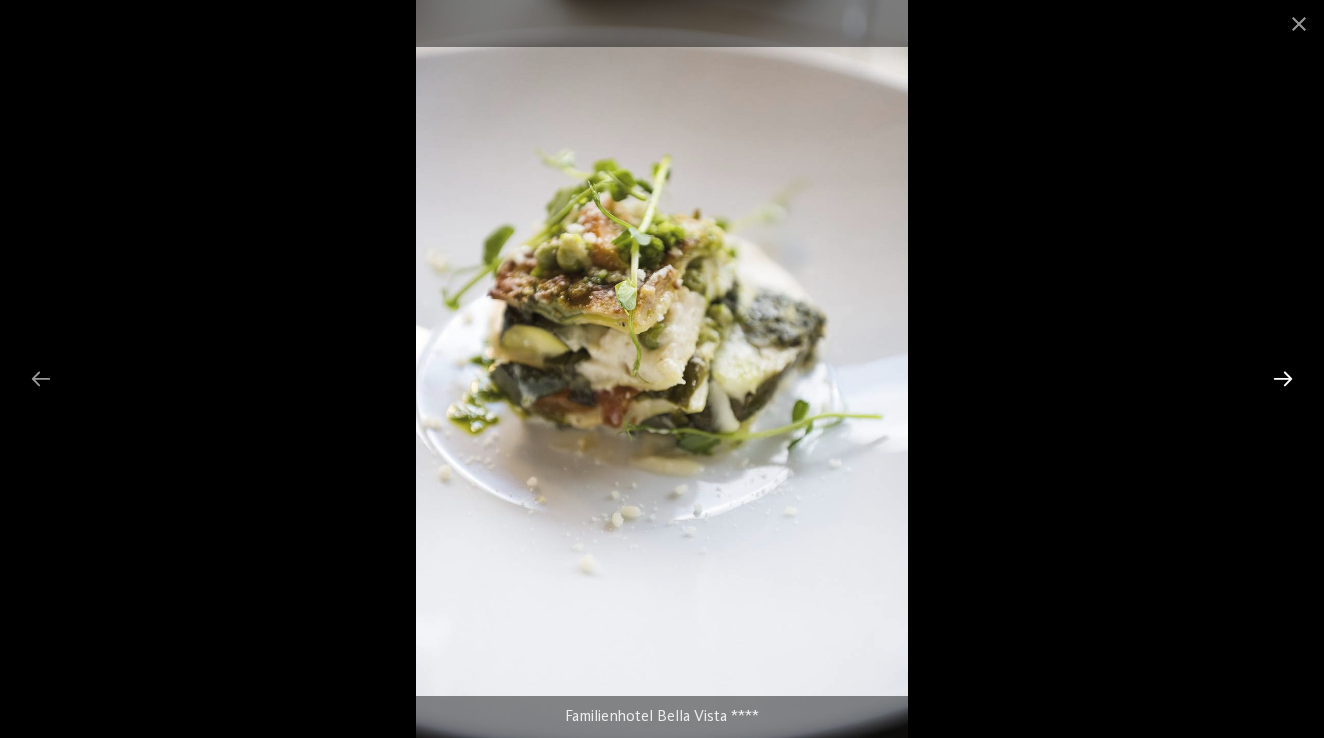 click at bounding box center [1283, 378] 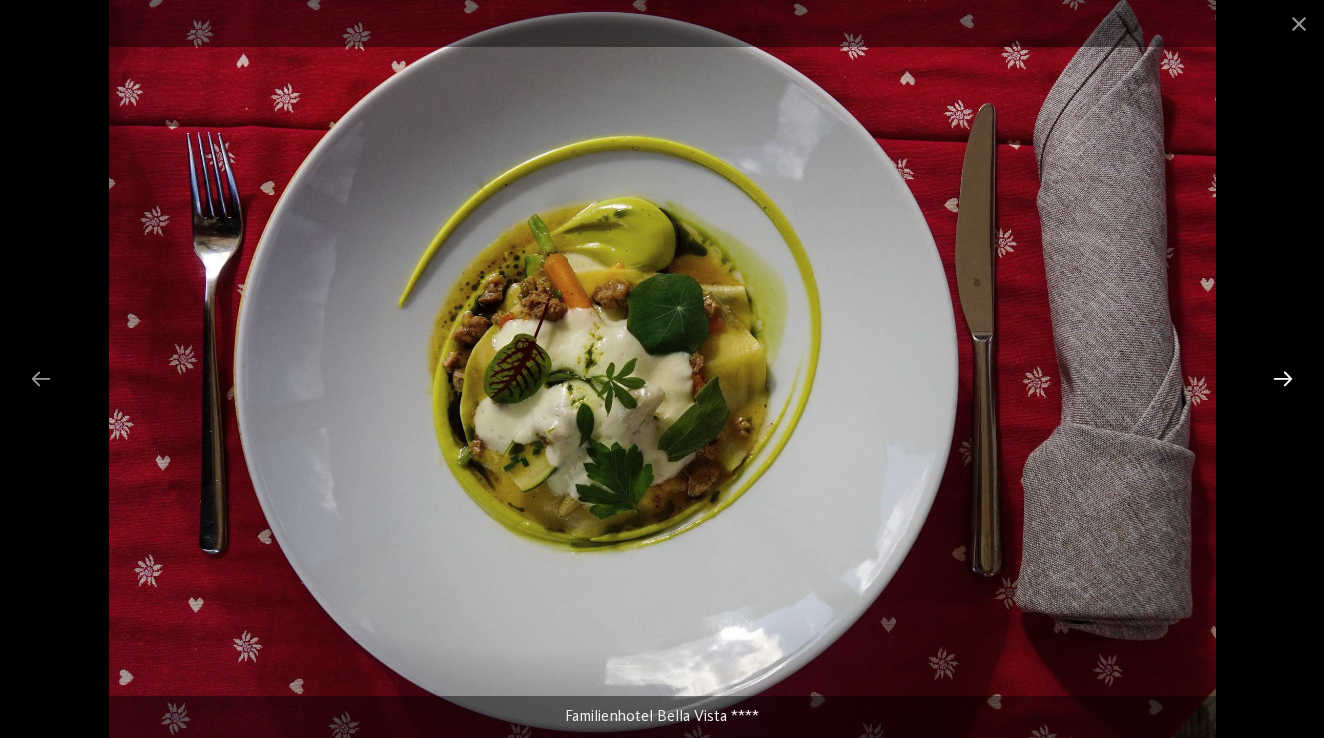click at bounding box center (1283, 378) 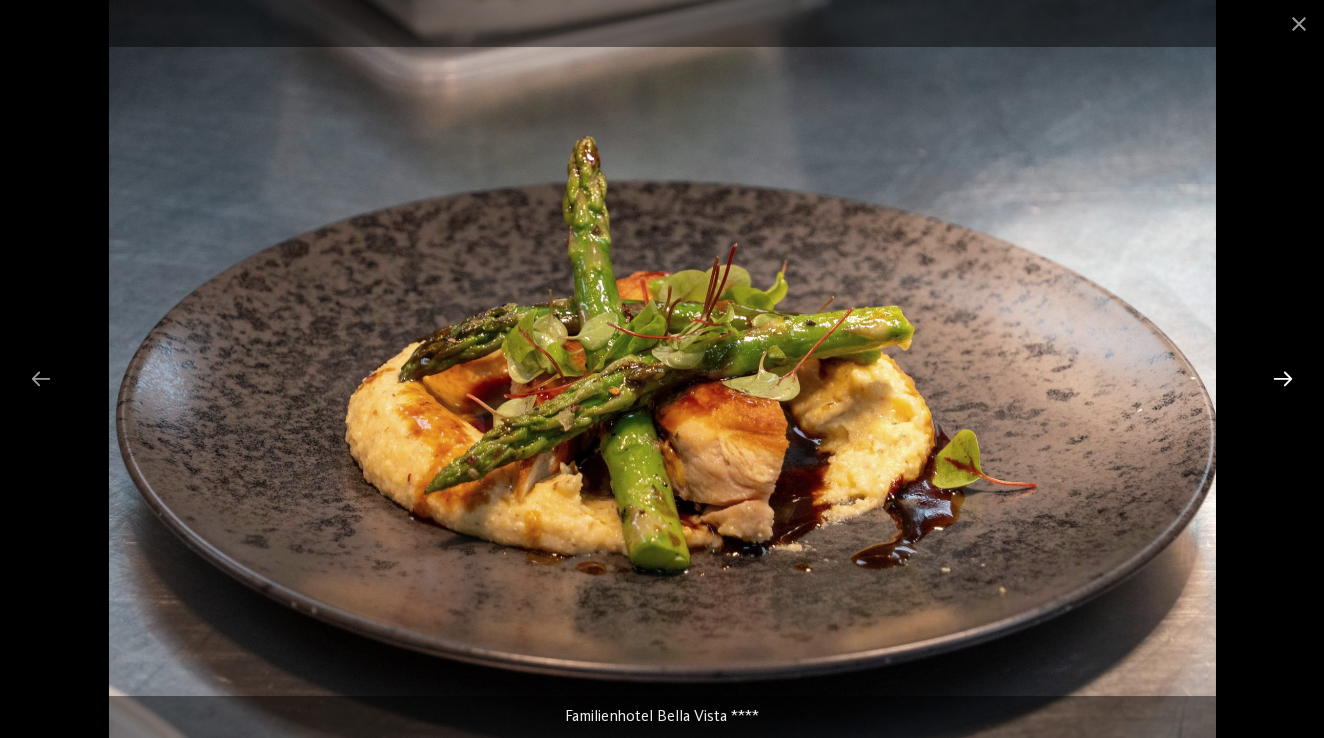 click at bounding box center [1283, 378] 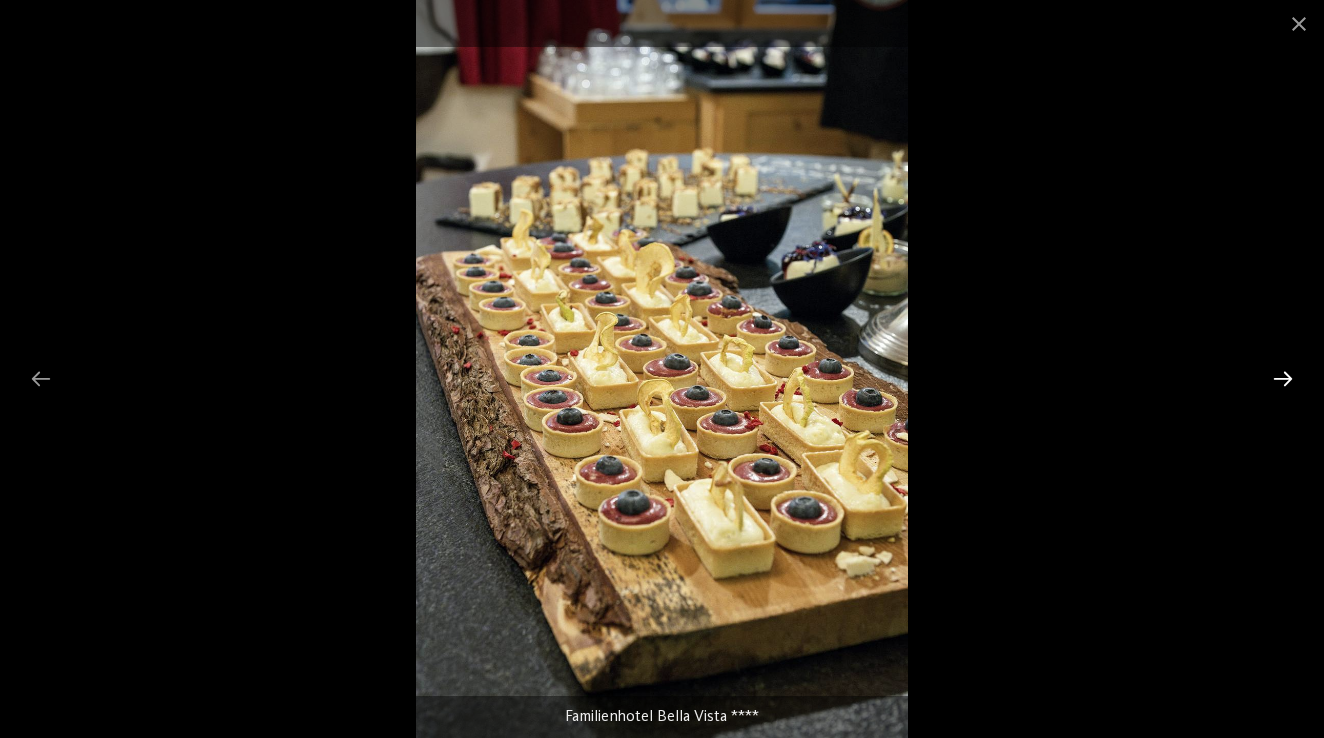 click at bounding box center [1283, 378] 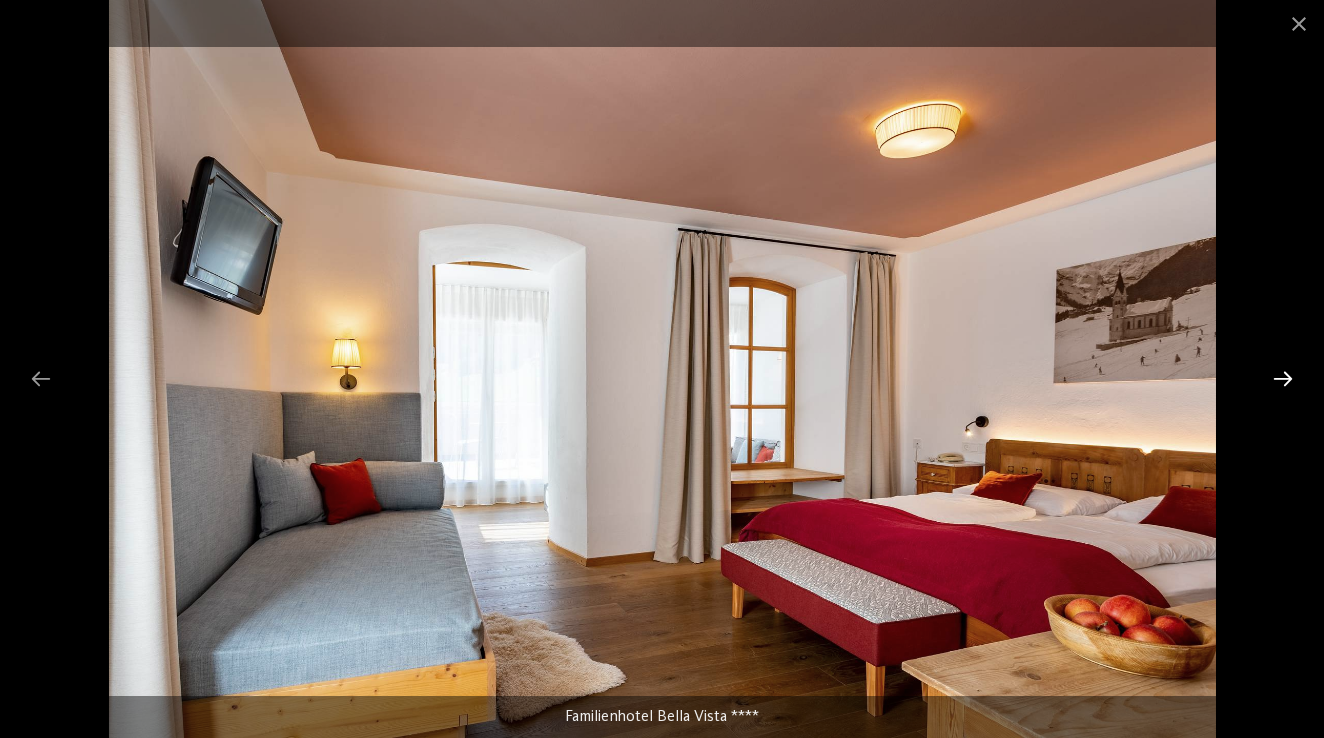 click at bounding box center [1283, 378] 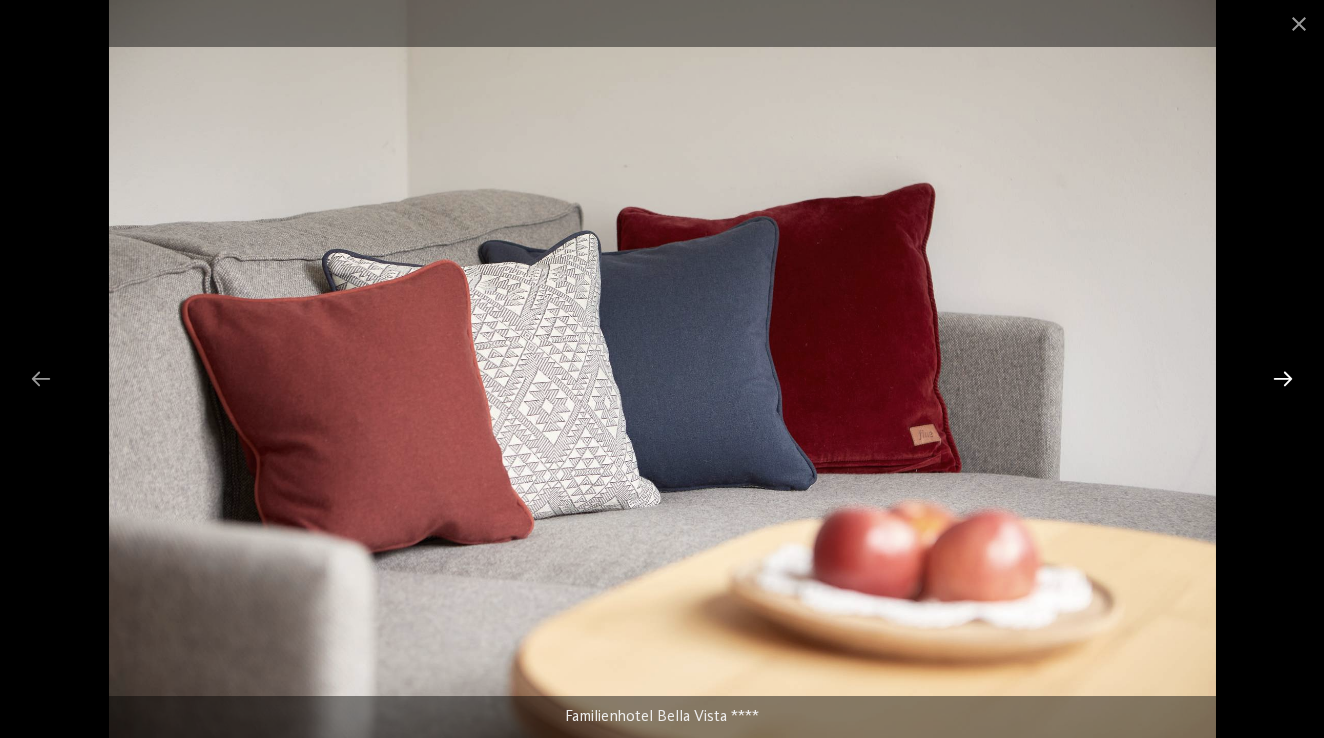 click at bounding box center [1283, 378] 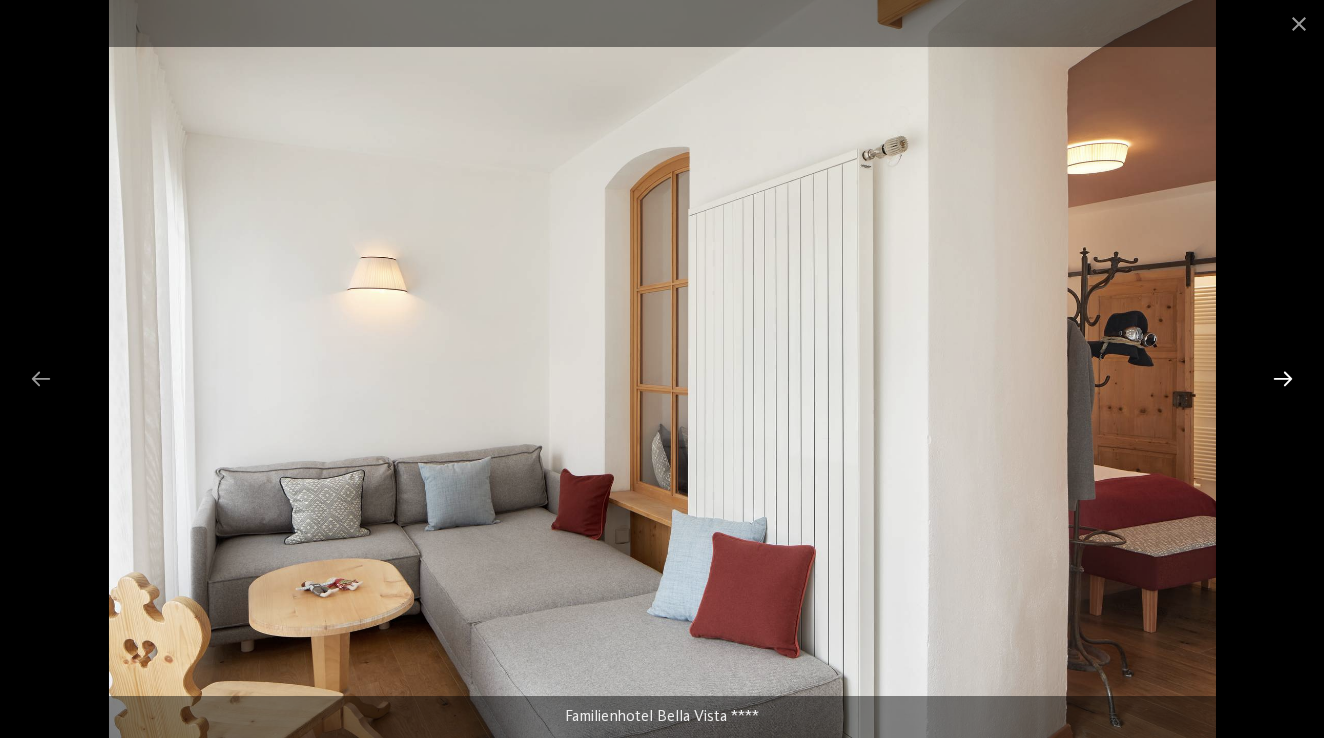 click at bounding box center [1283, 378] 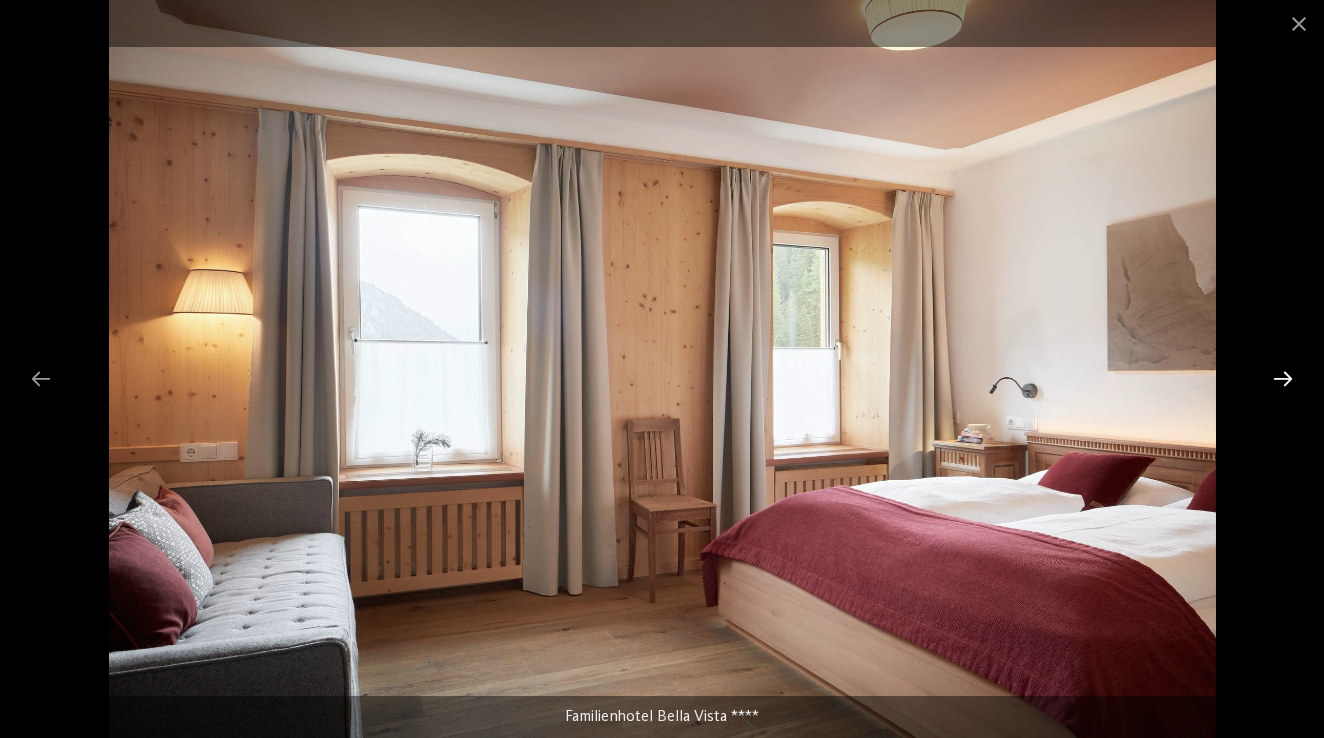 click at bounding box center [1283, 378] 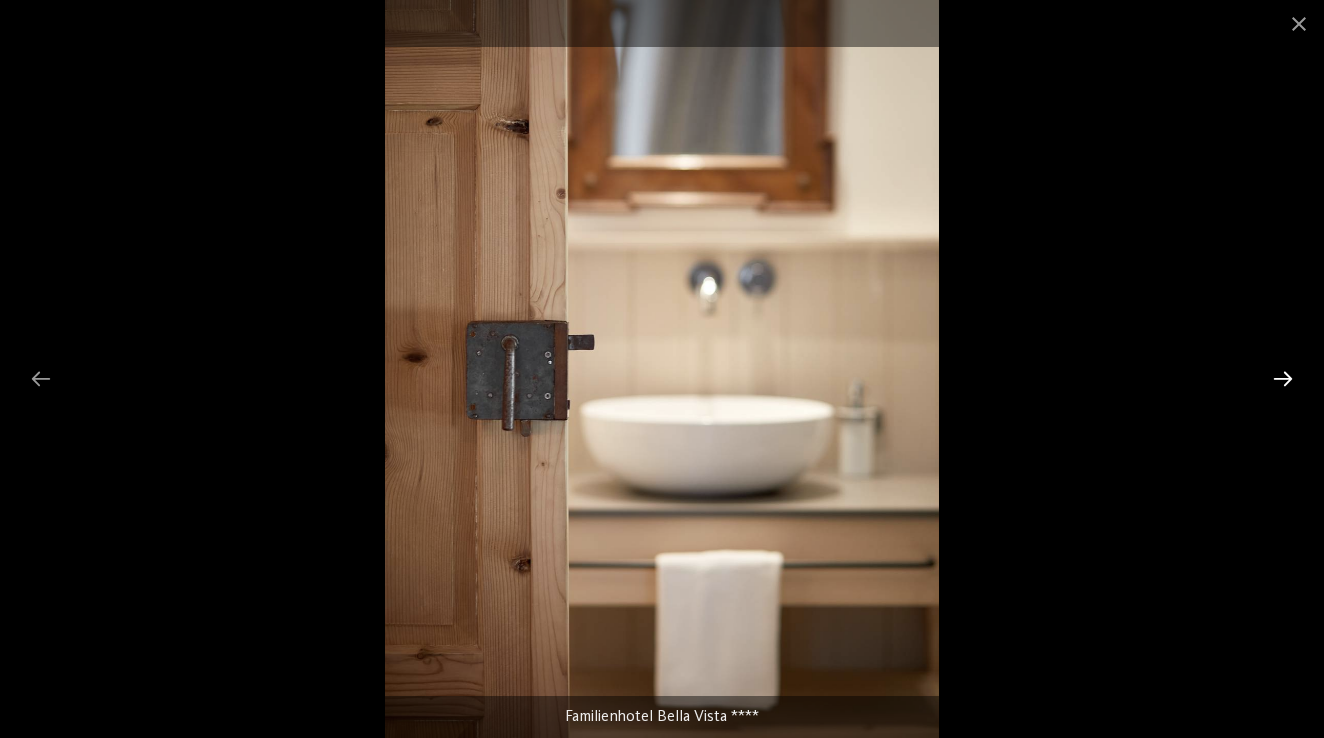 click at bounding box center [1283, 378] 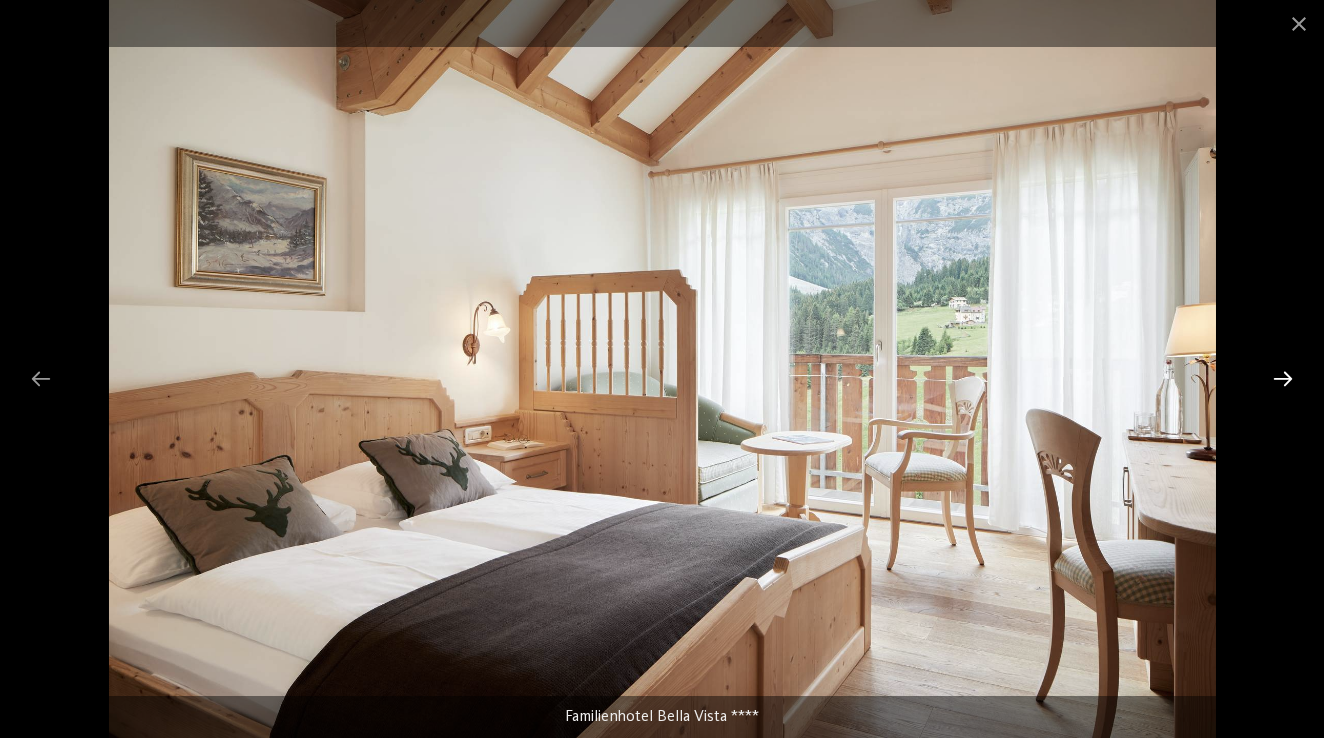 click at bounding box center (1283, 378) 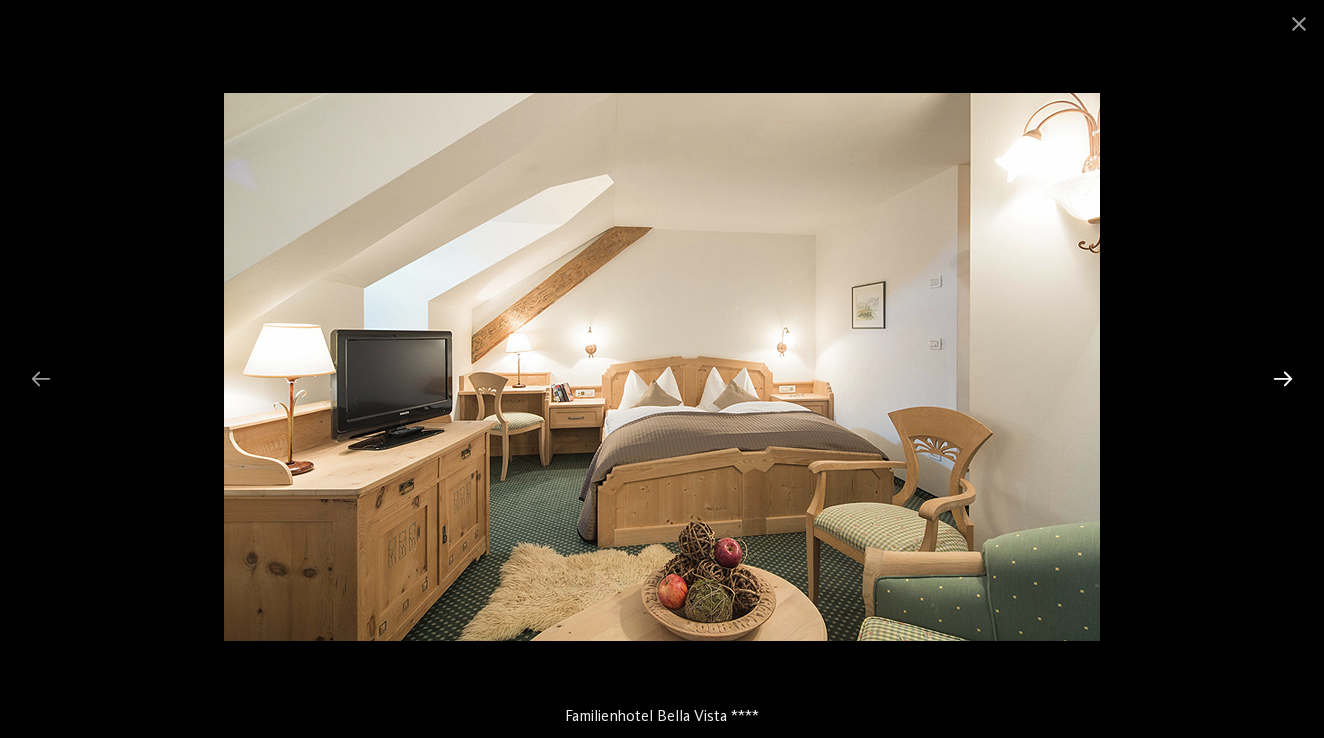 click at bounding box center (1283, 378) 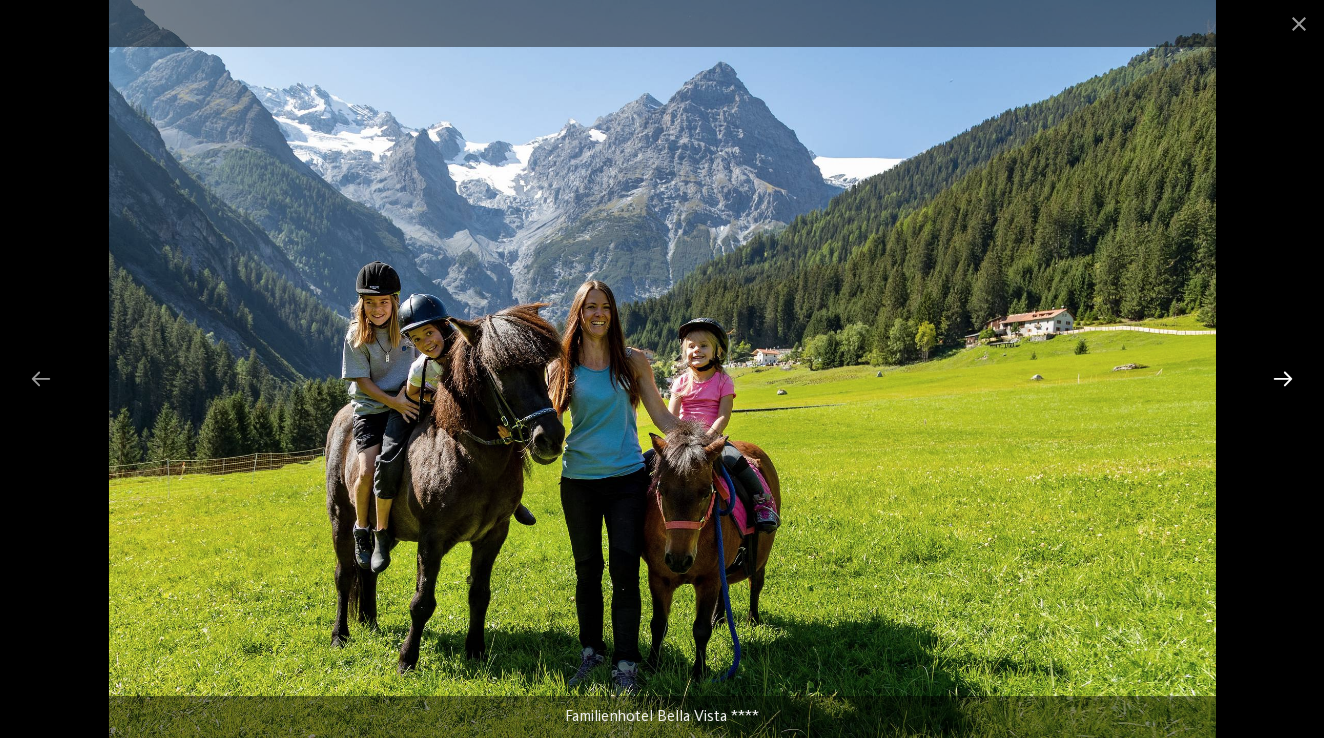 click at bounding box center [1283, 378] 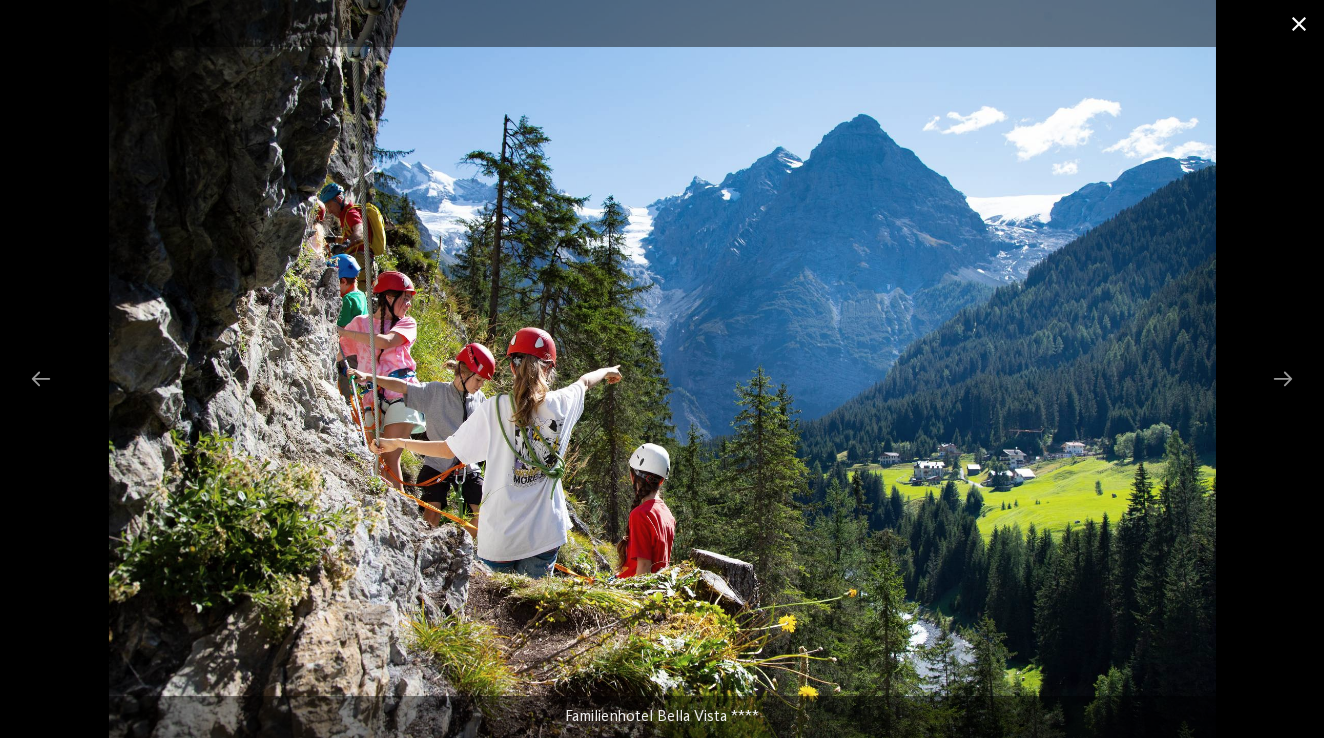 click at bounding box center (1299, 23) 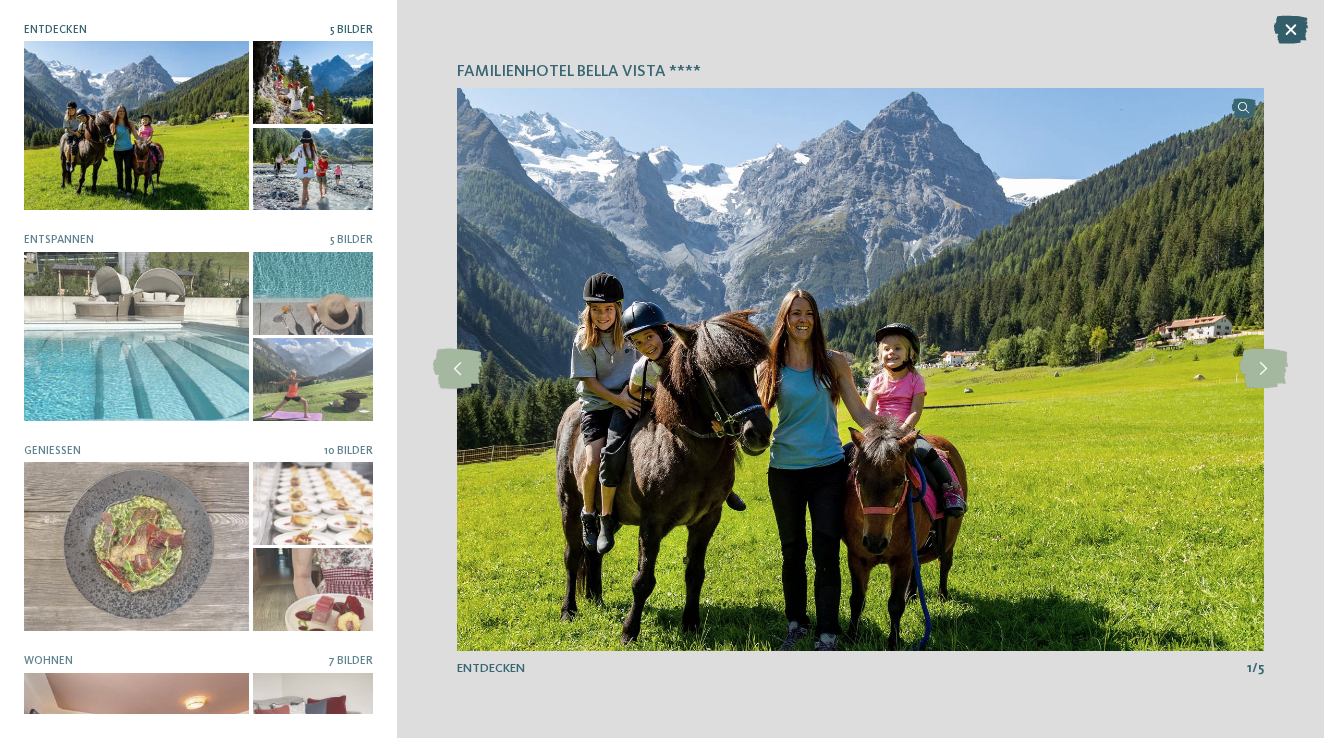 click at bounding box center (1291, 30) 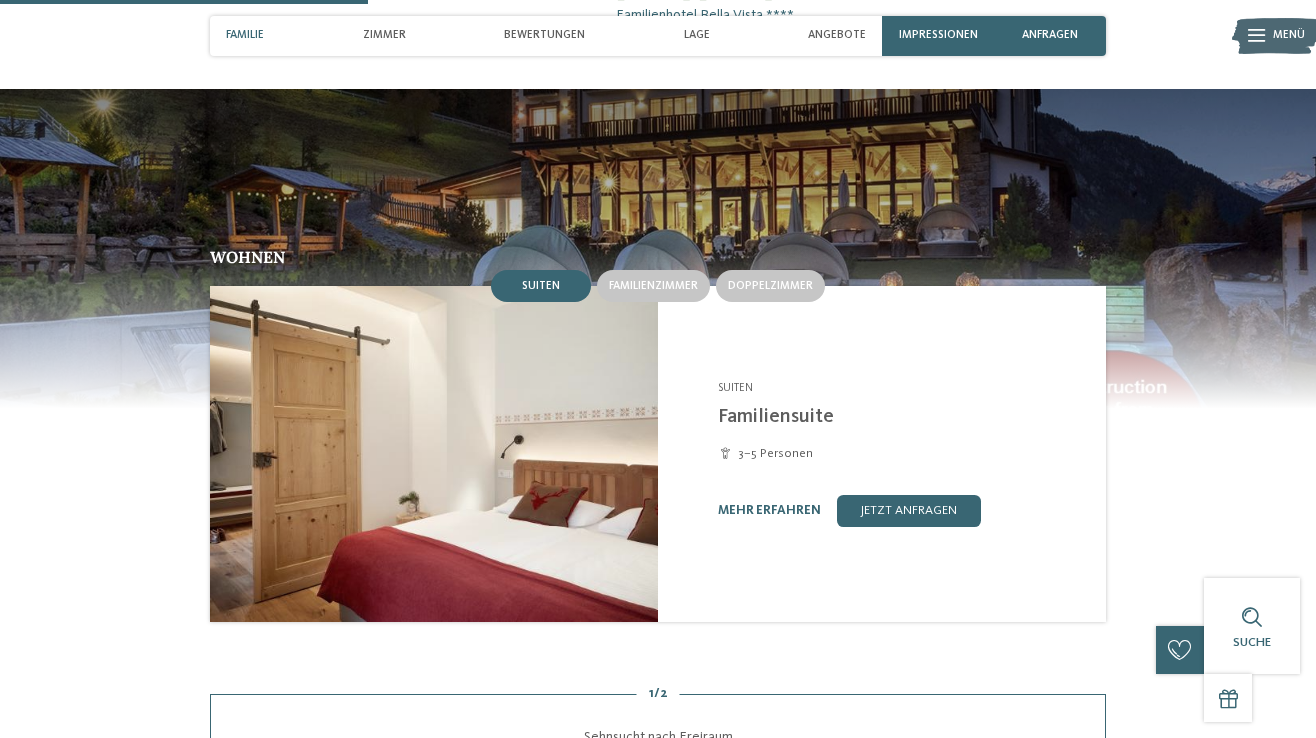 scroll, scrollTop: 1373, scrollLeft: 0, axis: vertical 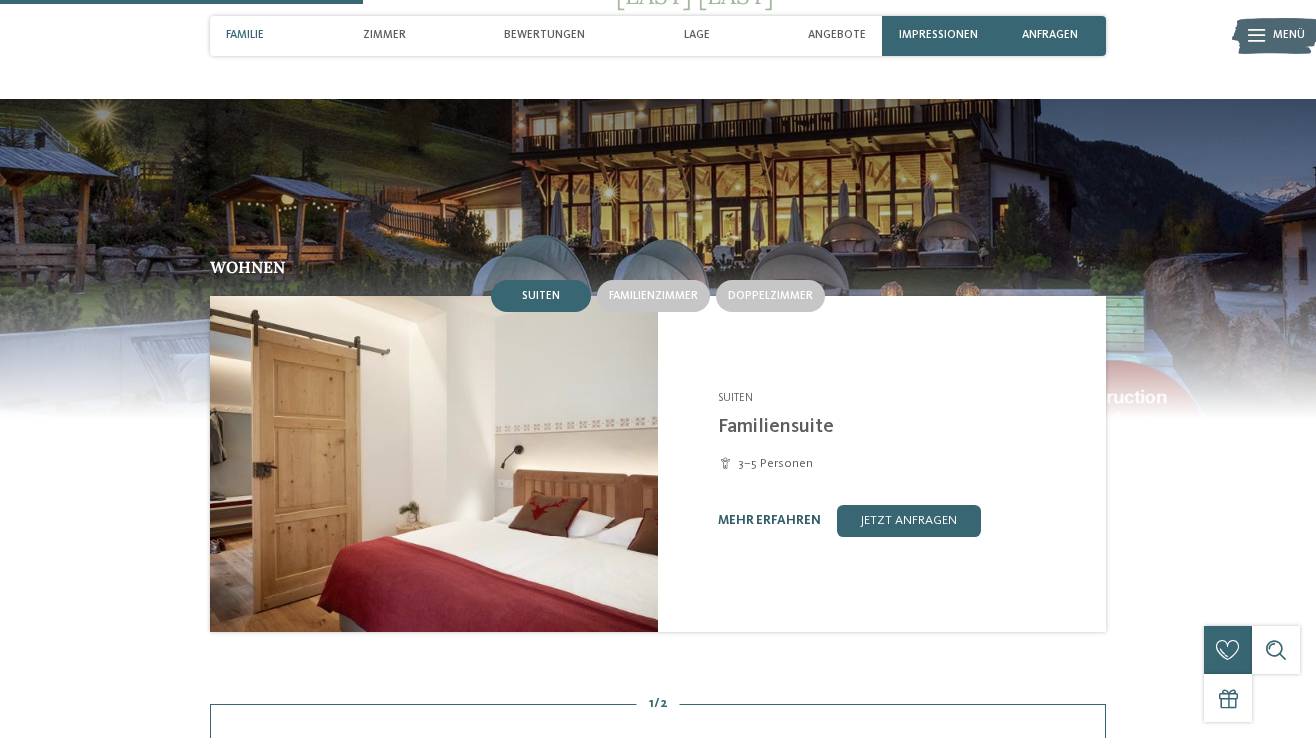 click on "mehr erfahren" at bounding box center (769, 520) 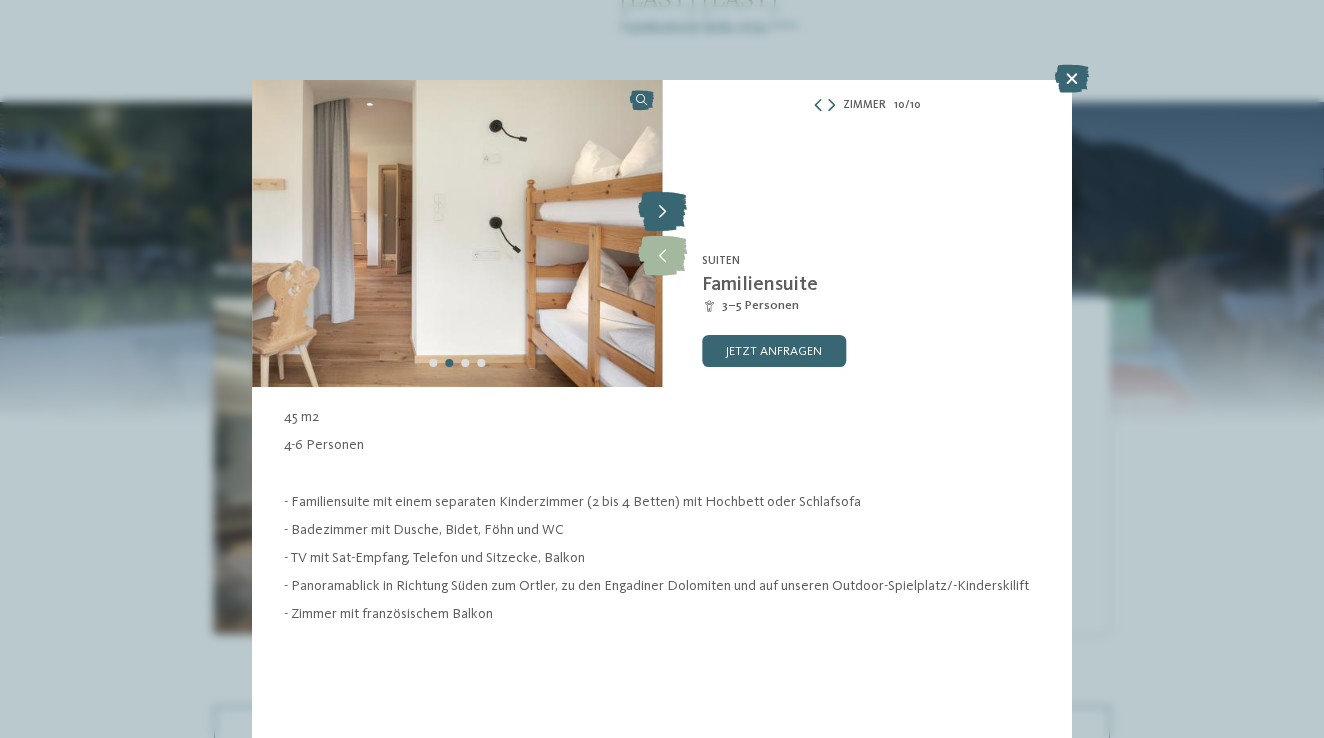 click at bounding box center (662, 212) 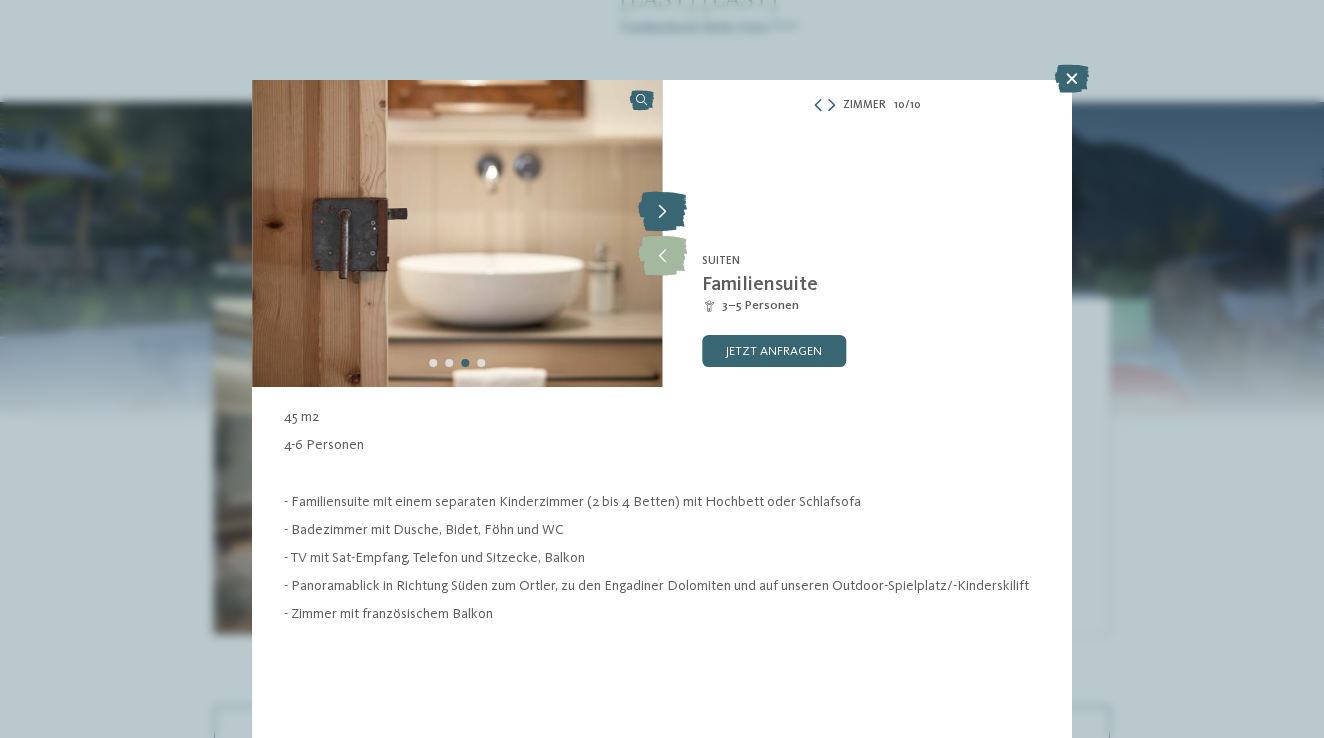 click at bounding box center [662, 212] 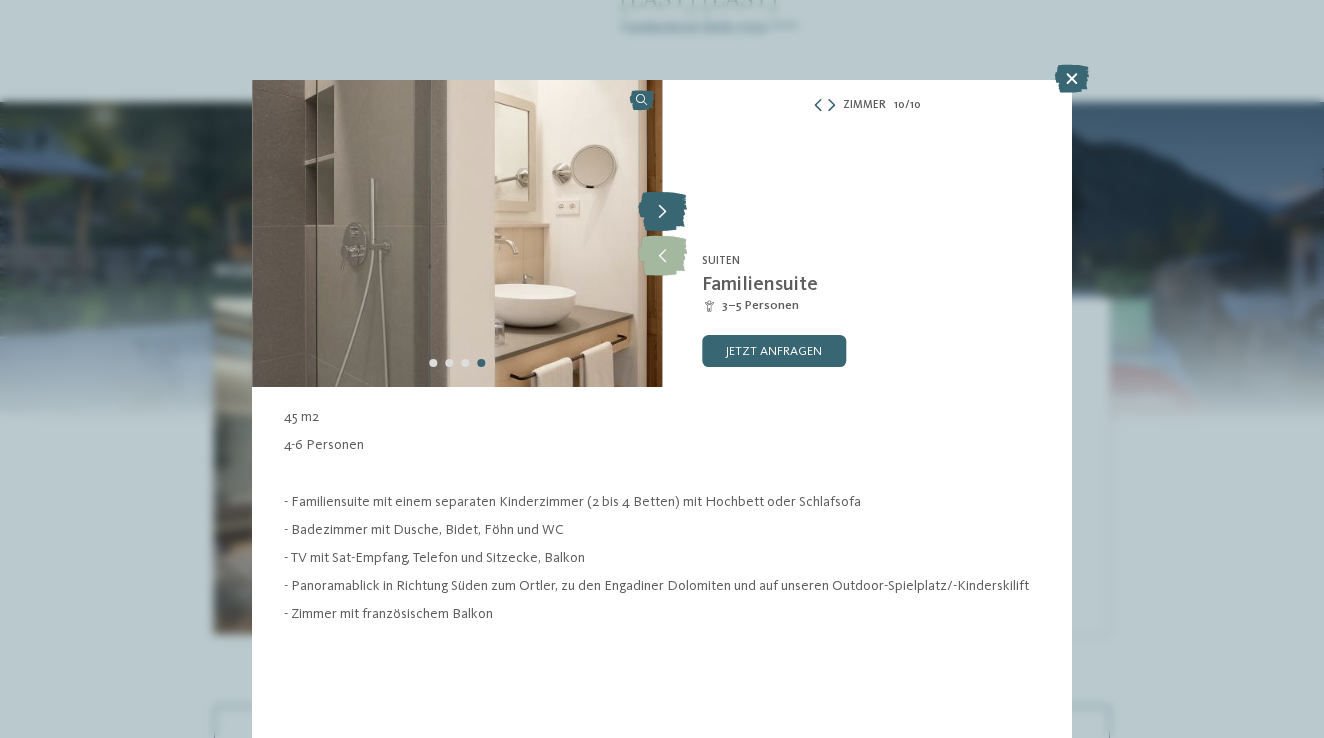 click at bounding box center (662, 212) 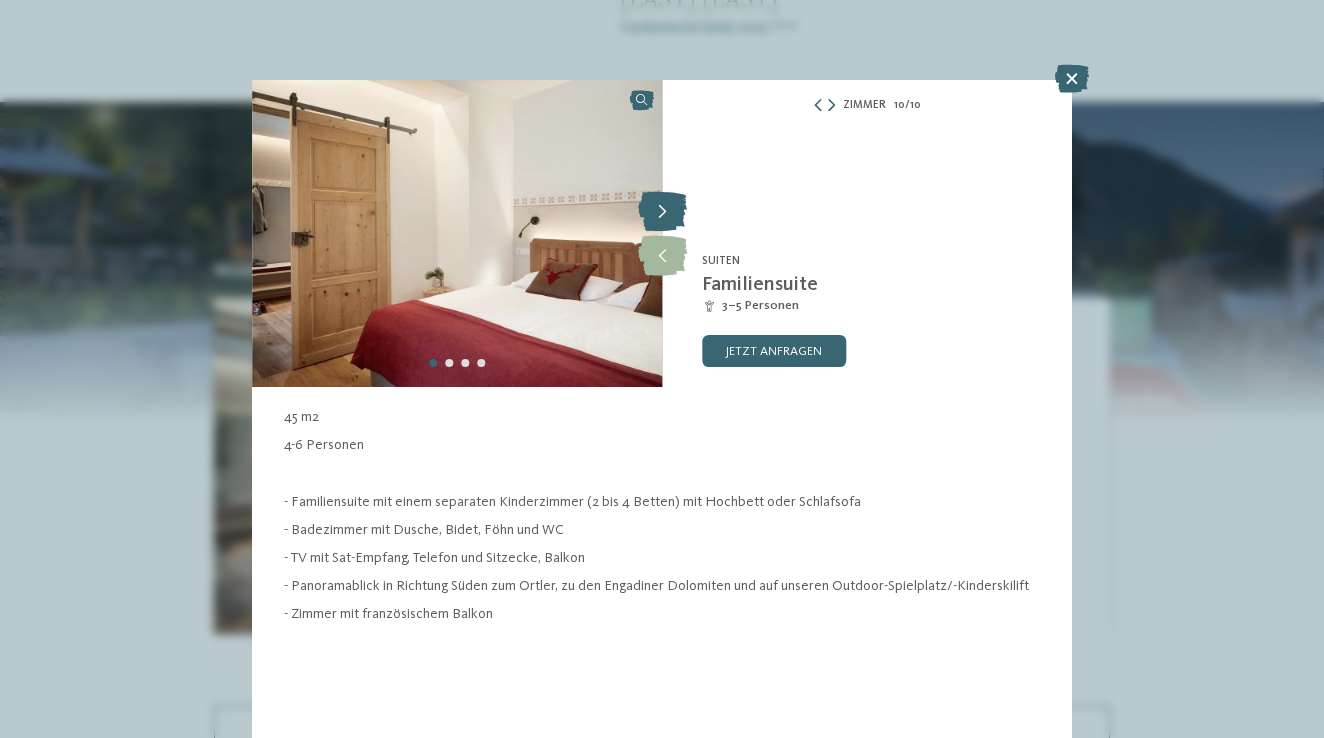 click at bounding box center [662, 212] 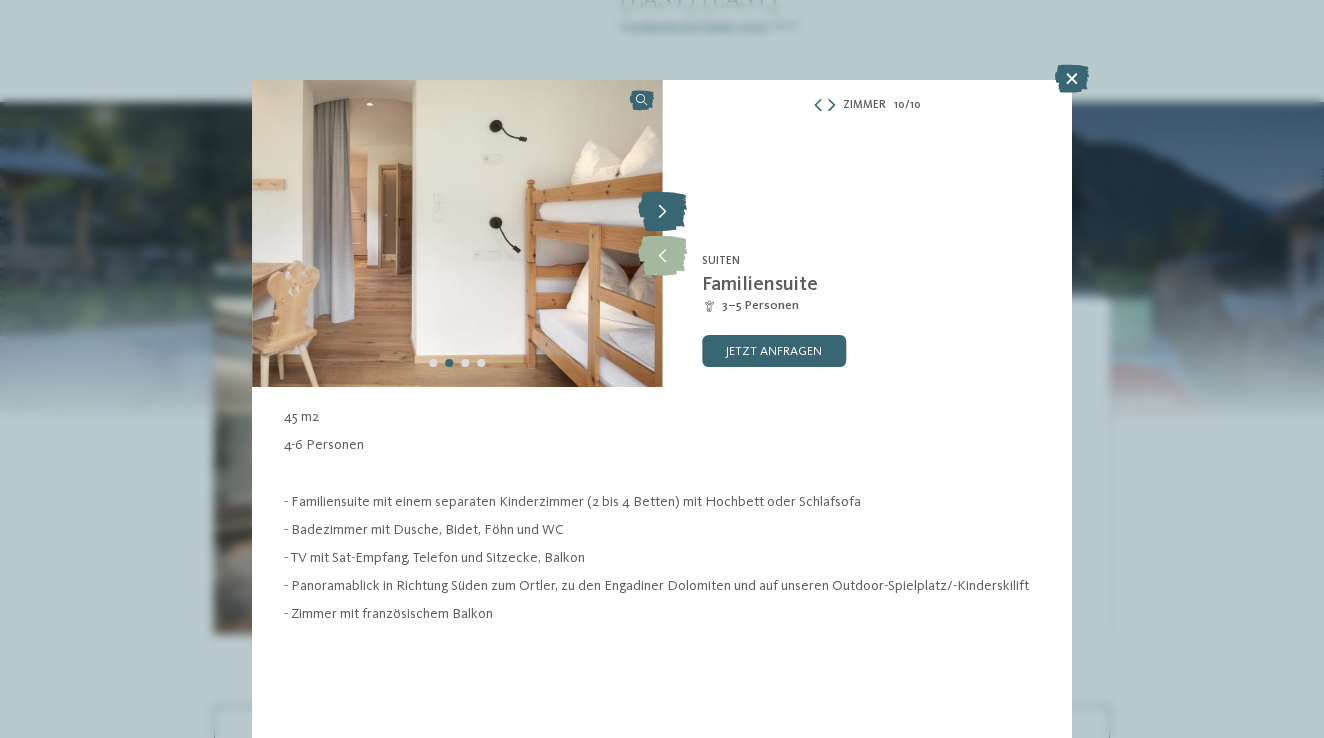 click at bounding box center (662, 212) 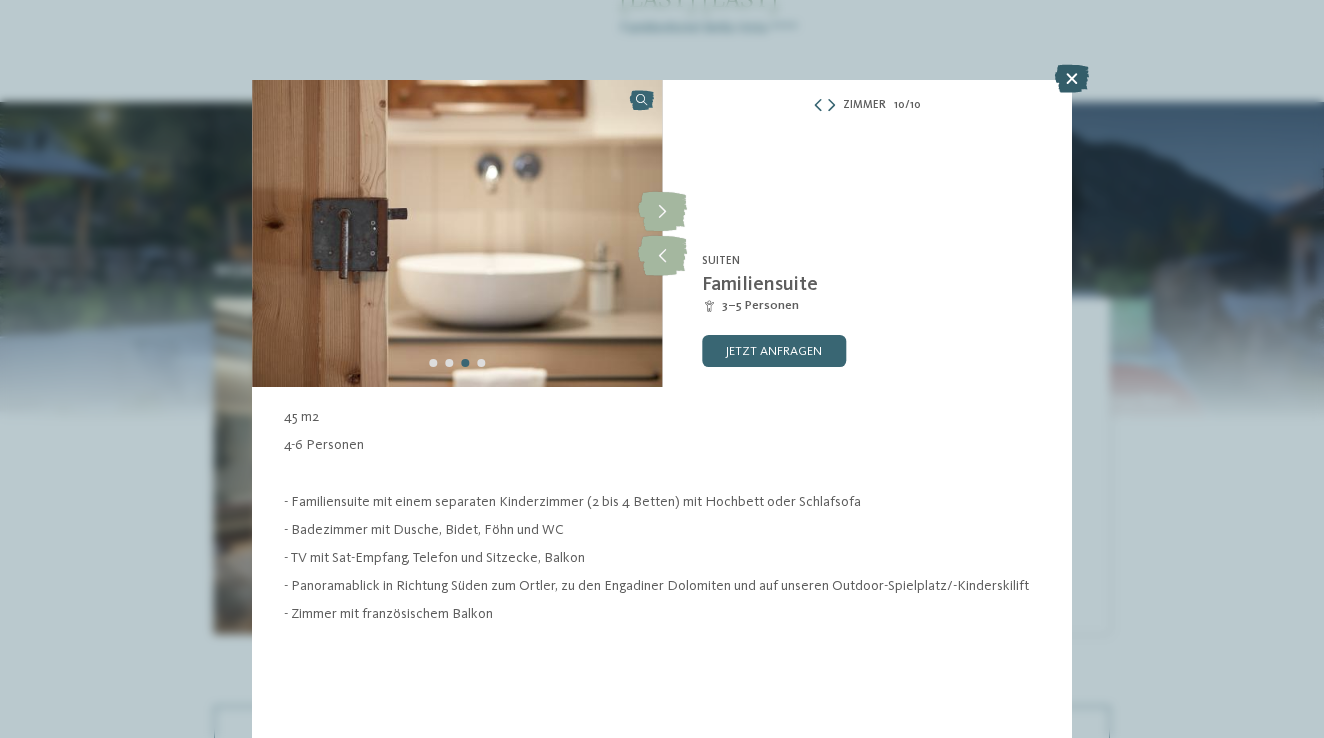 click at bounding box center [1072, 79] 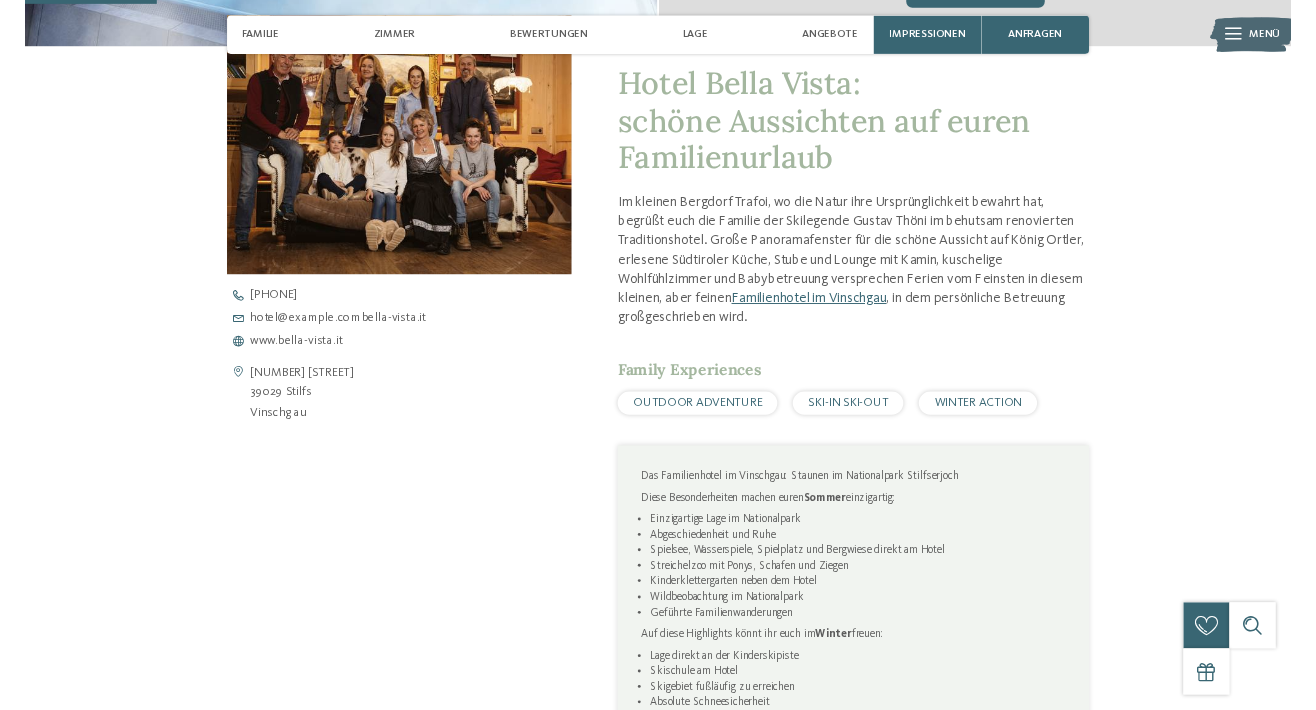 scroll, scrollTop: 527, scrollLeft: 0, axis: vertical 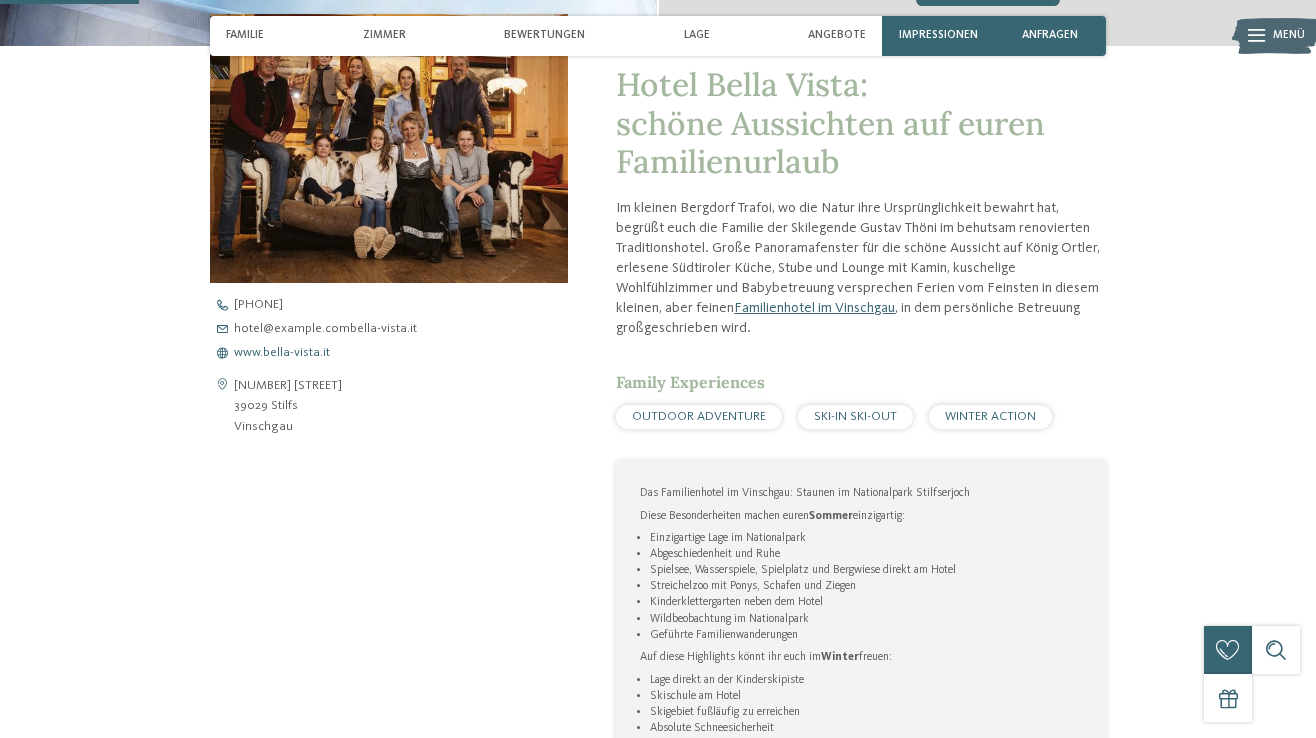 click on "www.bella-vista.it" at bounding box center [282, 353] 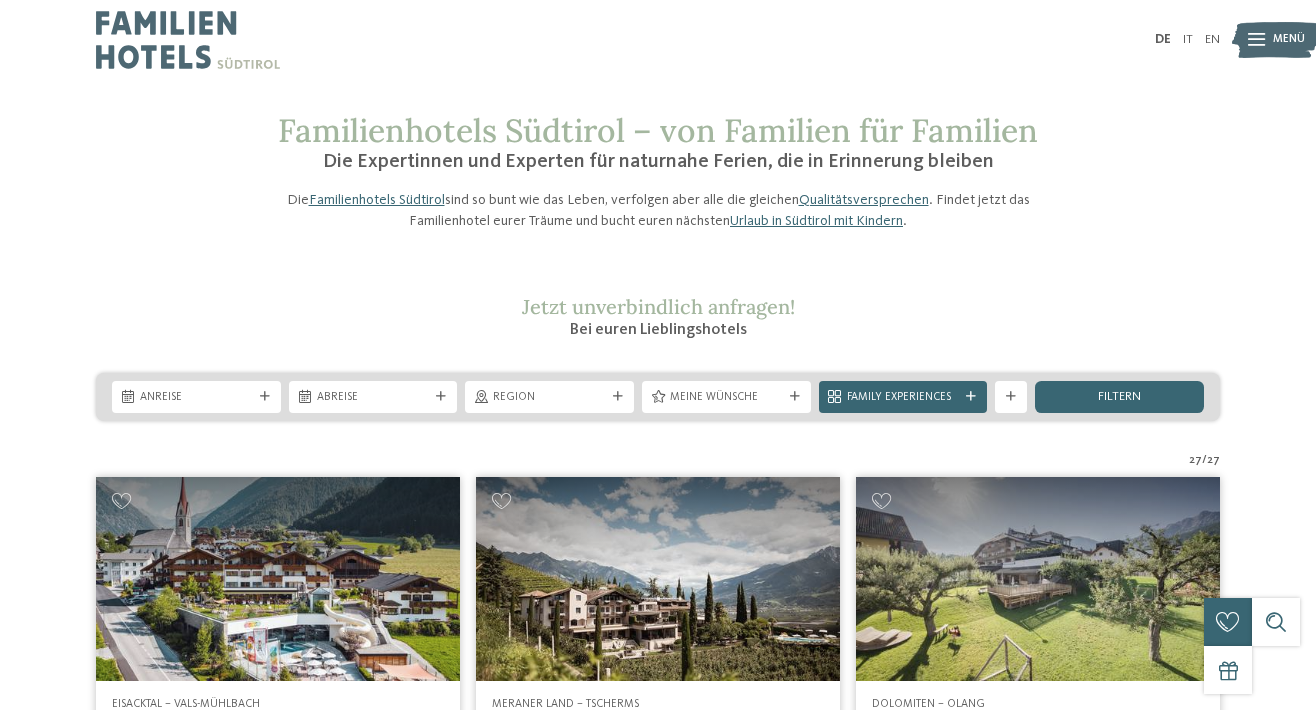 scroll, scrollTop: 0, scrollLeft: 0, axis: both 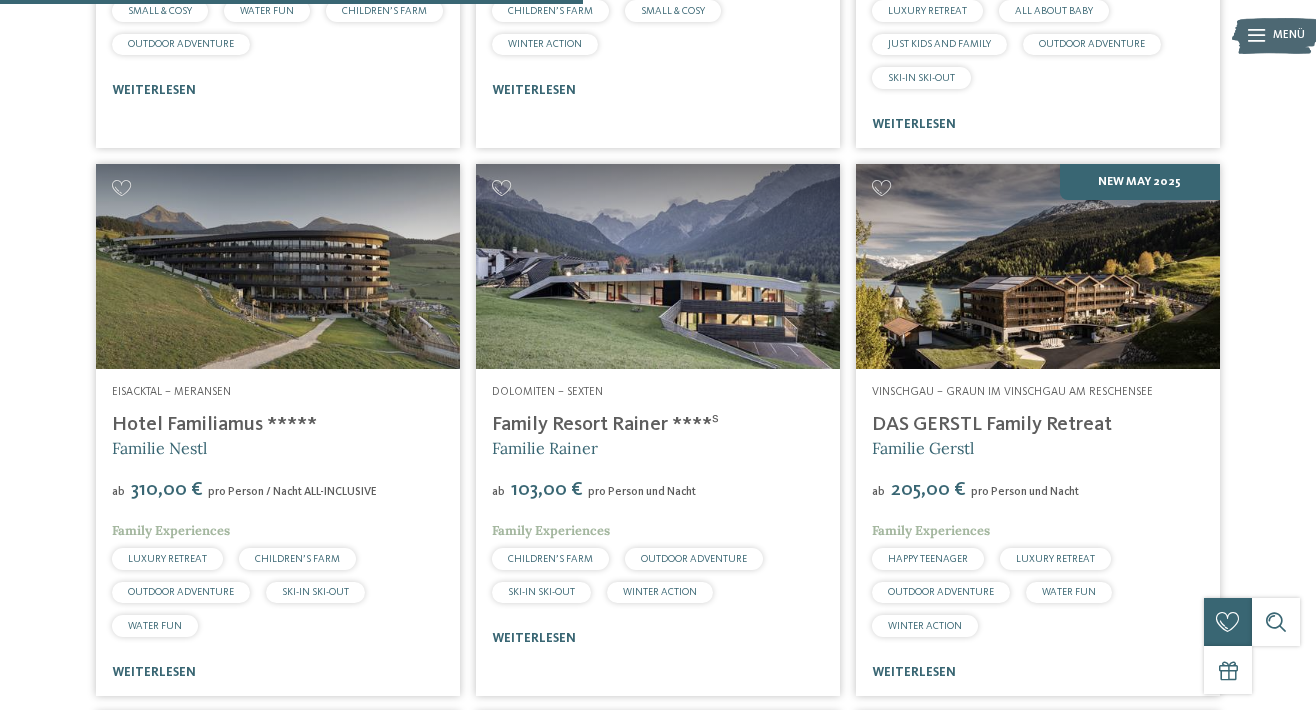 click at bounding box center (278, 266) 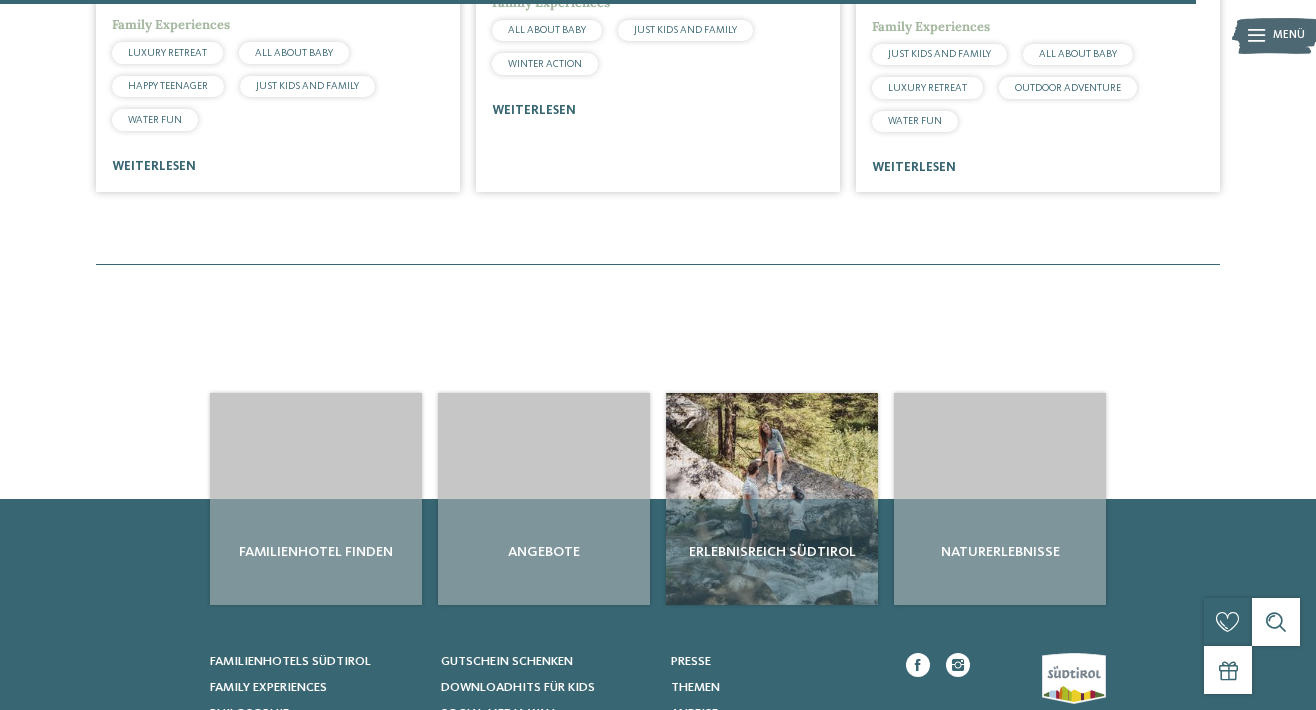 scroll, scrollTop: 5230, scrollLeft: 0, axis: vertical 